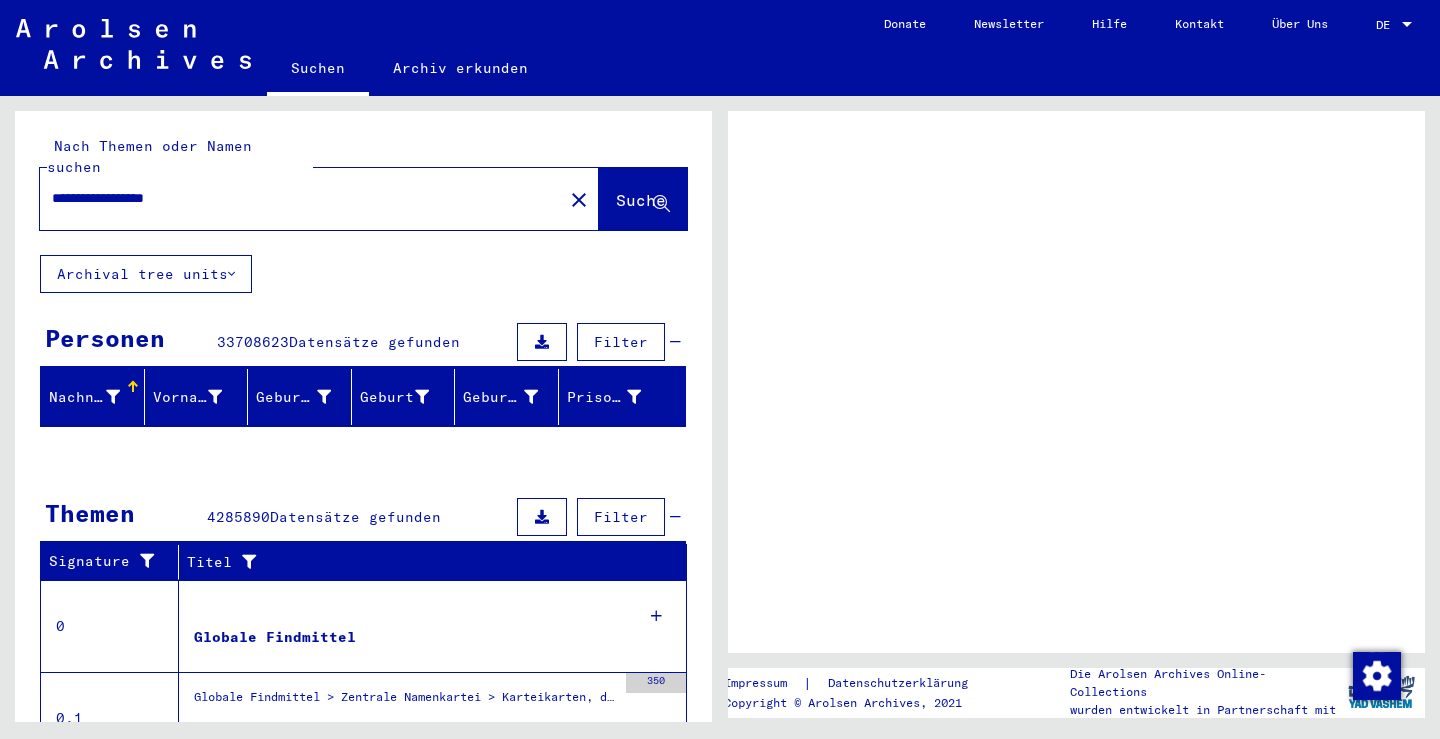 scroll, scrollTop: 0, scrollLeft: 0, axis: both 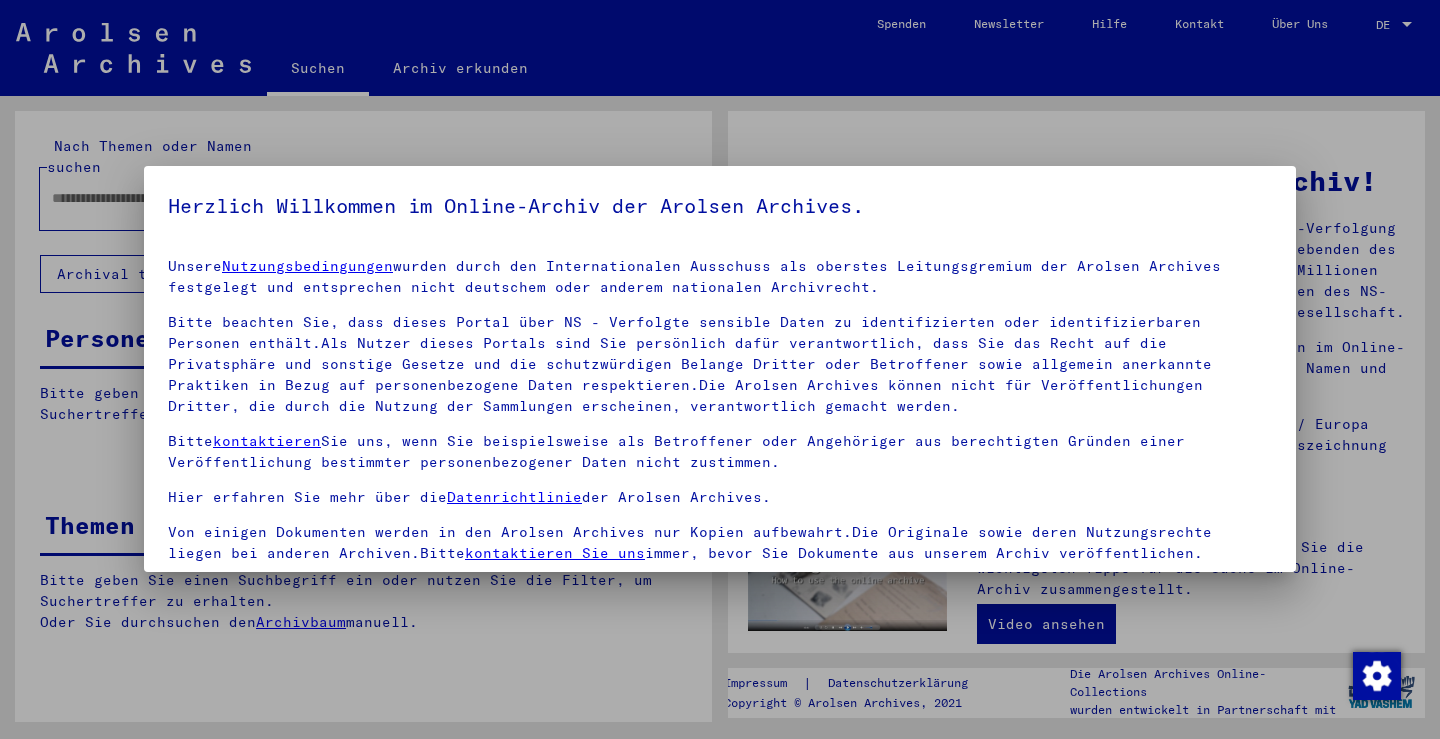 type on "**********" 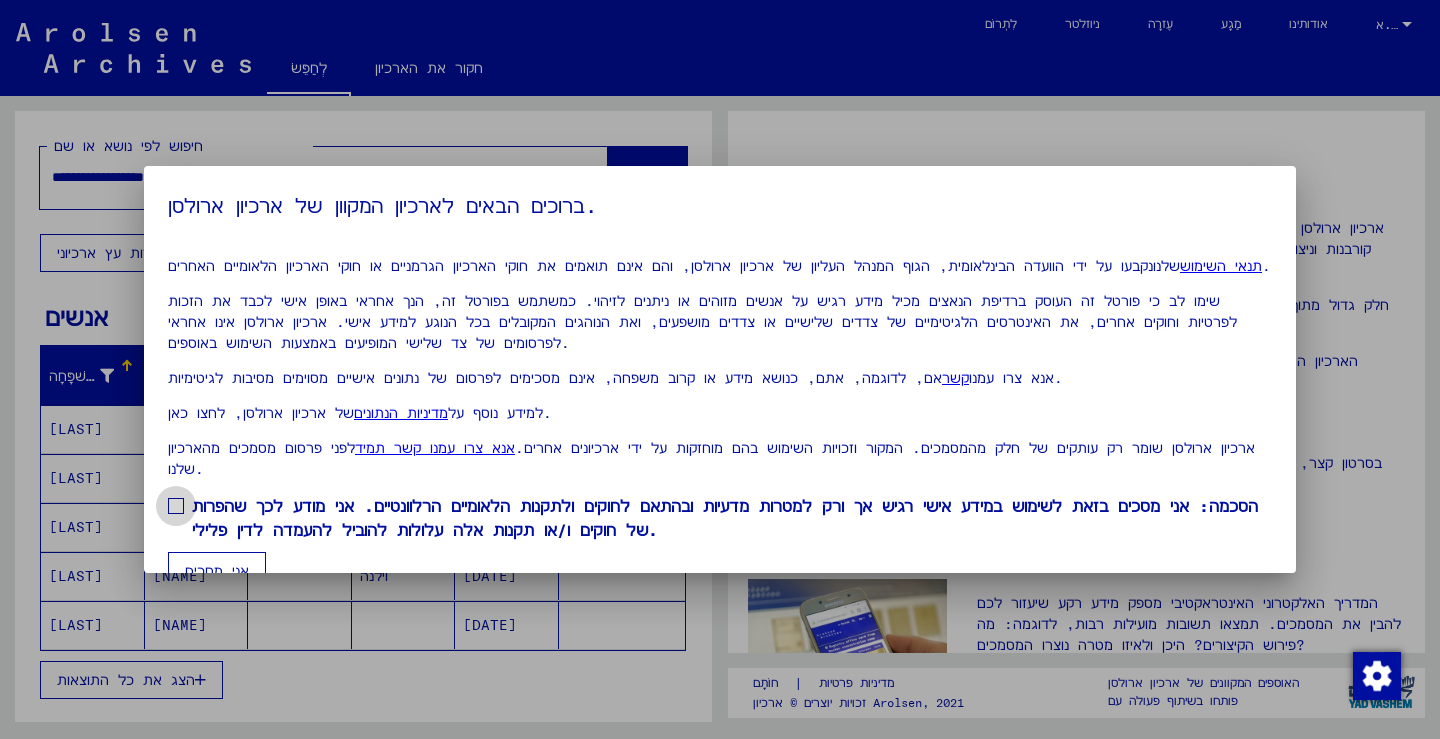 click at bounding box center (176, 506) 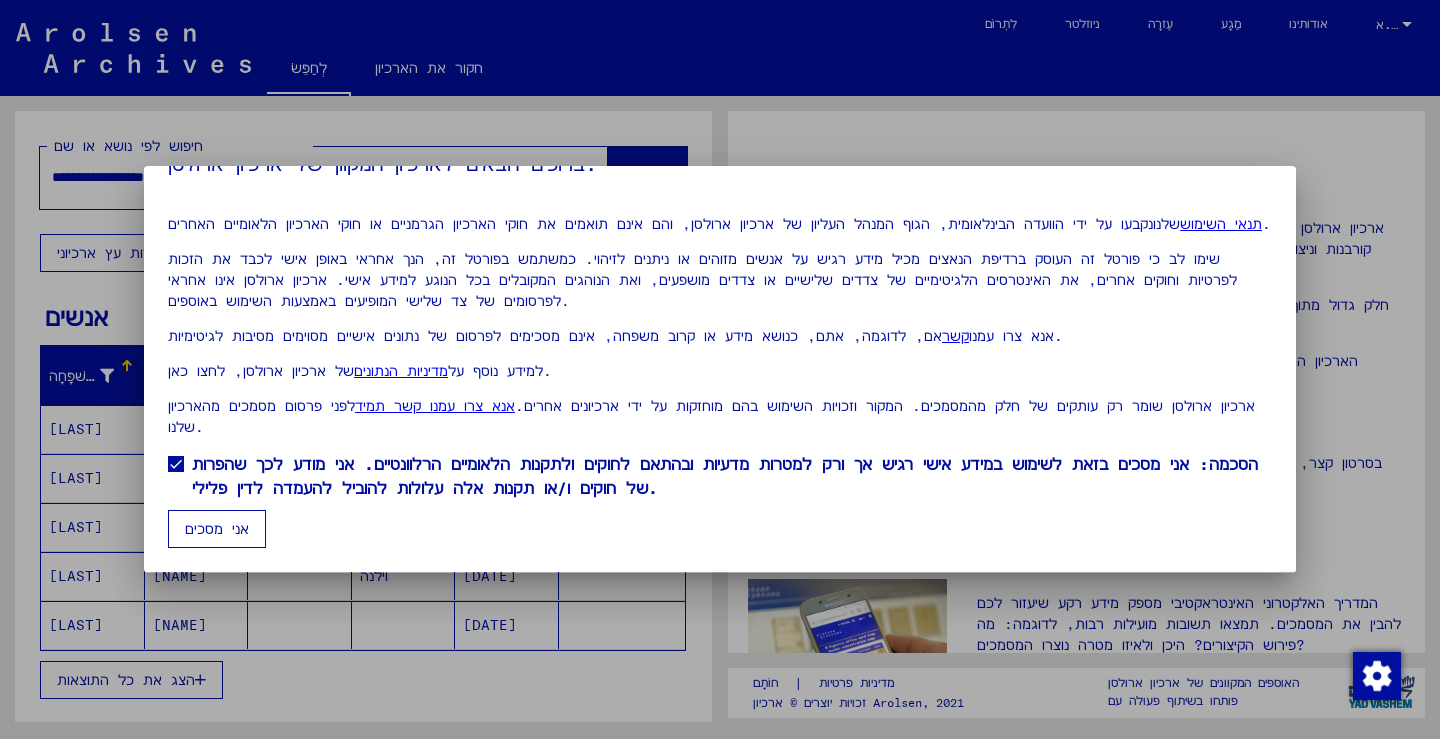 scroll, scrollTop: 62, scrollLeft: 0, axis: vertical 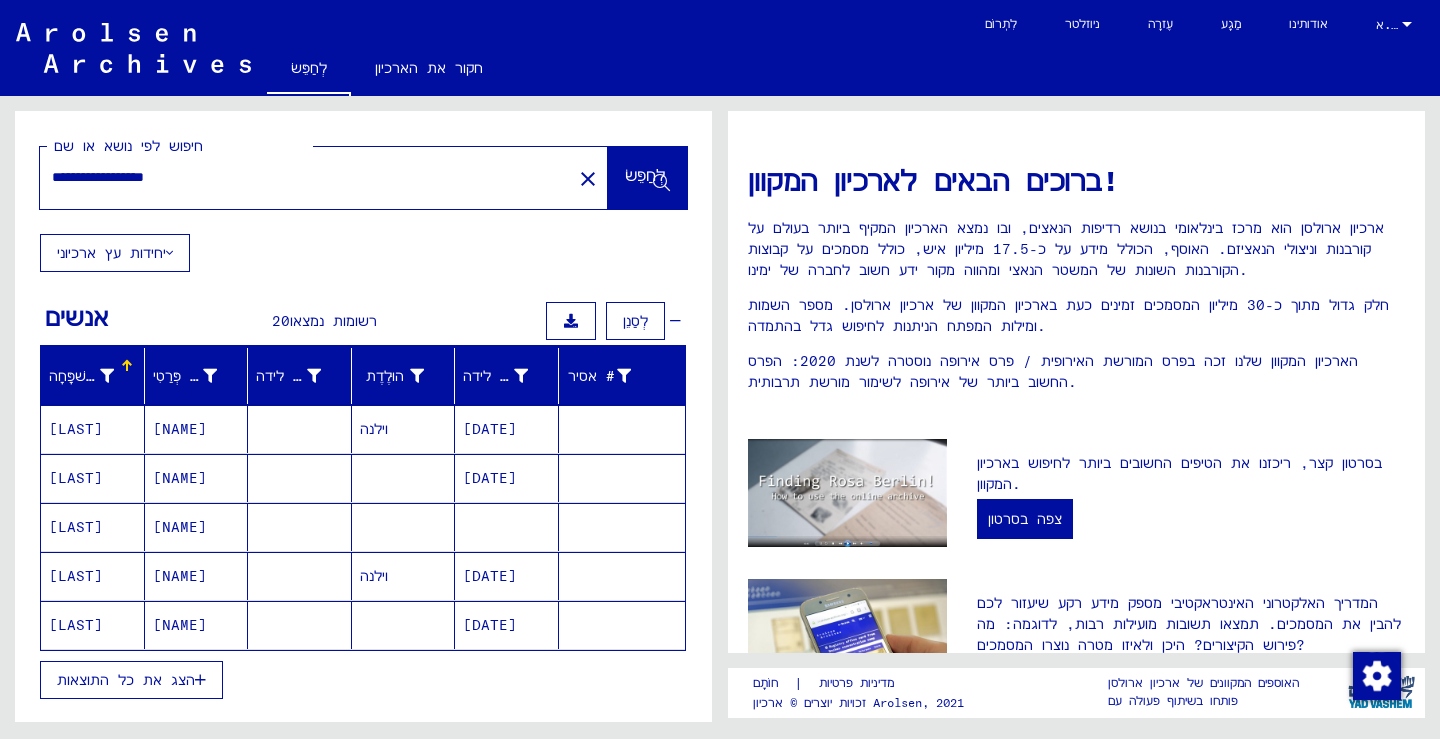 click on "וילנה" 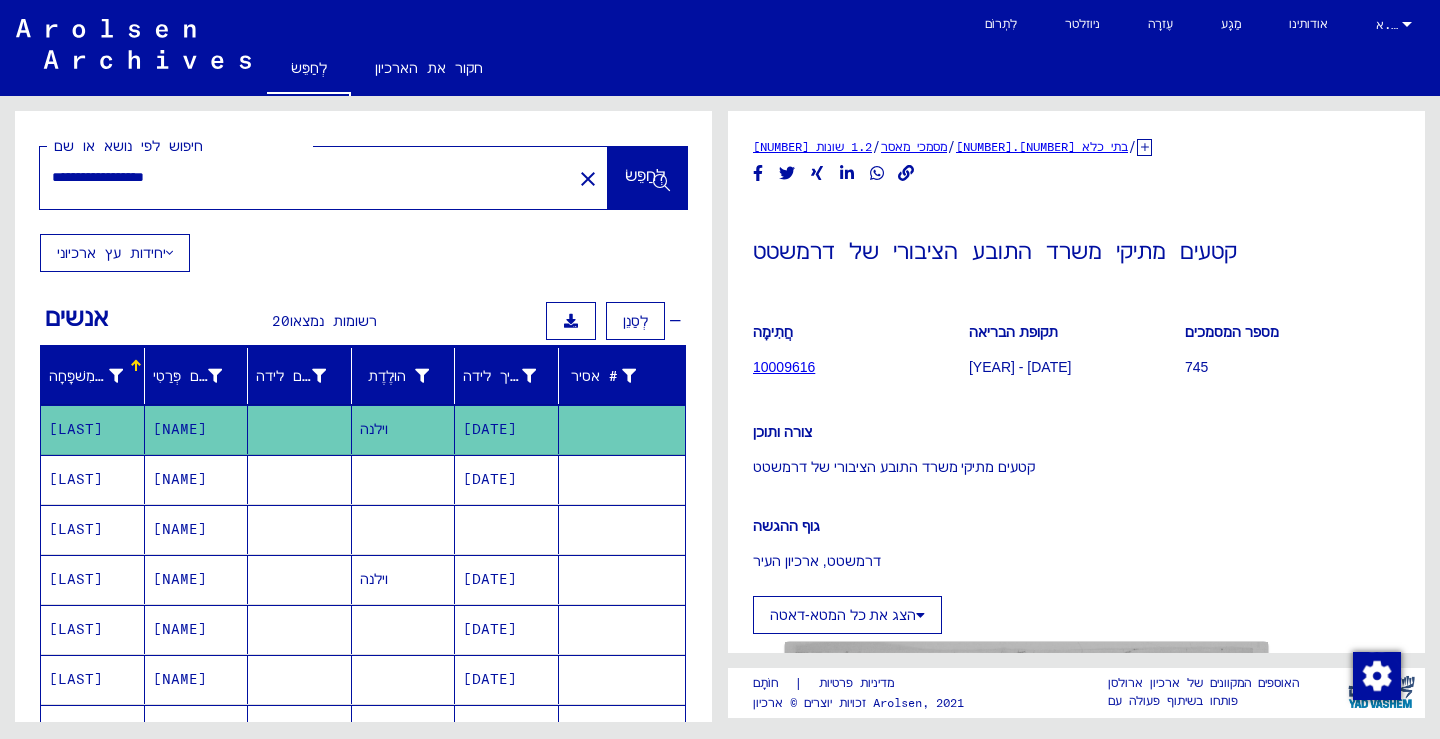 scroll, scrollTop: 0, scrollLeft: 0, axis: both 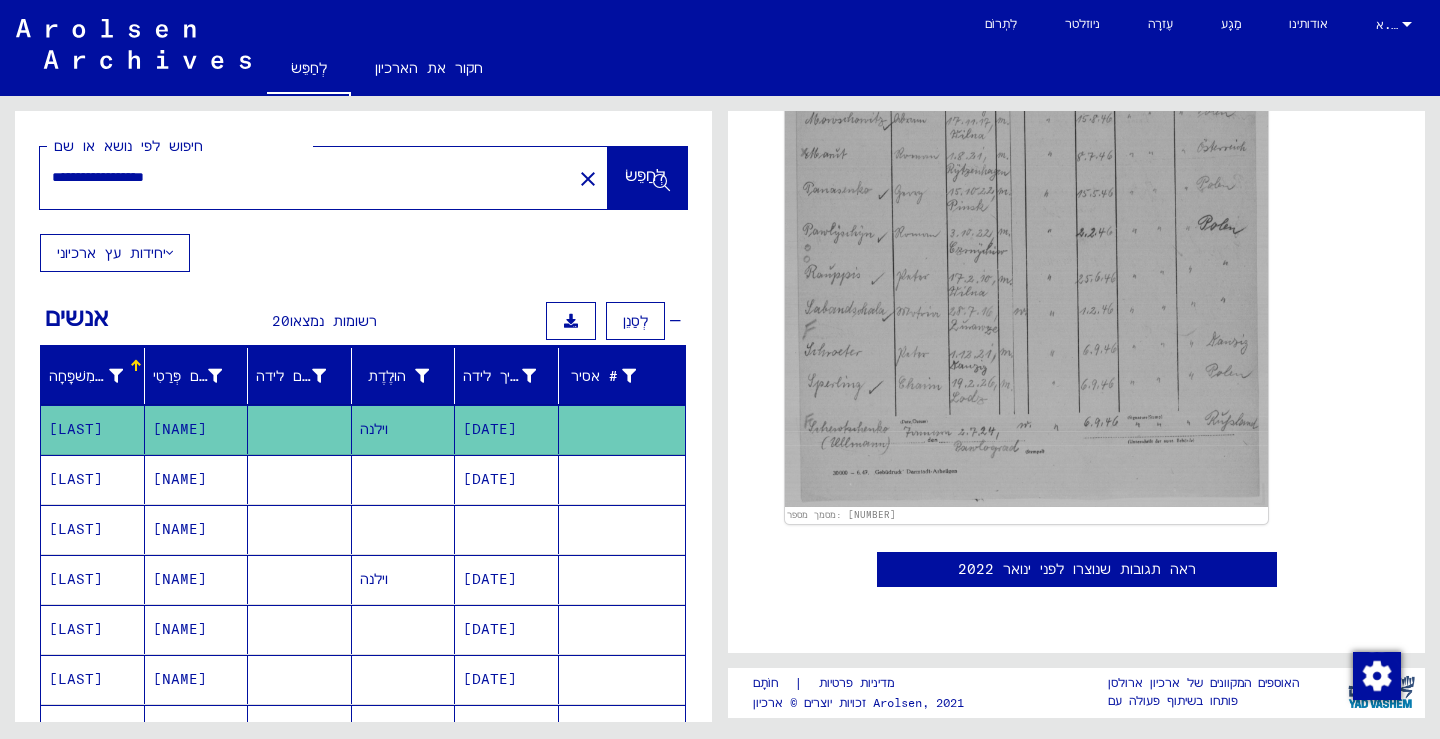 click on "[NAME]" at bounding box center [197, 529] 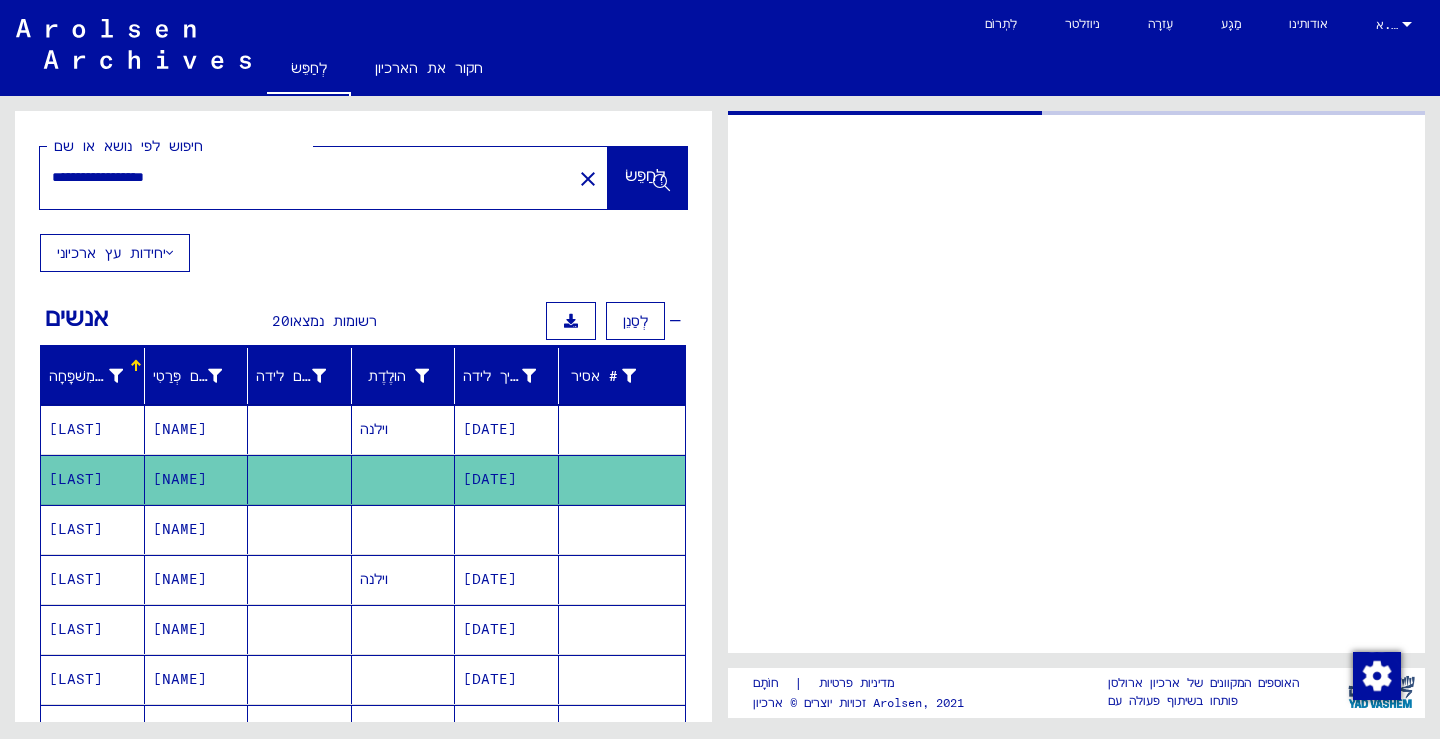 scroll, scrollTop: 0, scrollLeft: 0, axis: both 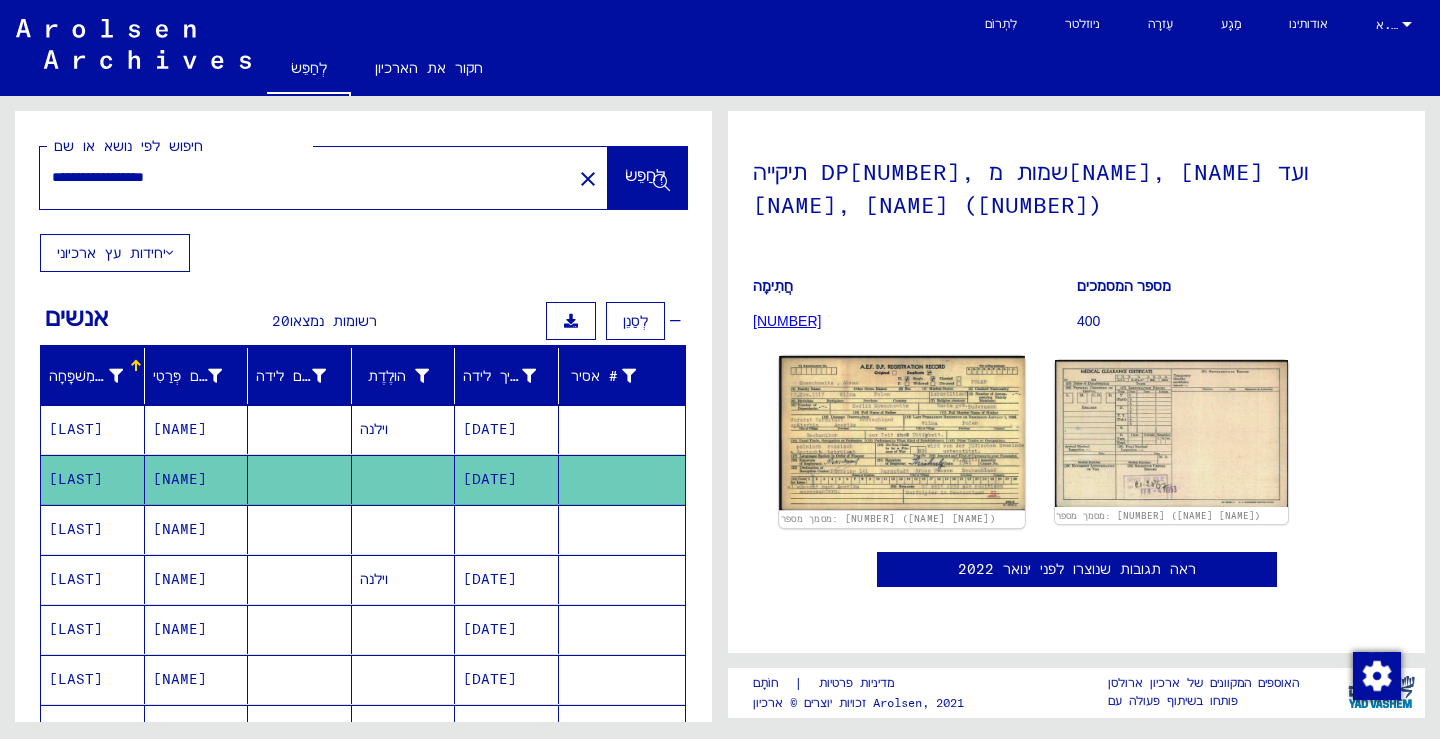 click 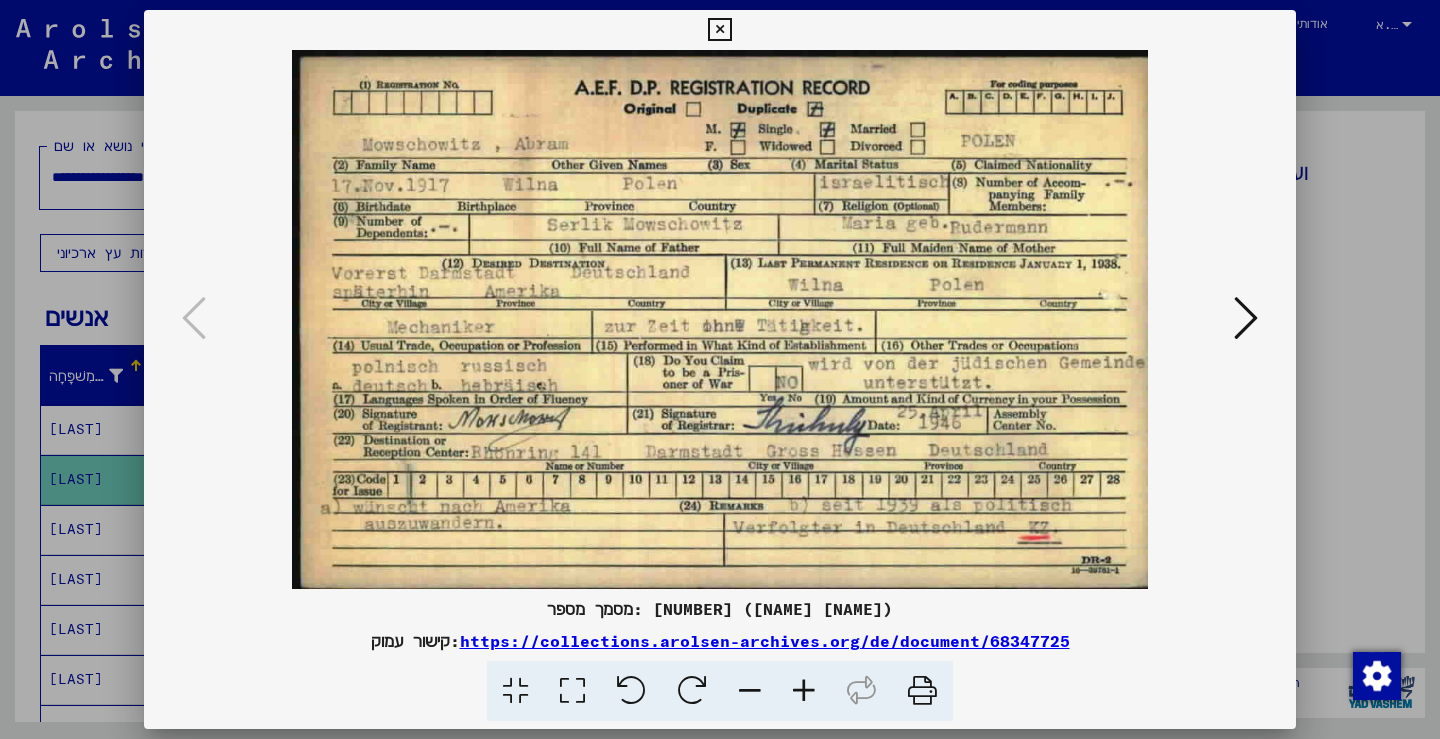 click at bounding box center (1246, 318) 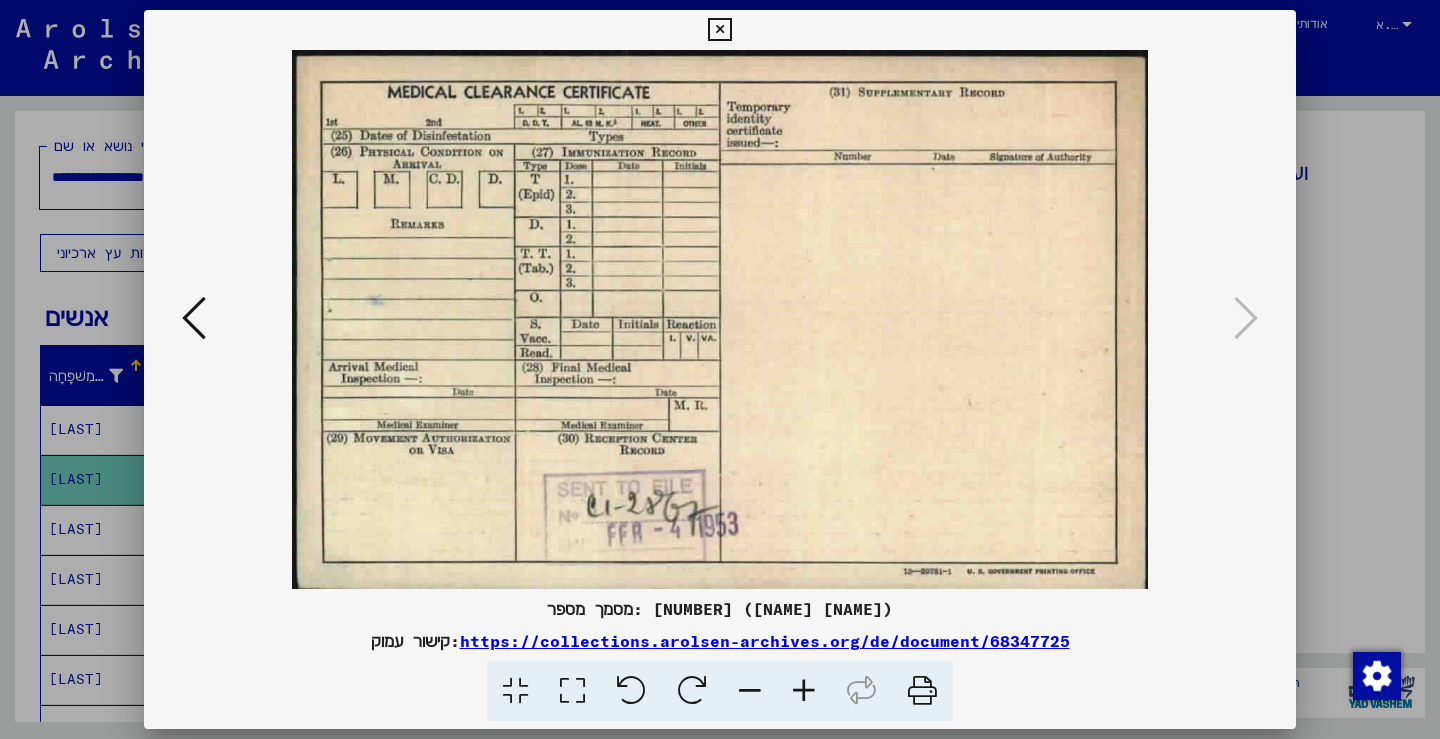 click at bounding box center [720, 319] 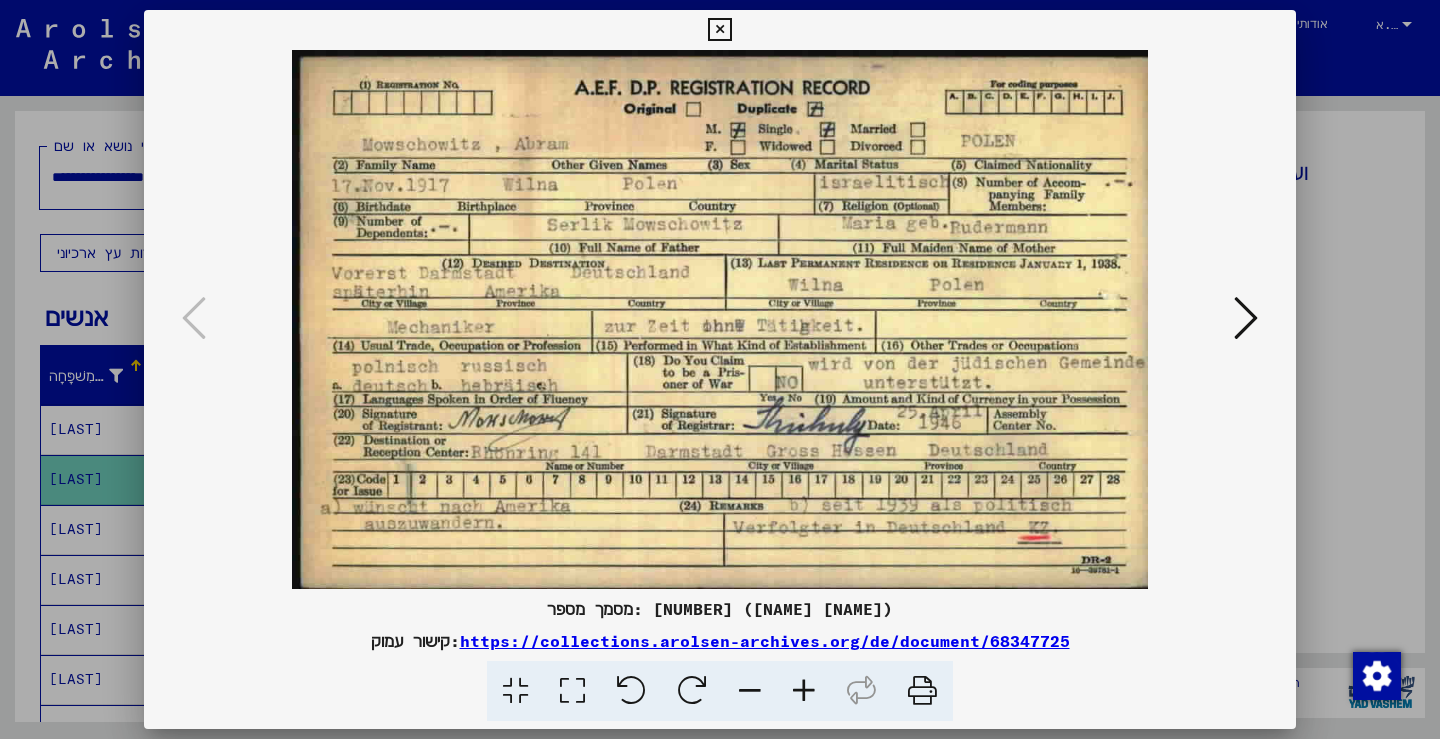 click at bounding box center [719, 30] 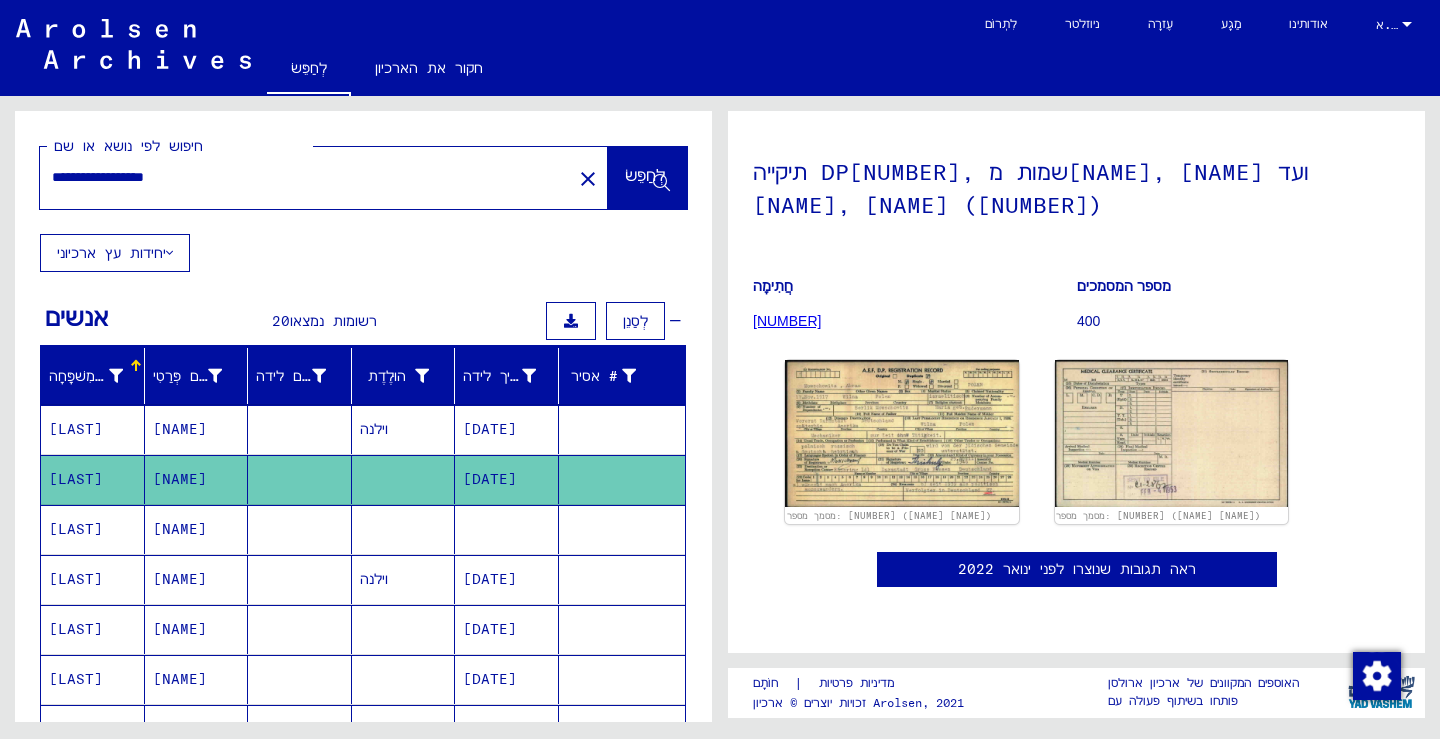 click on "[NAME]" at bounding box center [180, 579] 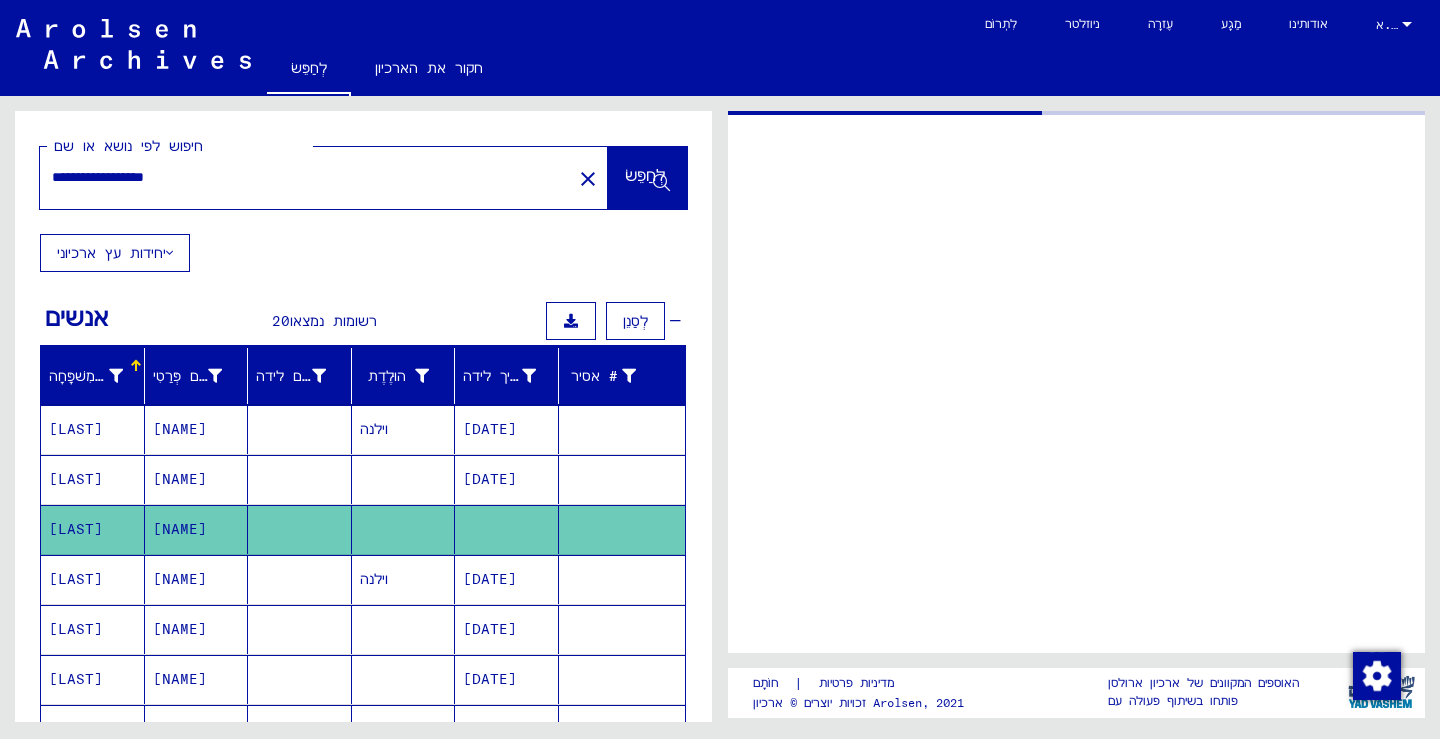 scroll, scrollTop: 0, scrollLeft: 0, axis: both 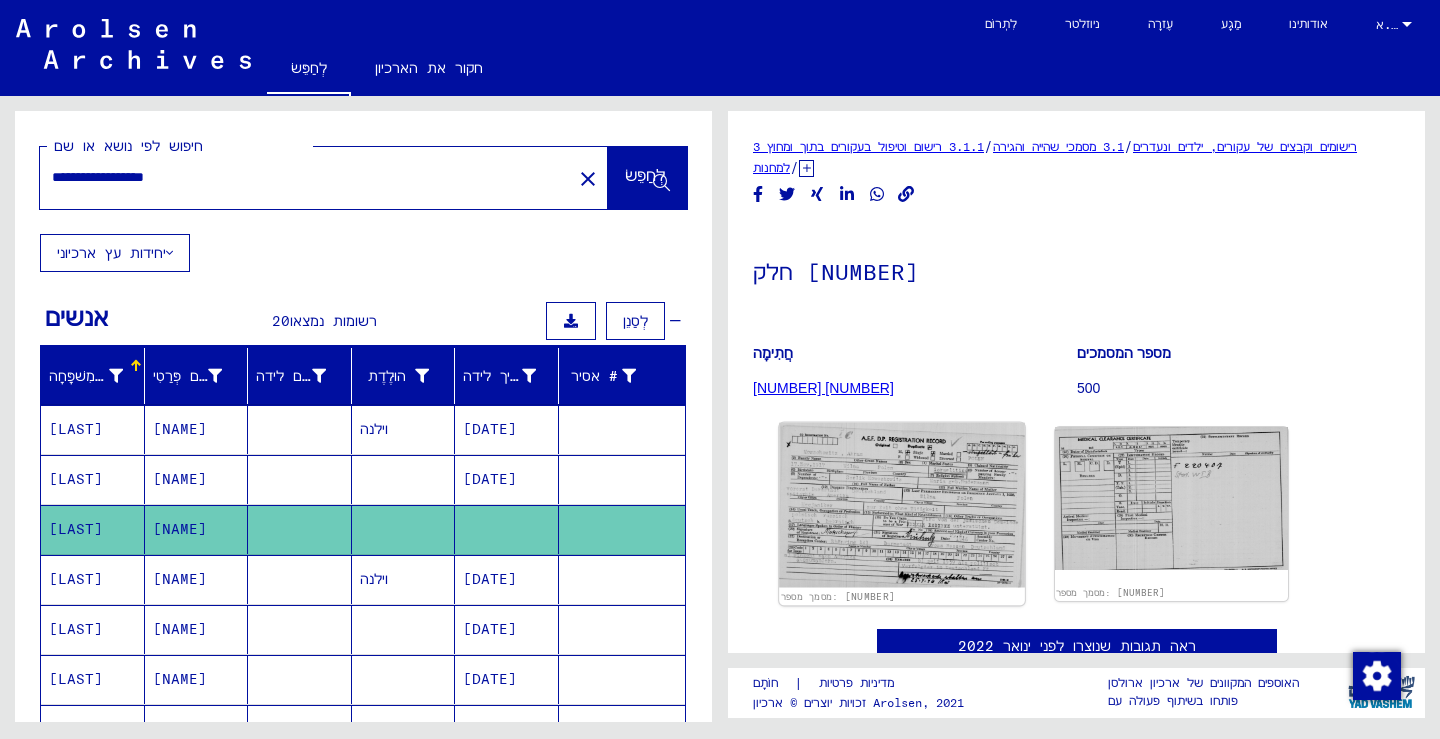 click 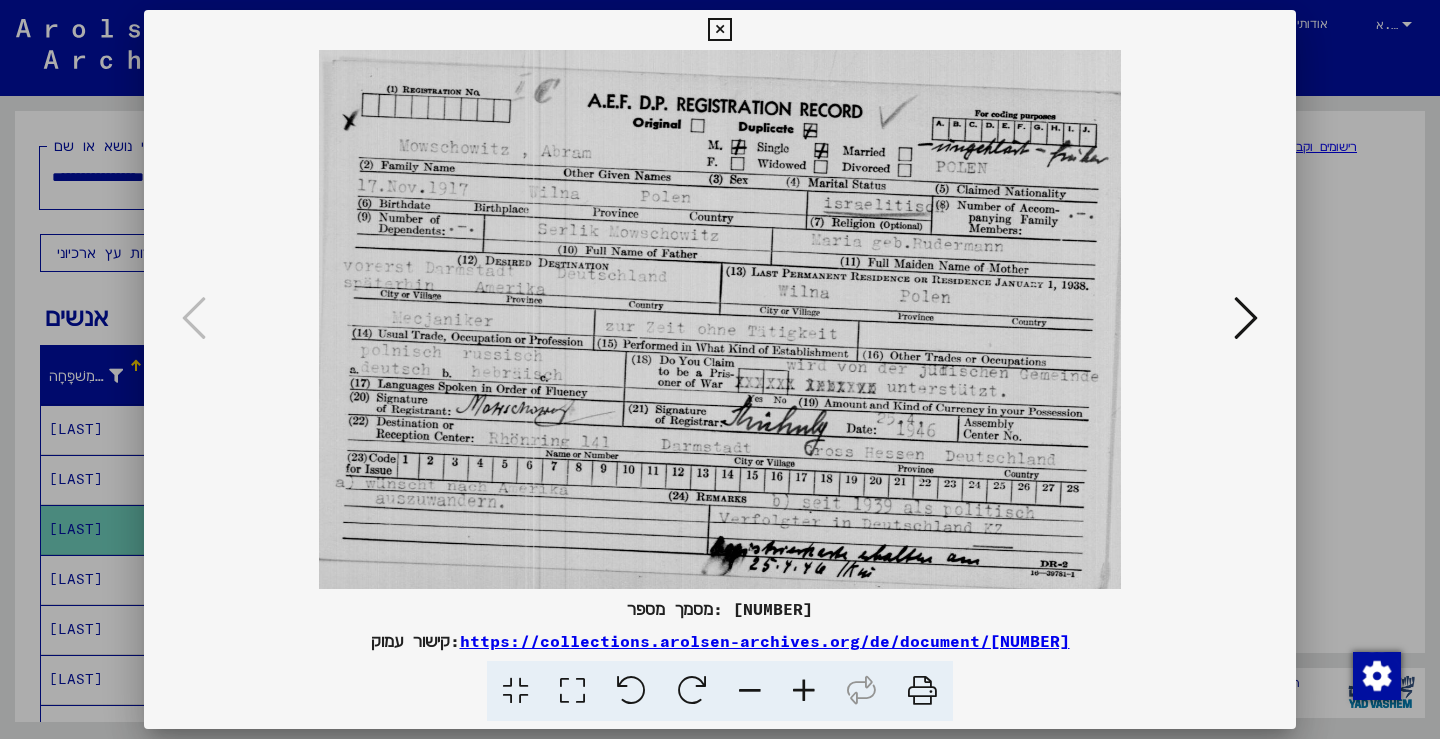 click at bounding box center (719, 30) 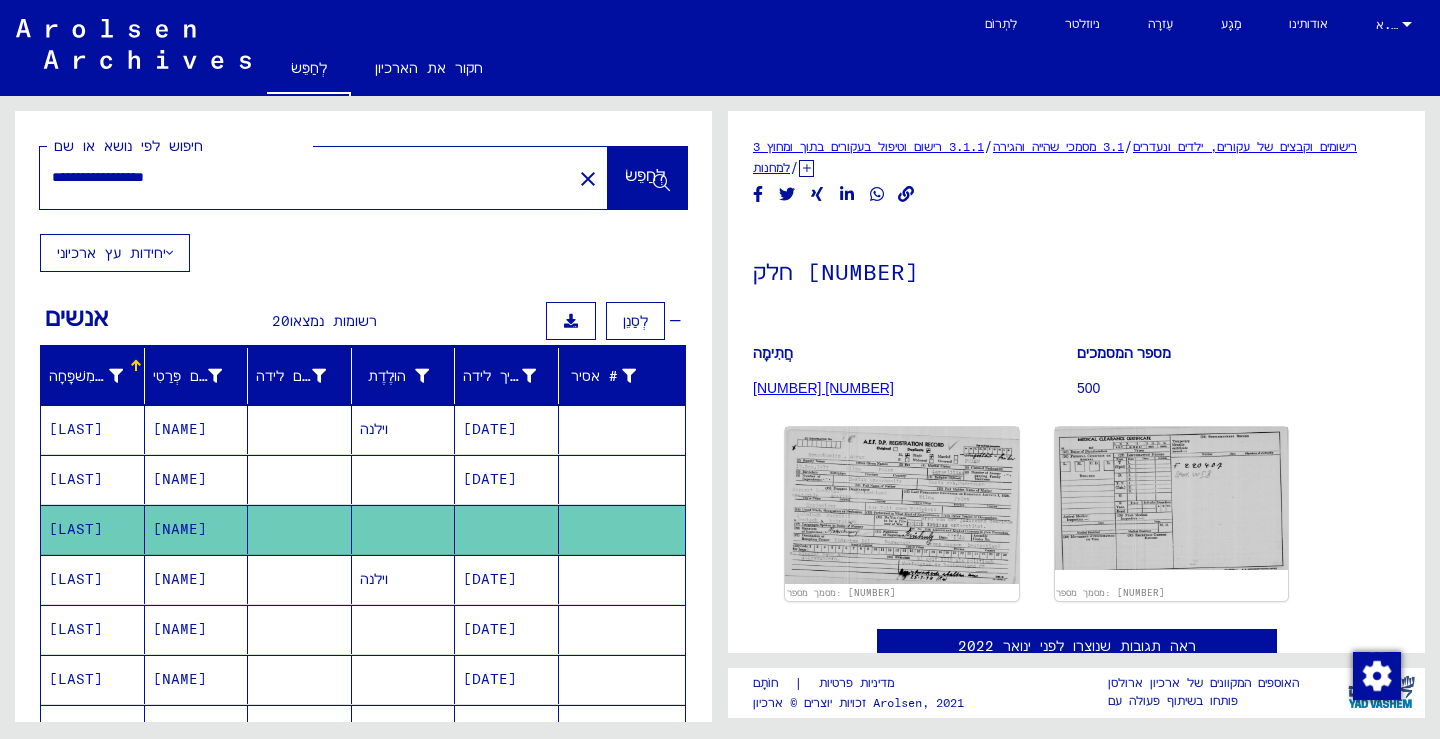 click on "[NAME]" at bounding box center (197, 629) 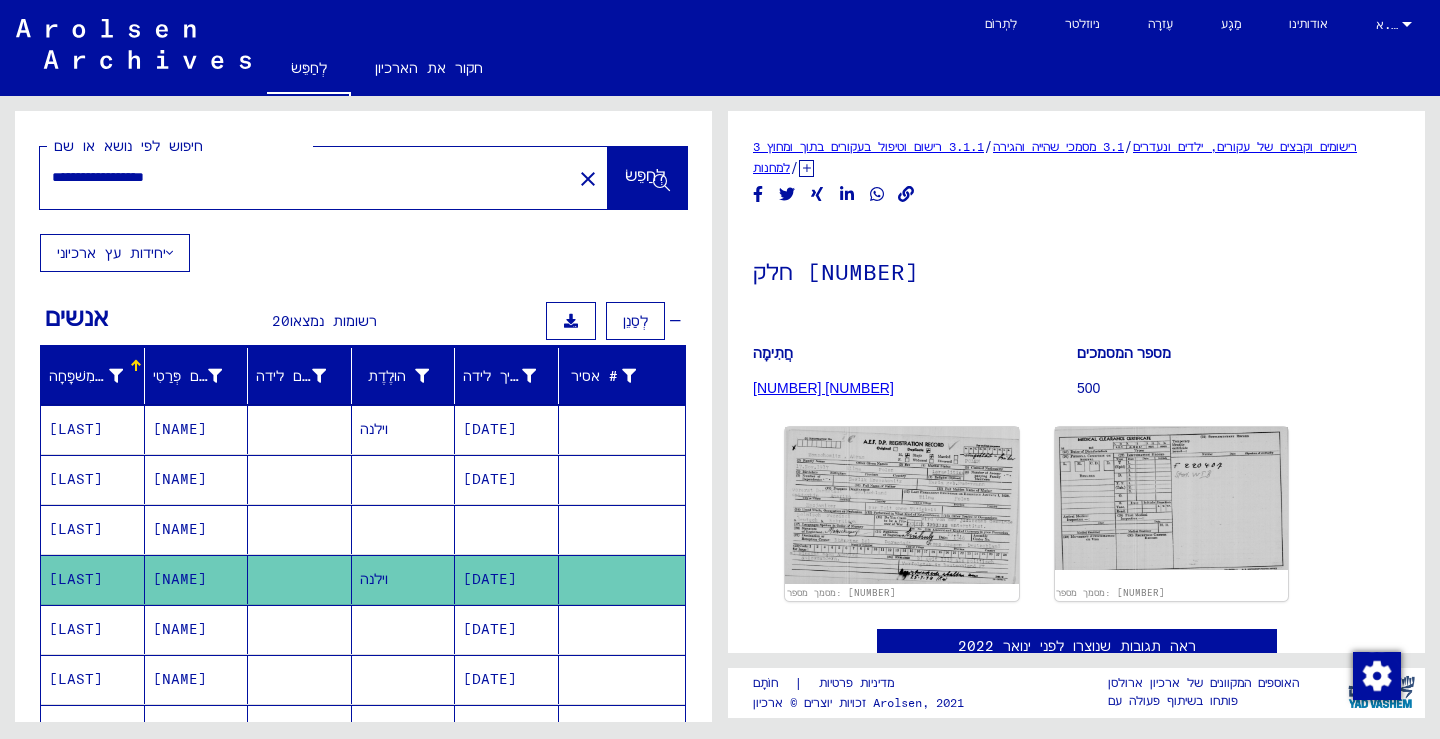 click on "[DATE]" 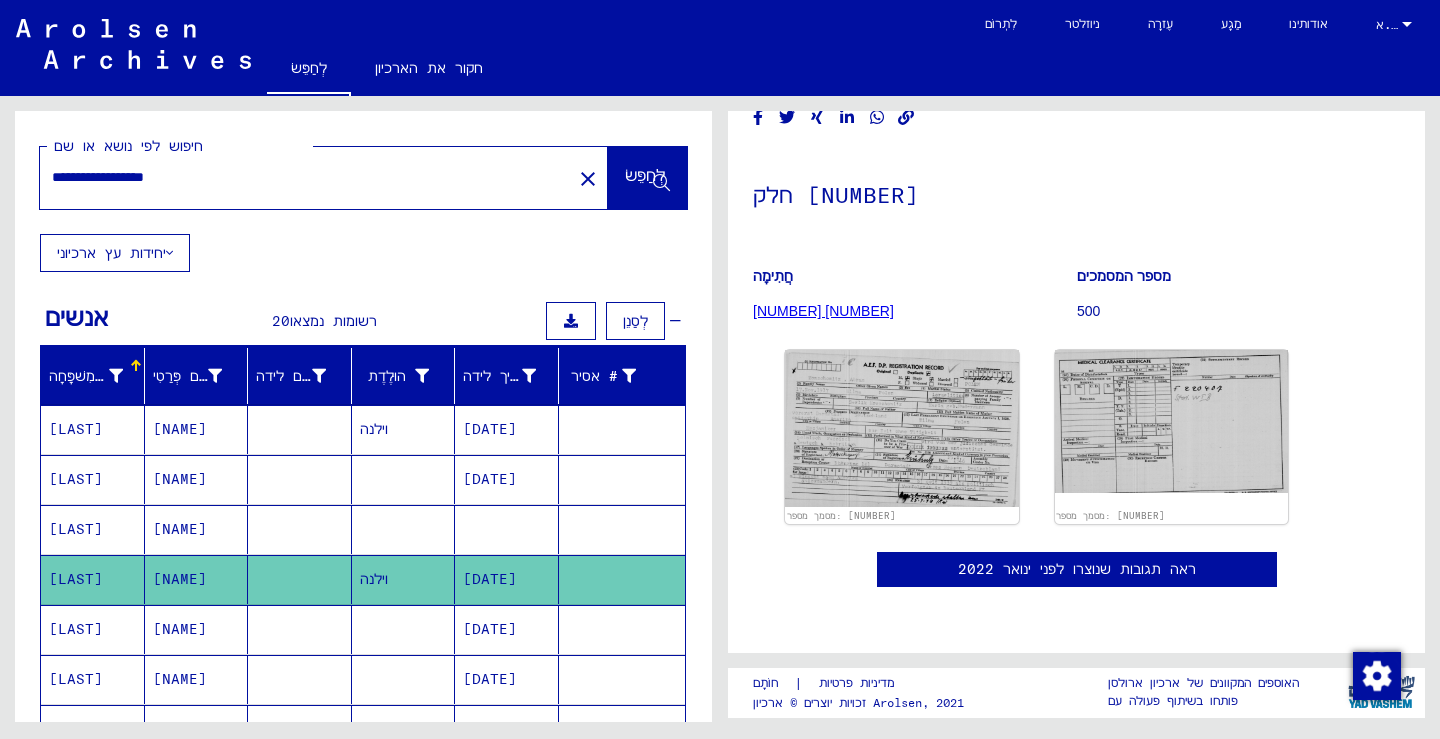 scroll, scrollTop: 200, scrollLeft: 0, axis: vertical 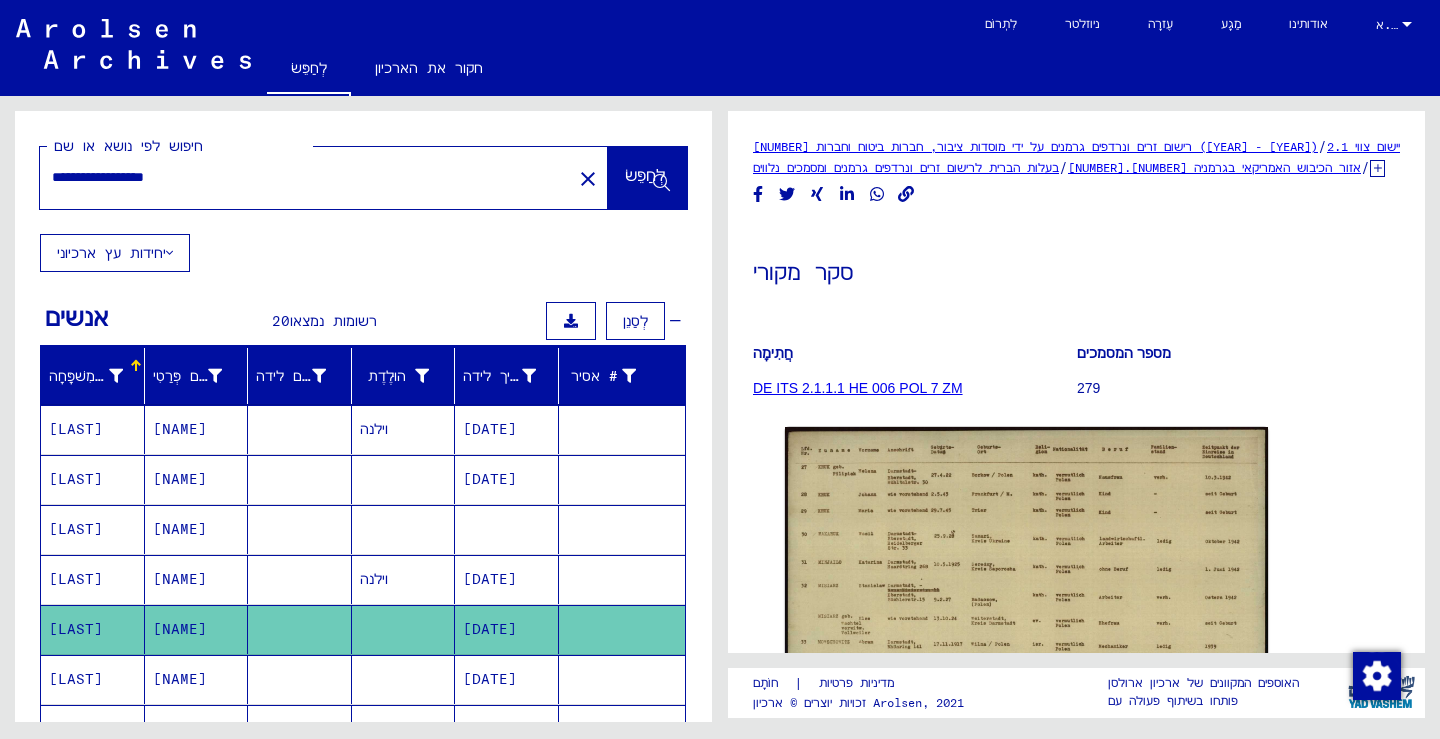 click on "[NAME]" at bounding box center [180, 729] 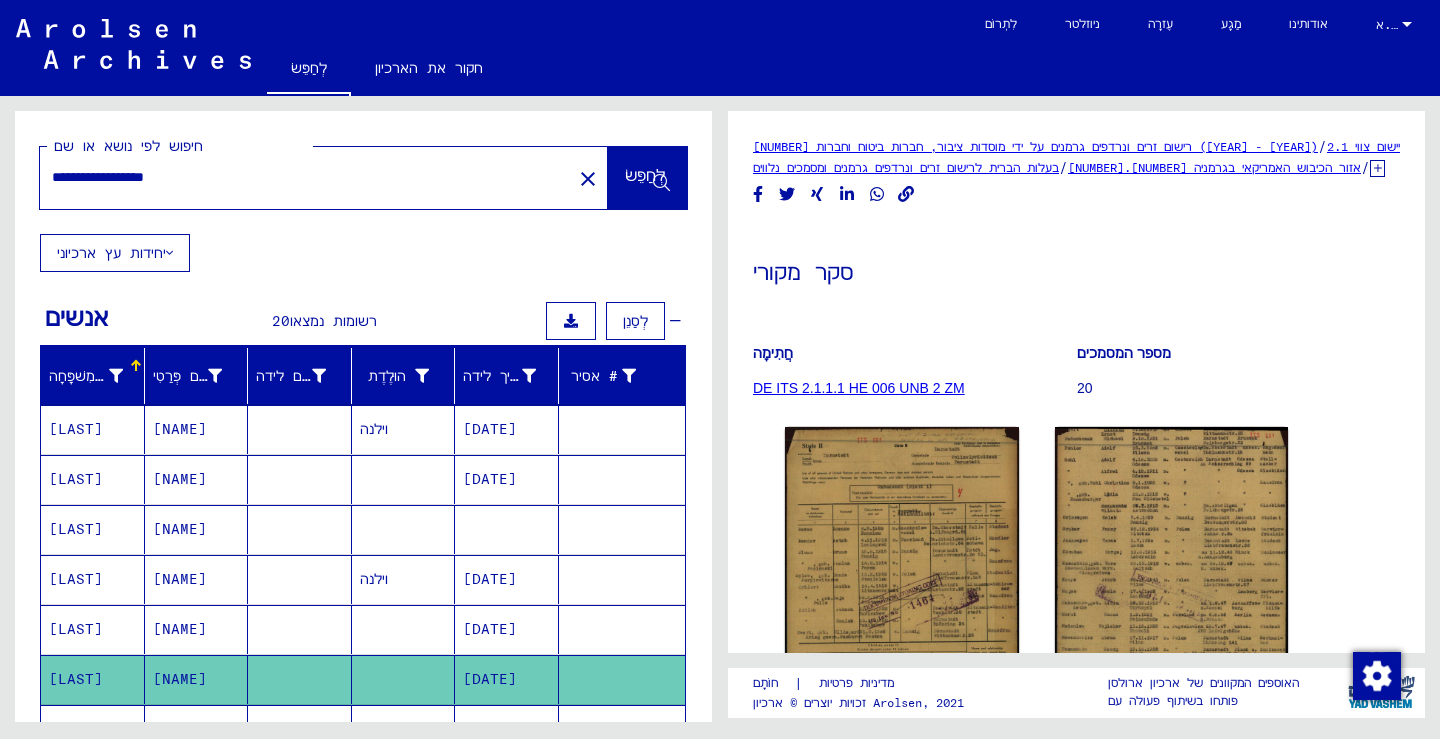 scroll, scrollTop: 0, scrollLeft: 0, axis: both 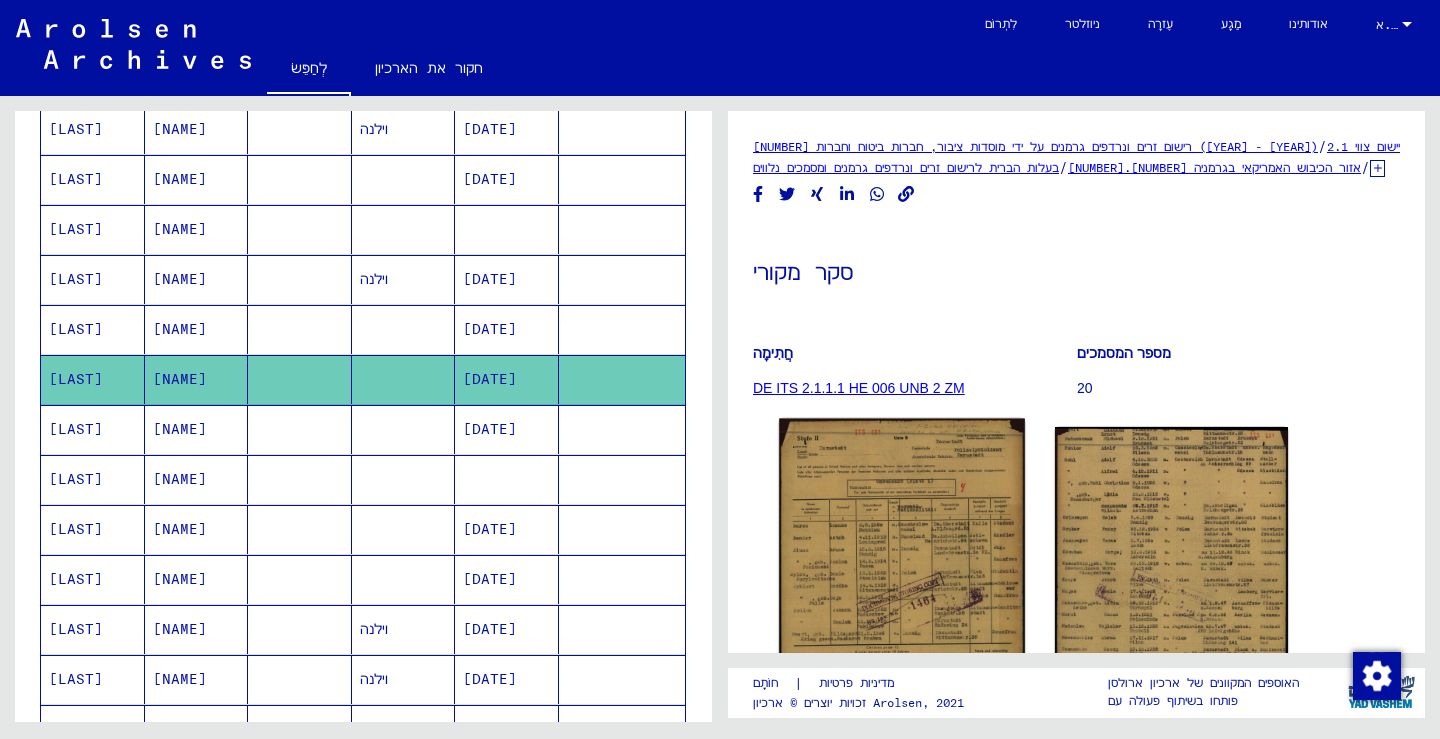 click 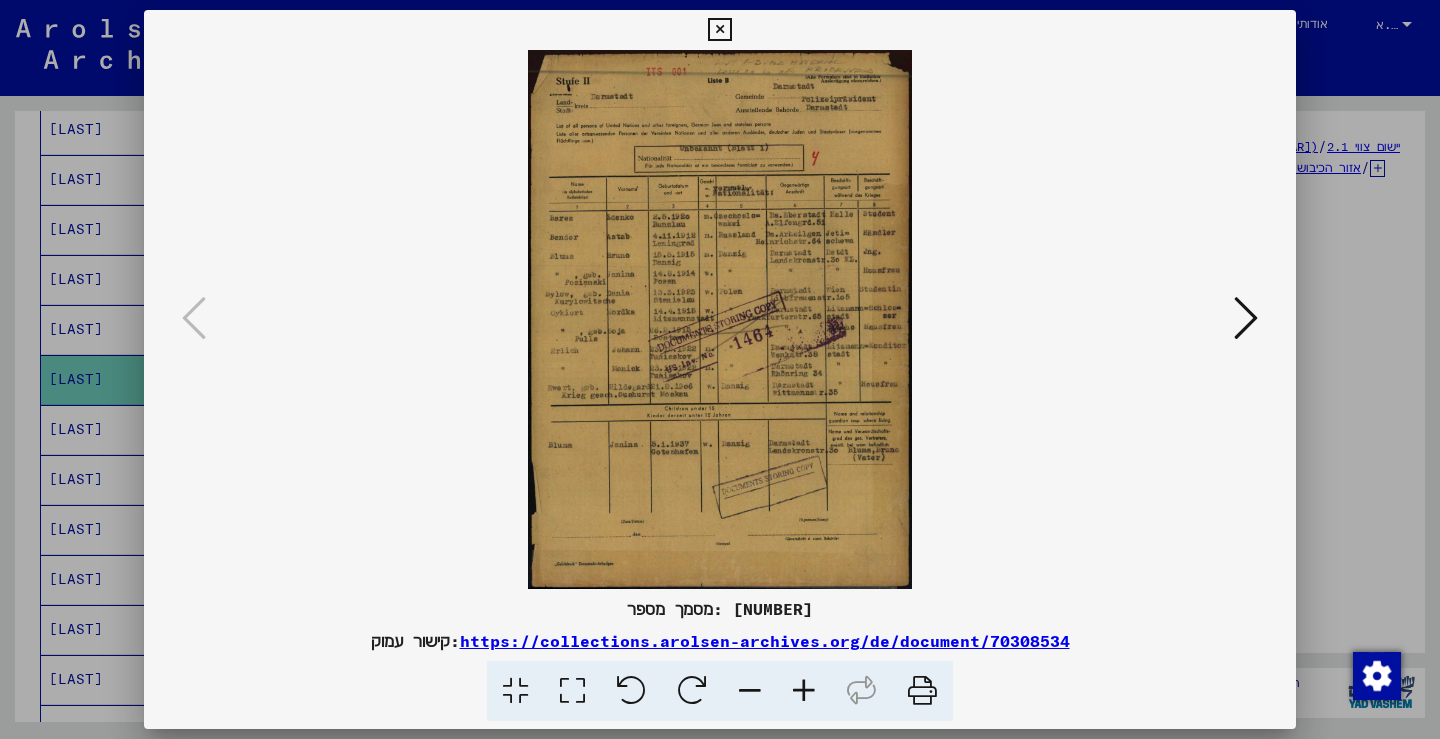 click at bounding box center (1246, 318) 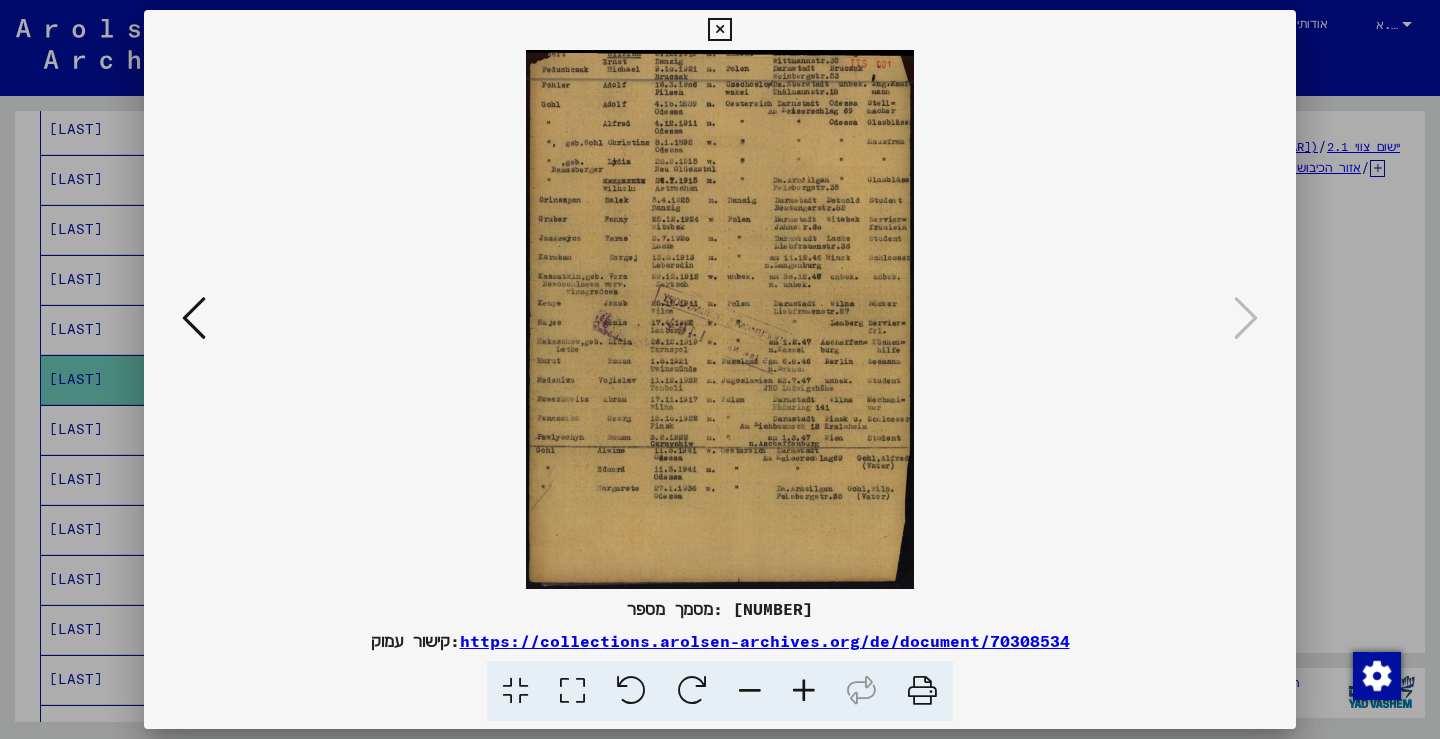 click at bounding box center [719, 30] 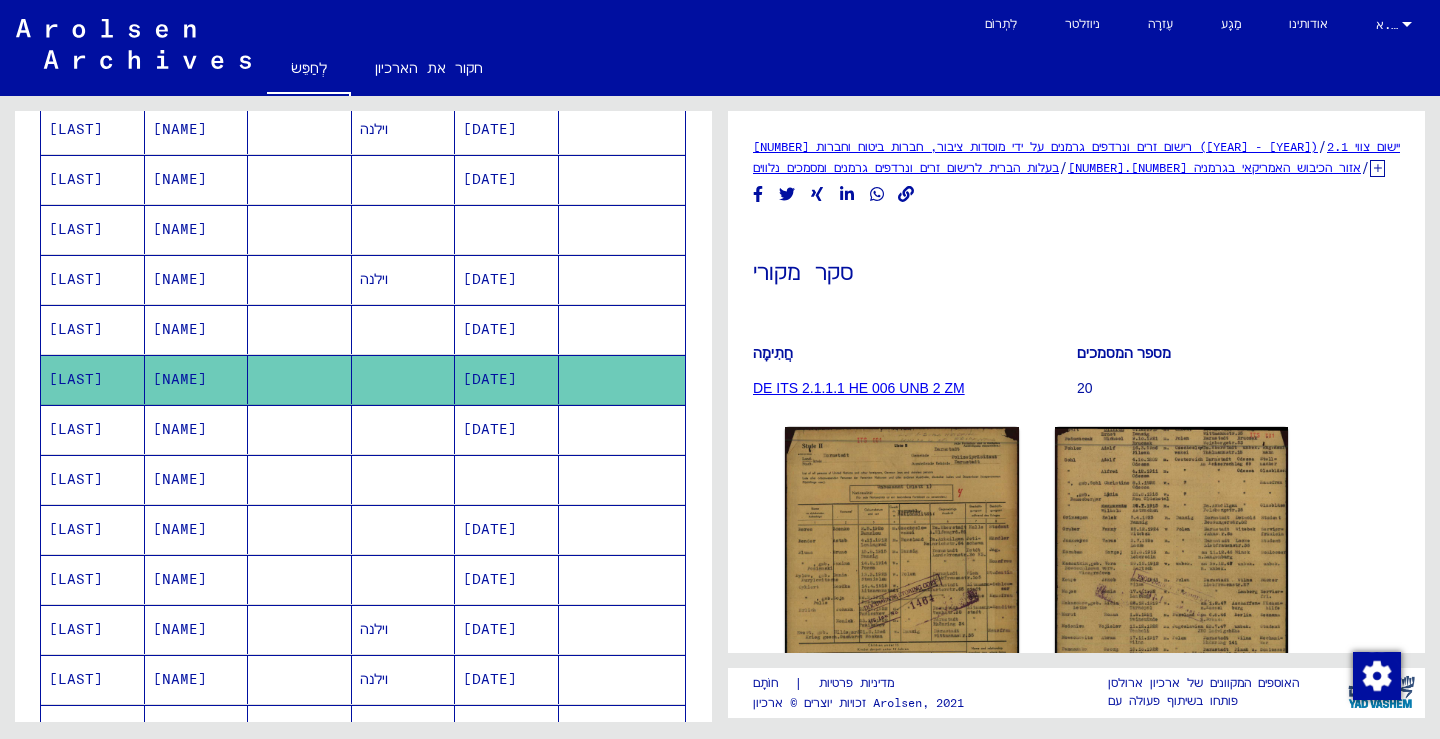 click on "[NAME]" at bounding box center [180, 479] 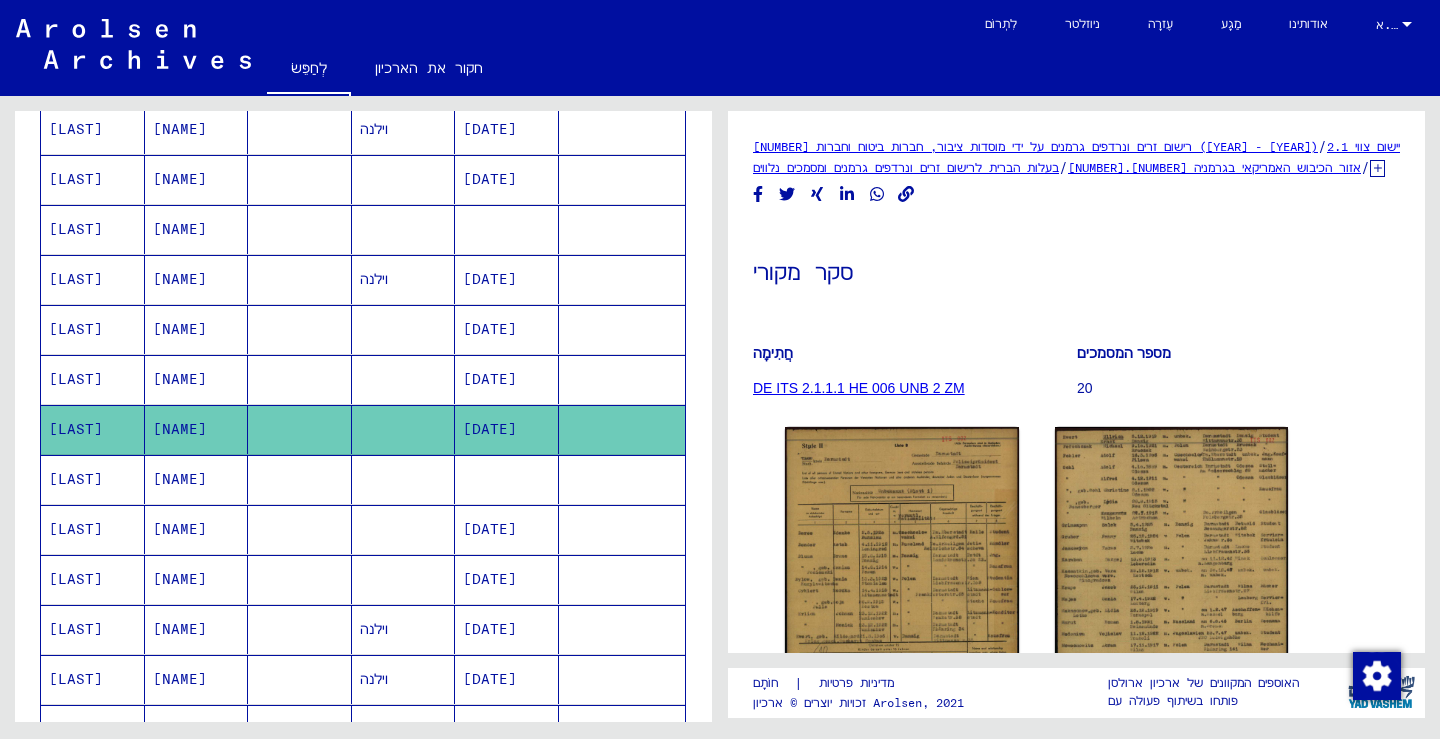 scroll, scrollTop: 0, scrollLeft: 0, axis: both 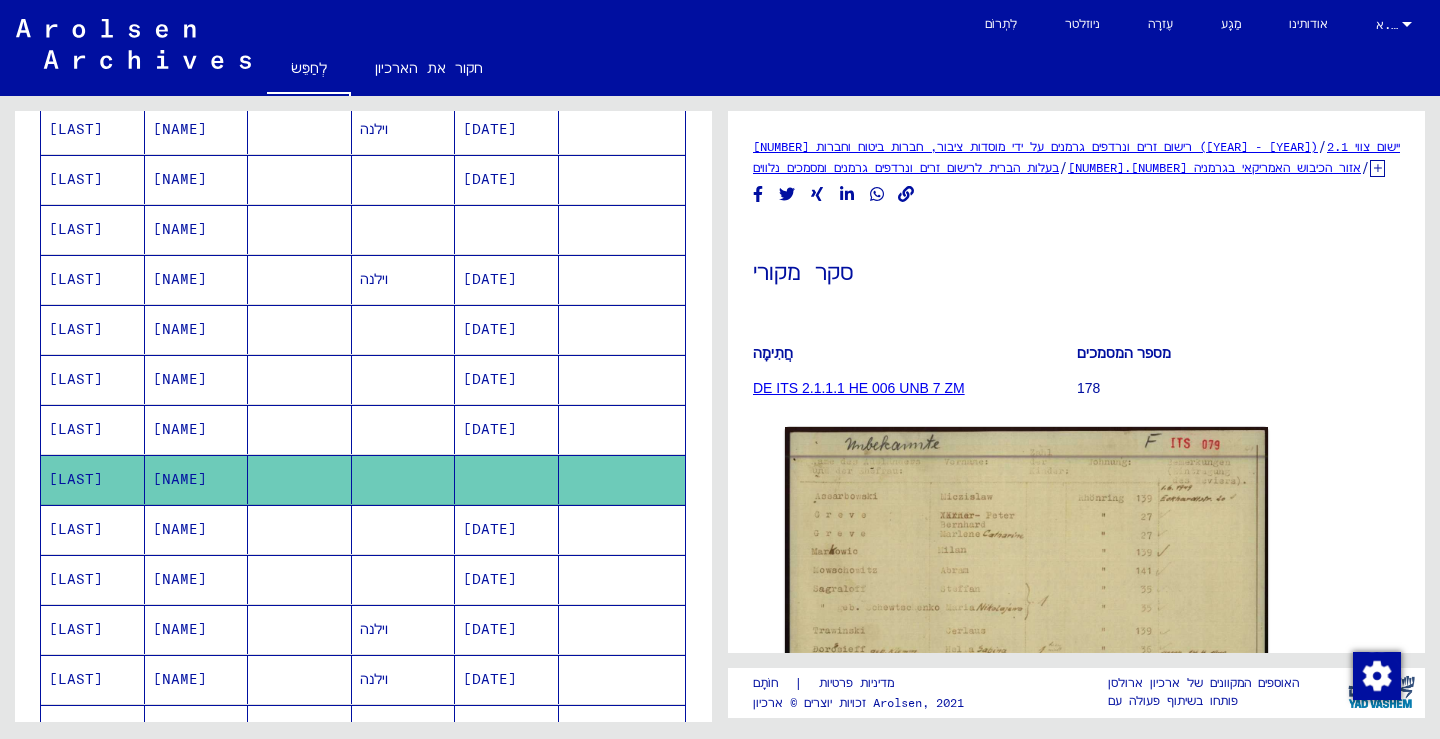 click on "[NAME]" at bounding box center (180, 579) 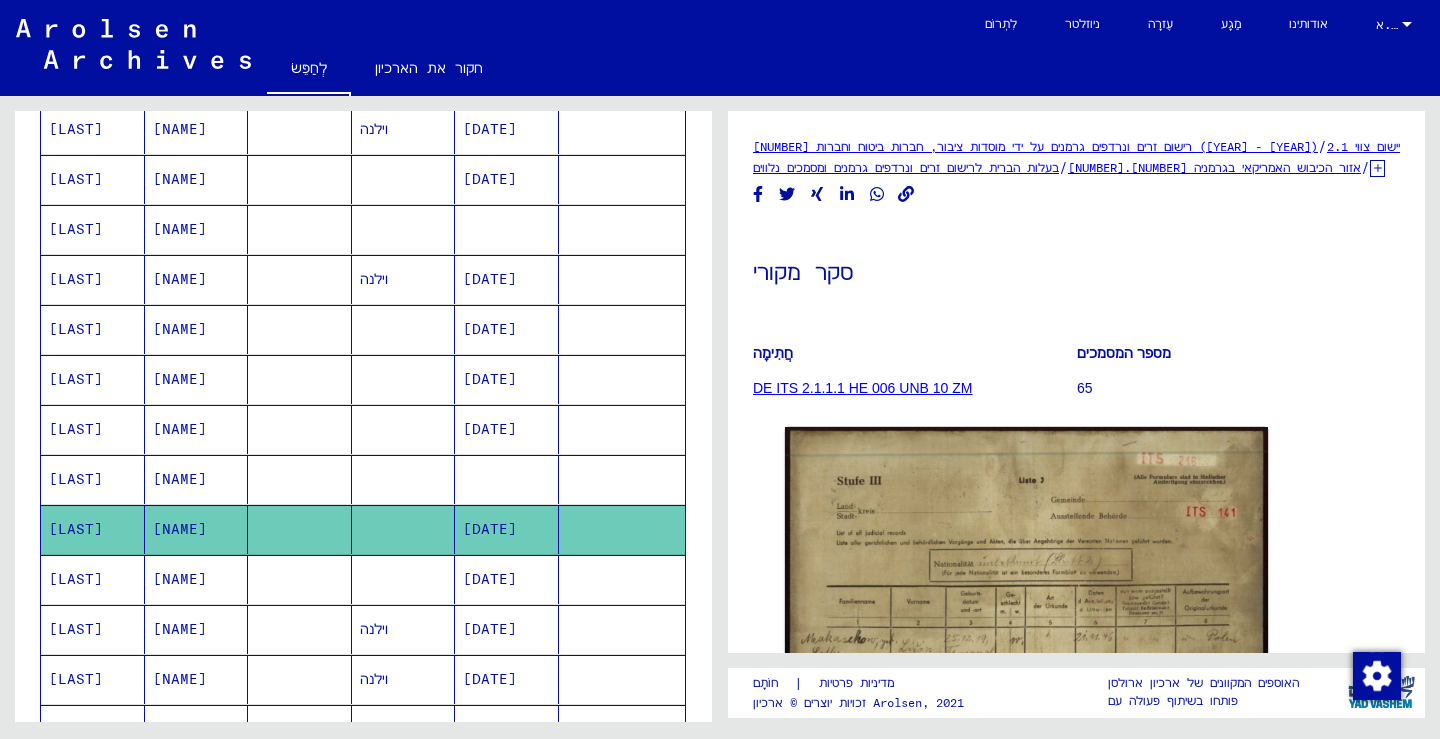 scroll, scrollTop: 0, scrollLeft: 0, axis: both 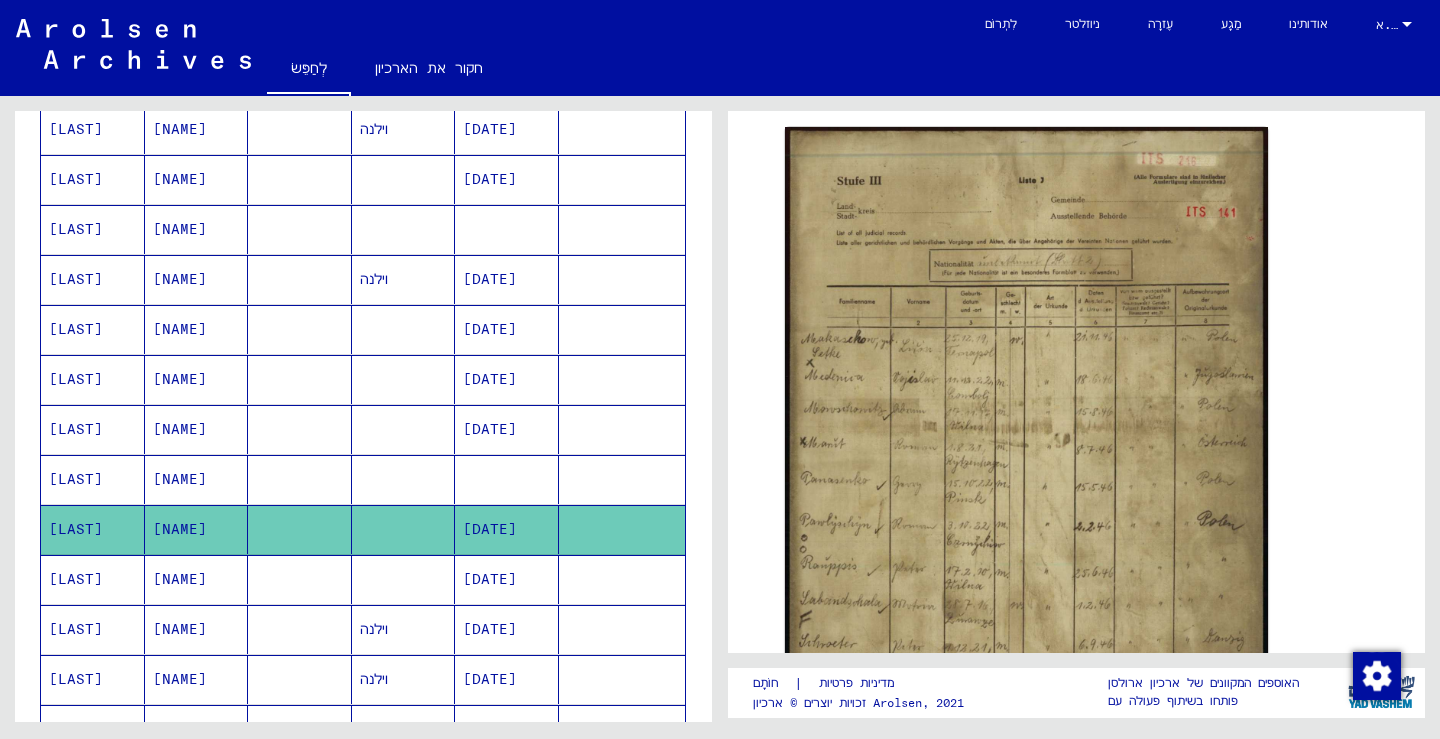 click on "[NAME]" at bounding box center [180, 629] 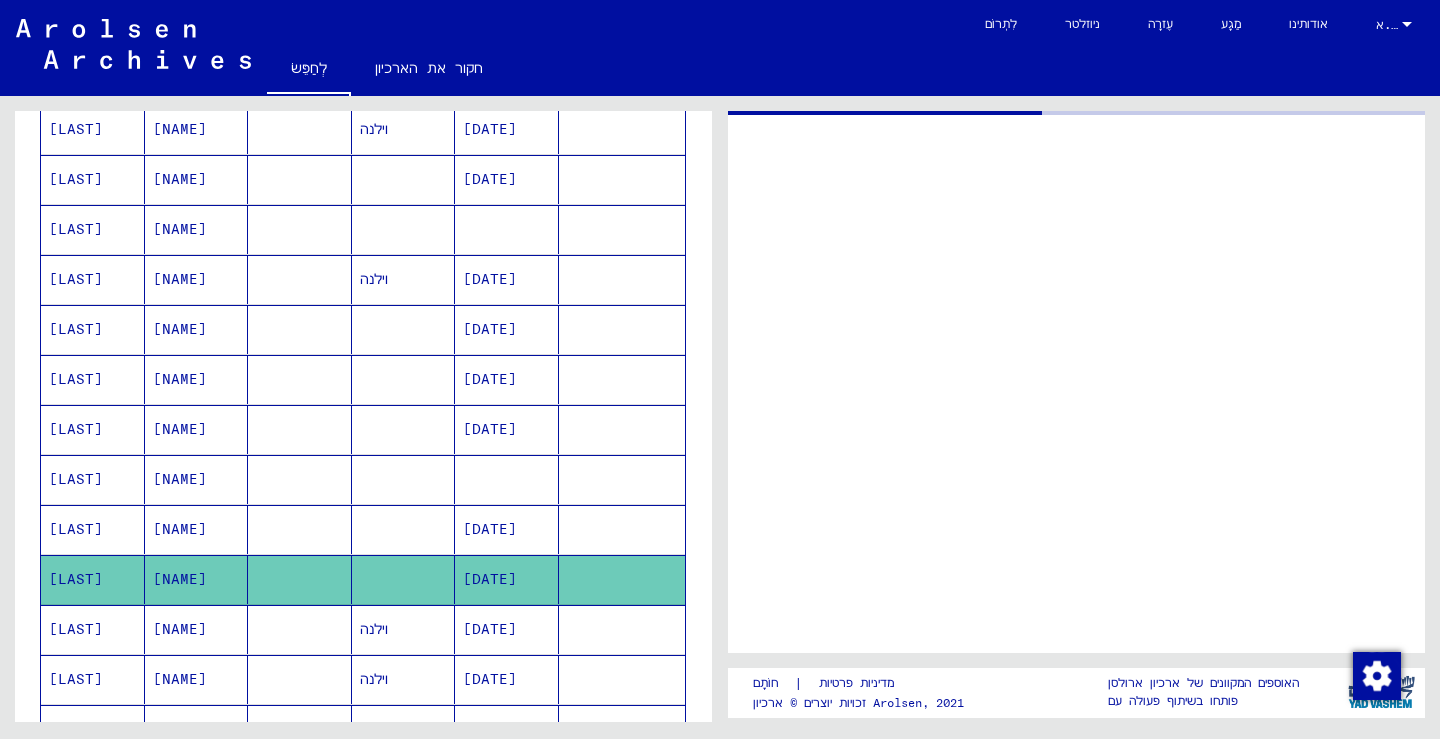 scroll, scrollTop: 0, scrollLeft: 0, axis: both 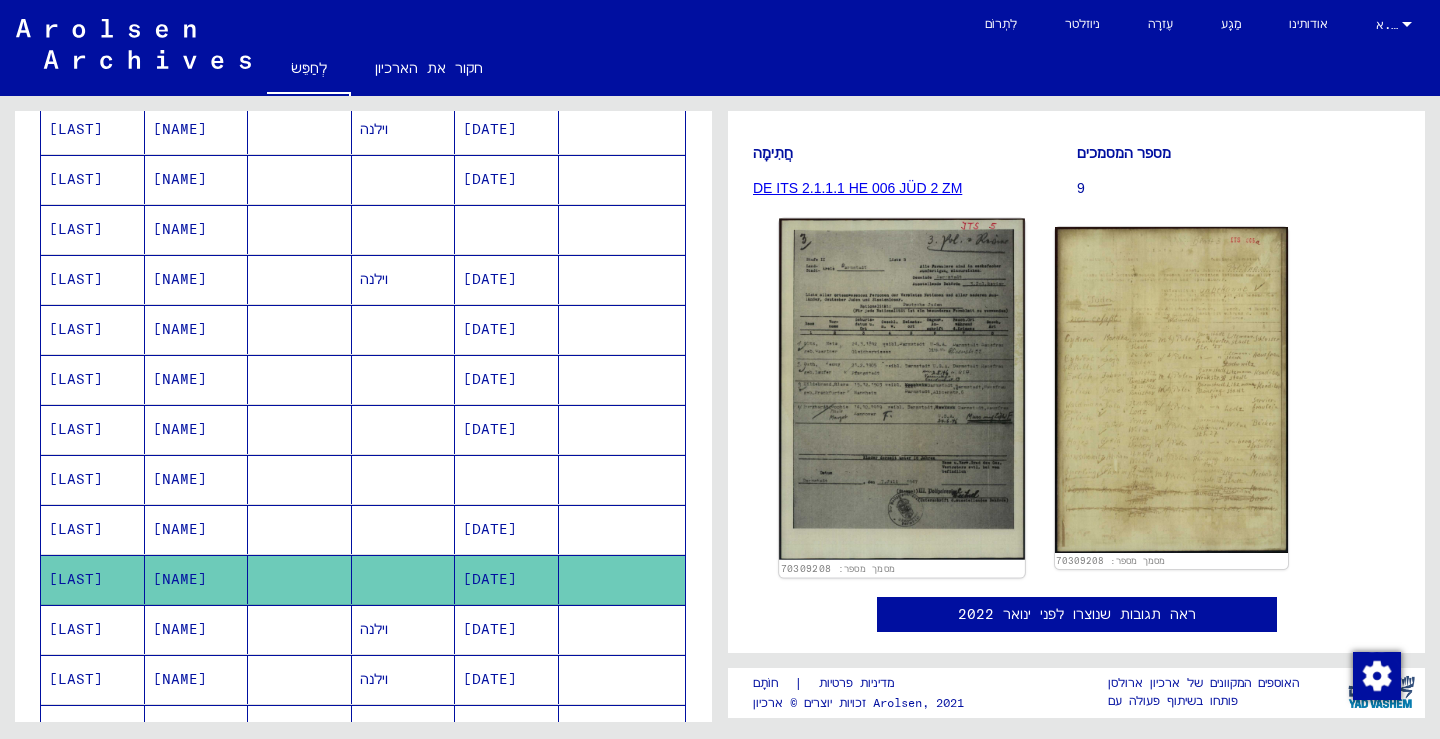 click 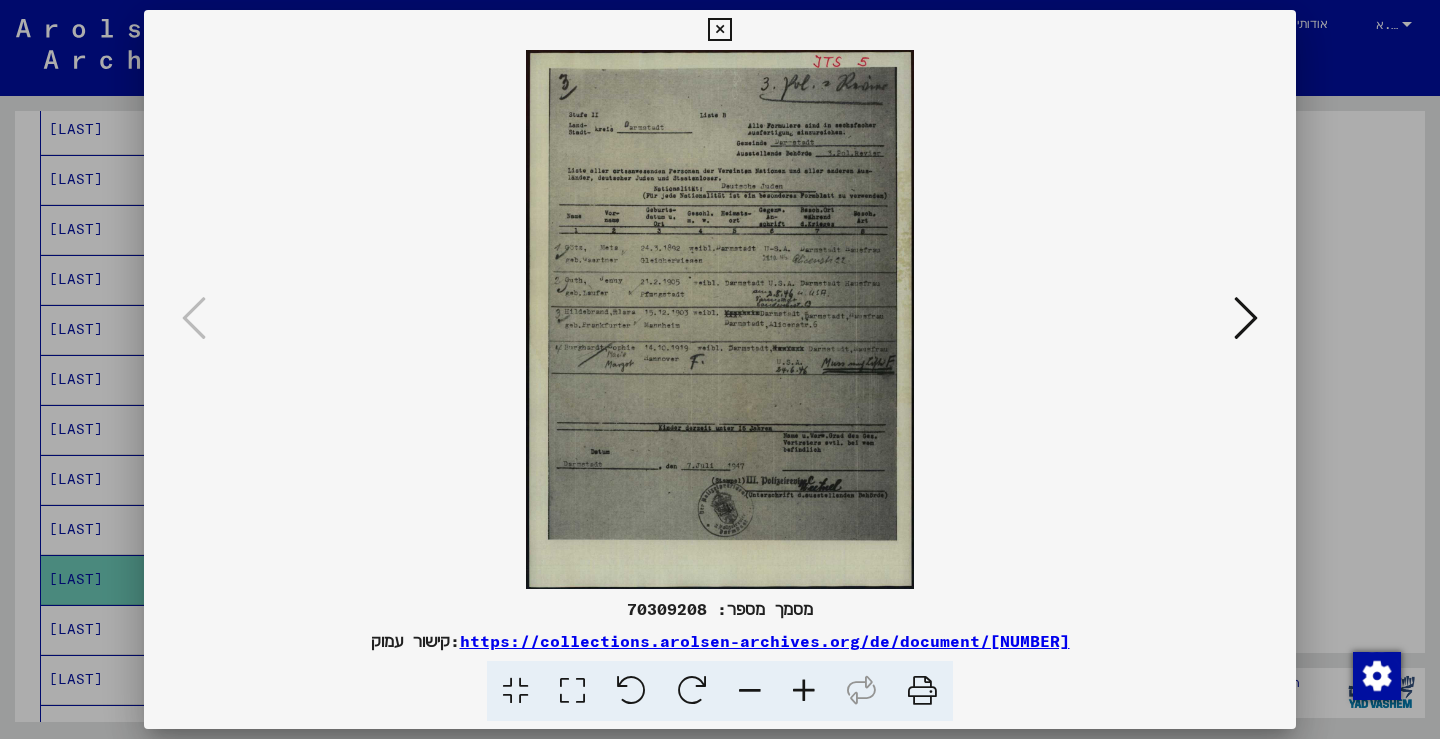 click at bounding box center (804, 691) 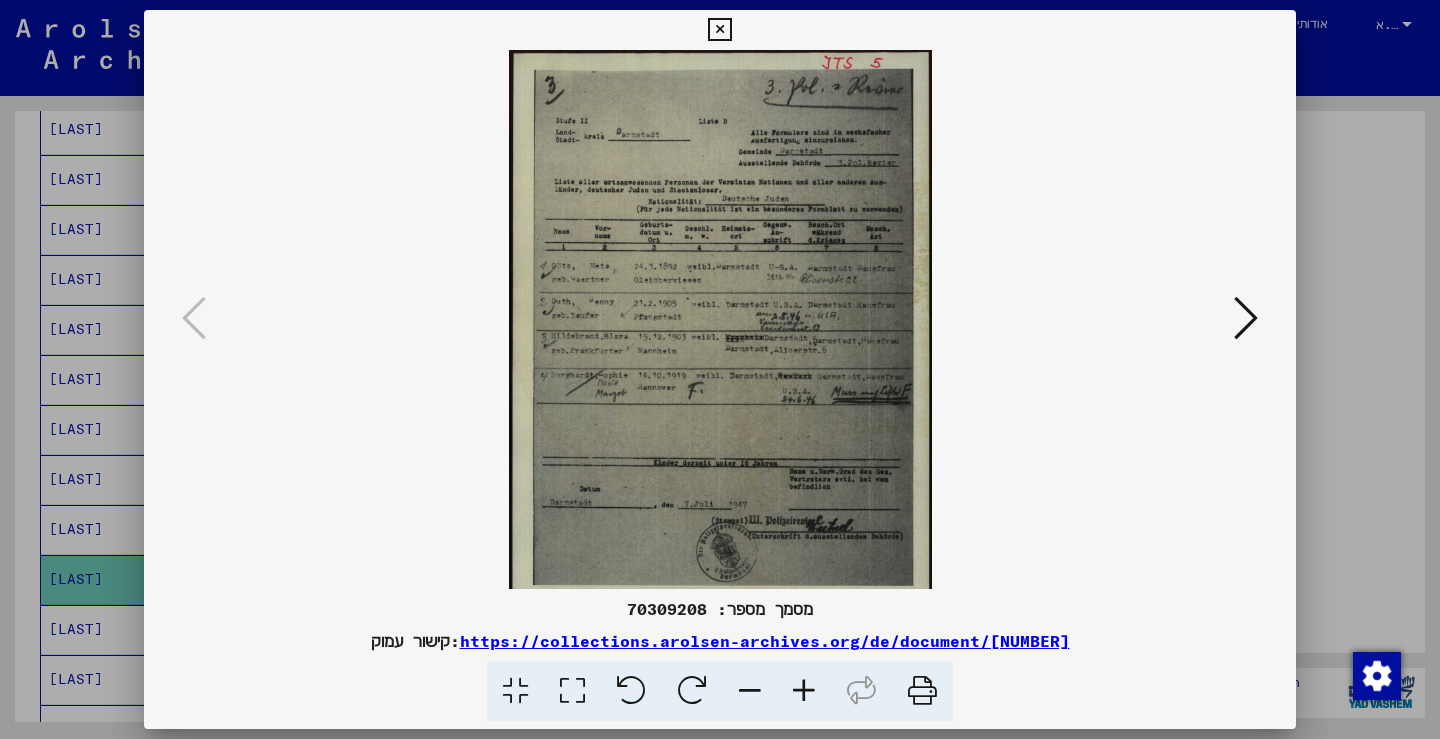 click at bounding box center [804, 691] 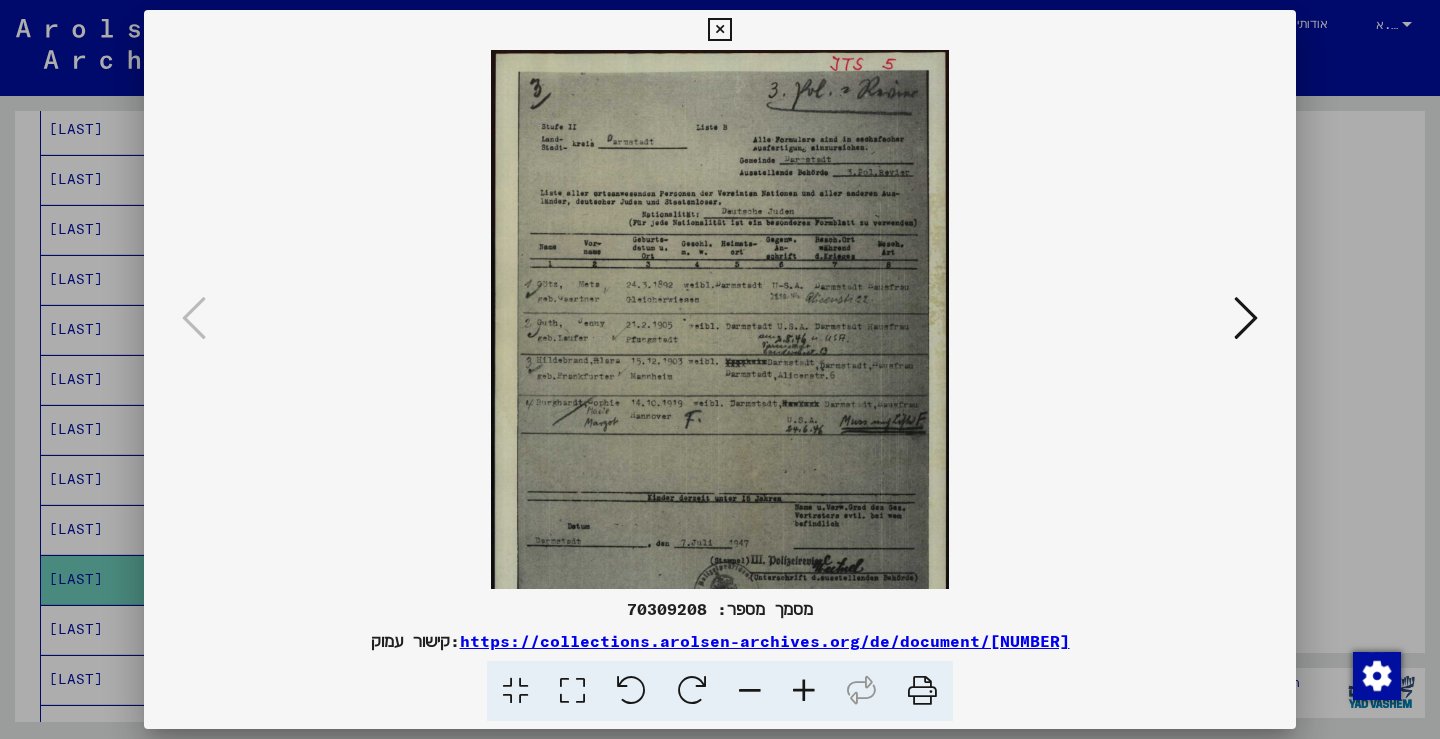 click at bounding box center [804, 691] 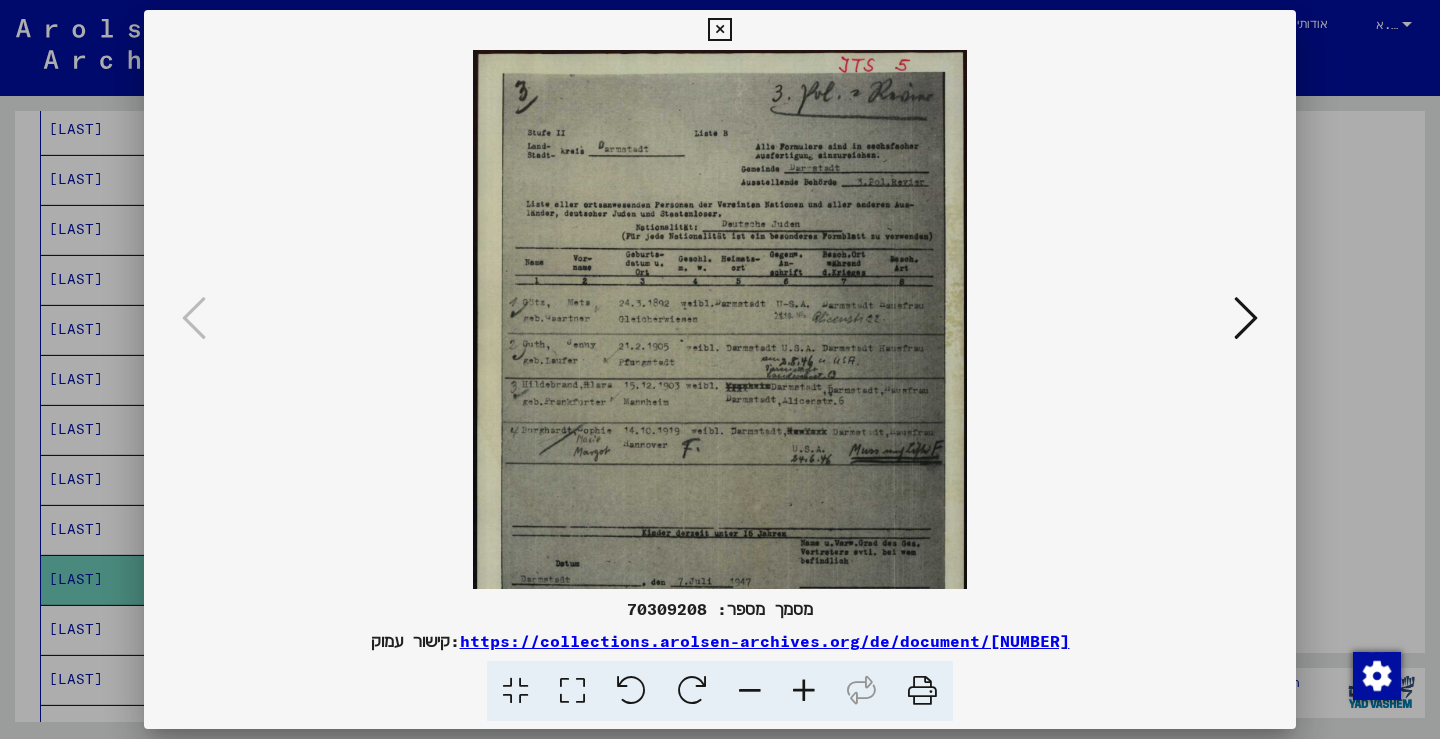click at bounding box center (804, 691) 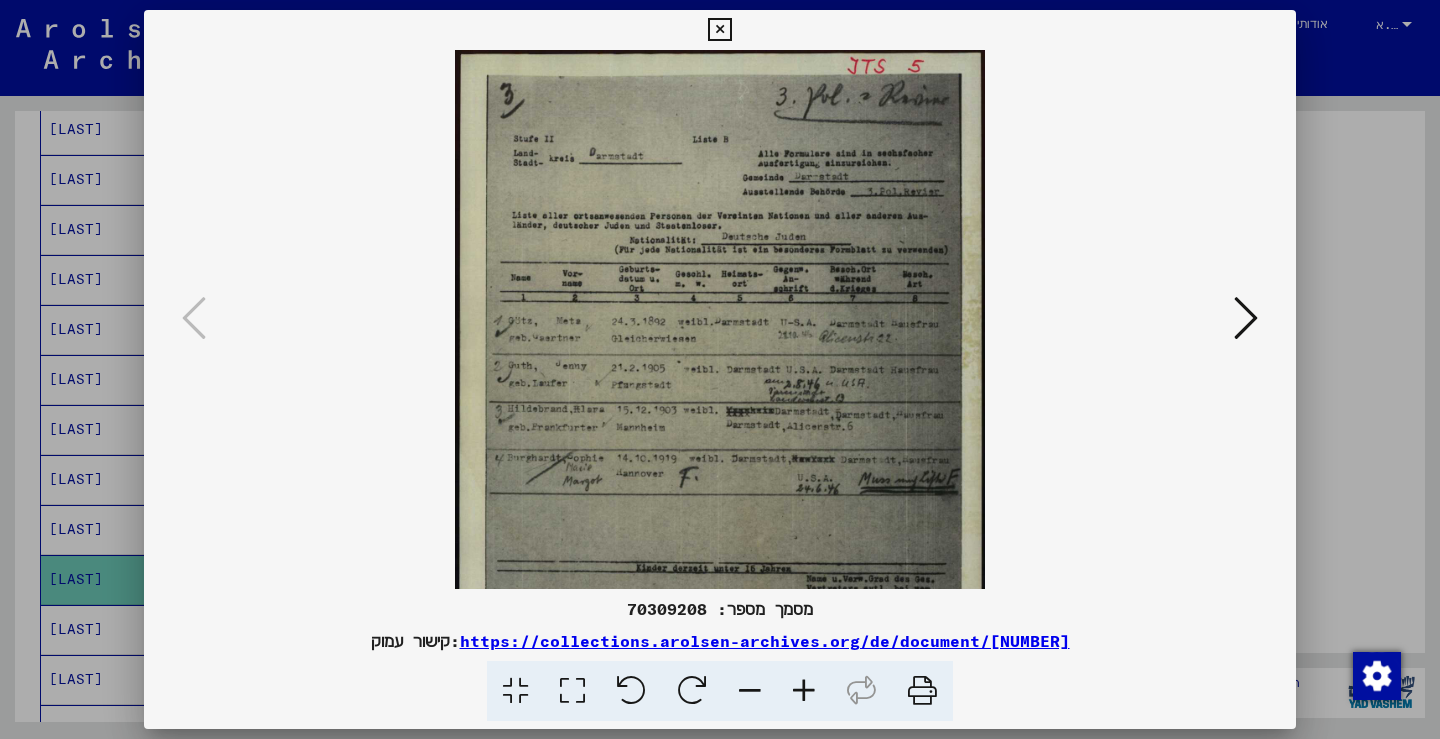 click at bounding box center [804, 691] 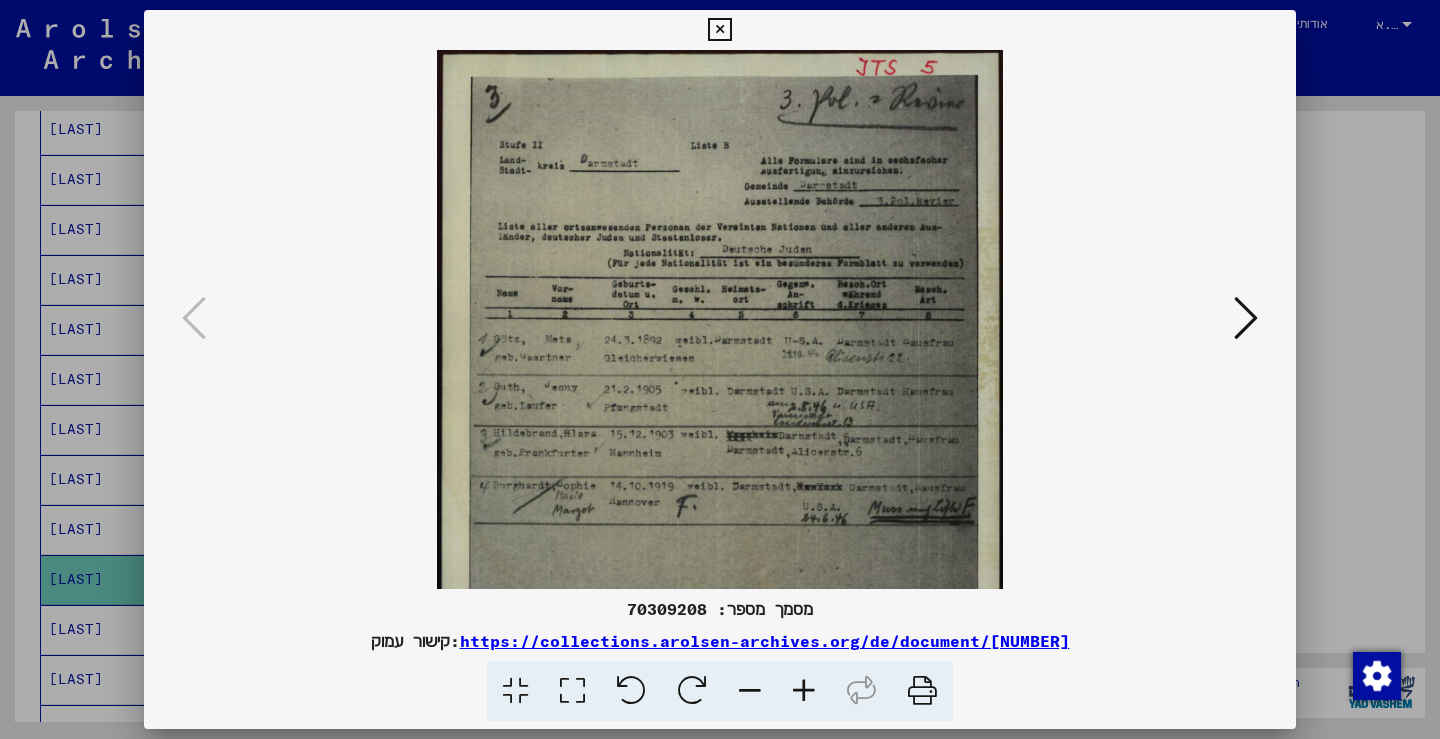 click at bounding box center [804, 691] 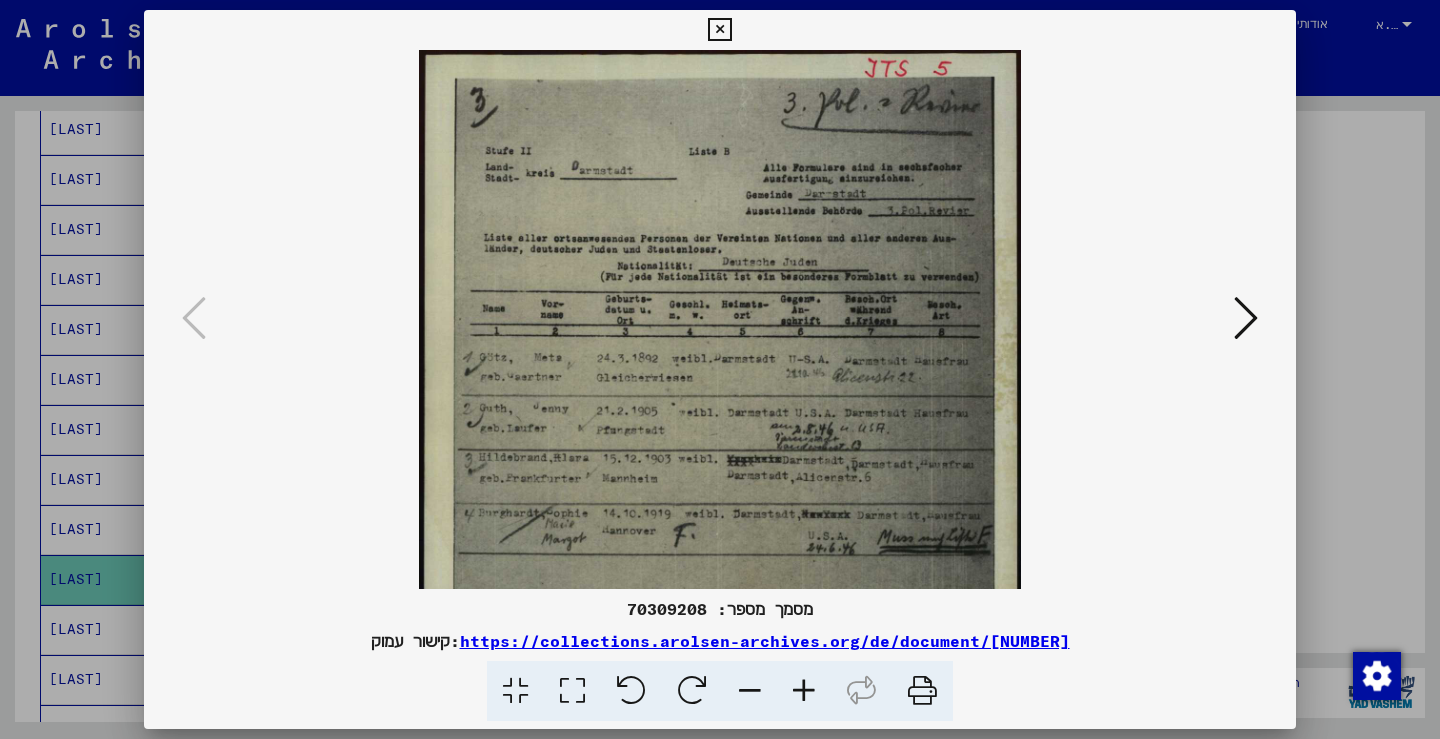 click at bounding box center (804, 691) 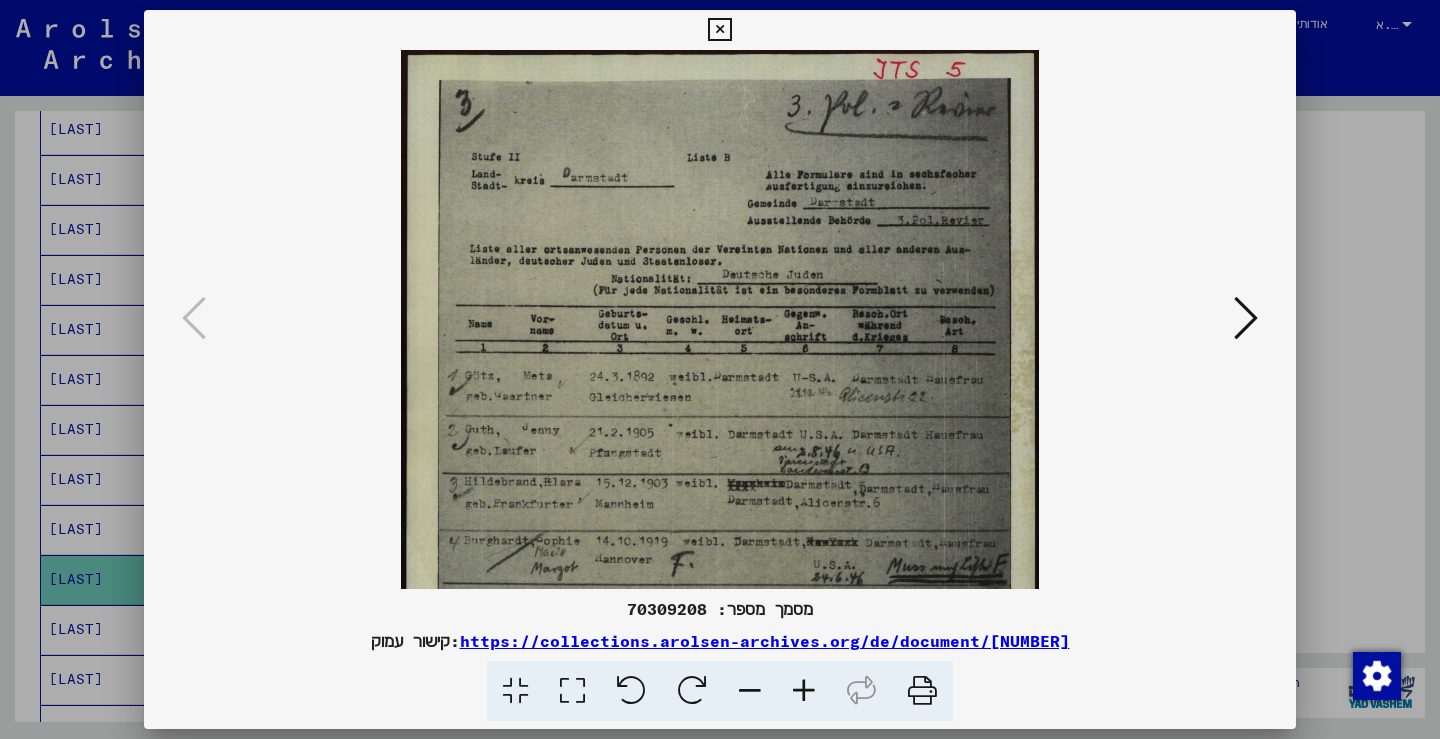 click at bounding box center [804, 691] 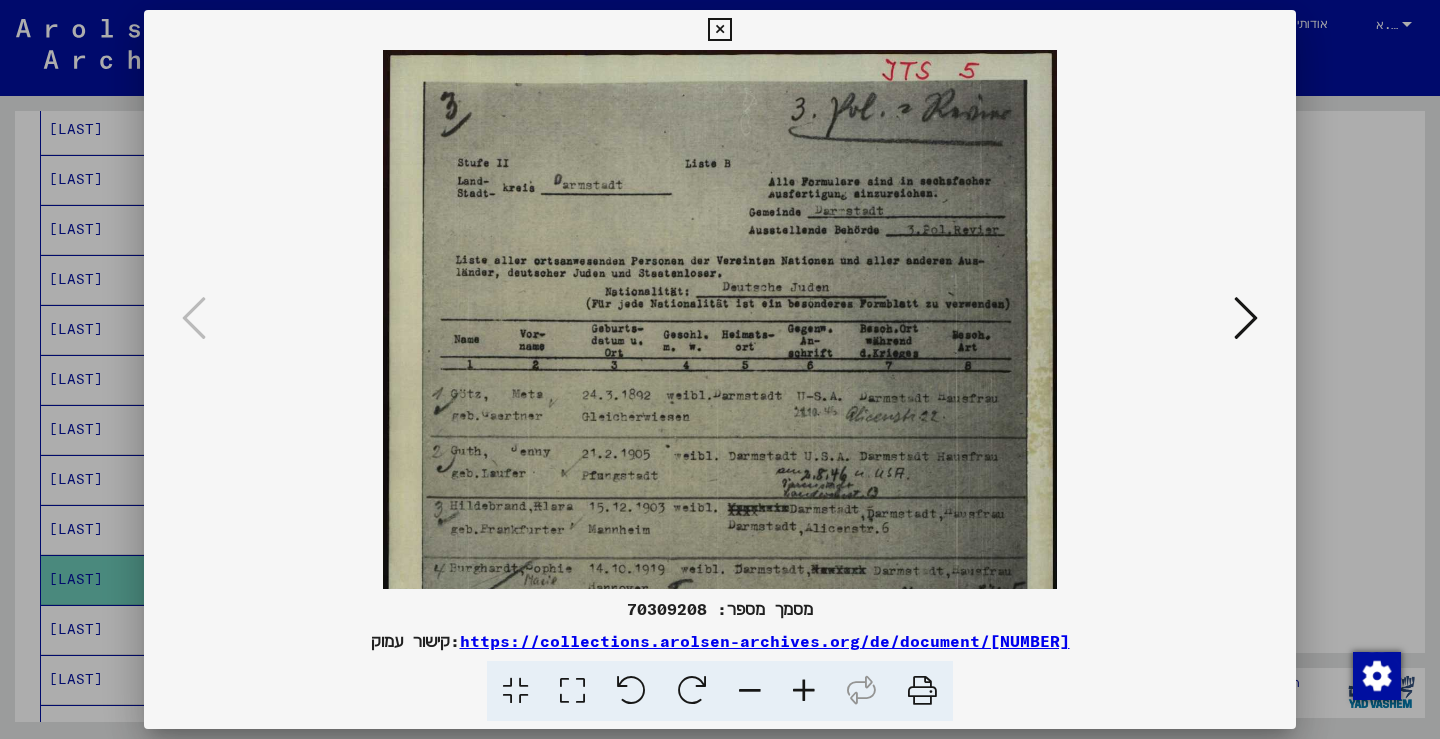 click at bounding box center [804, 691] 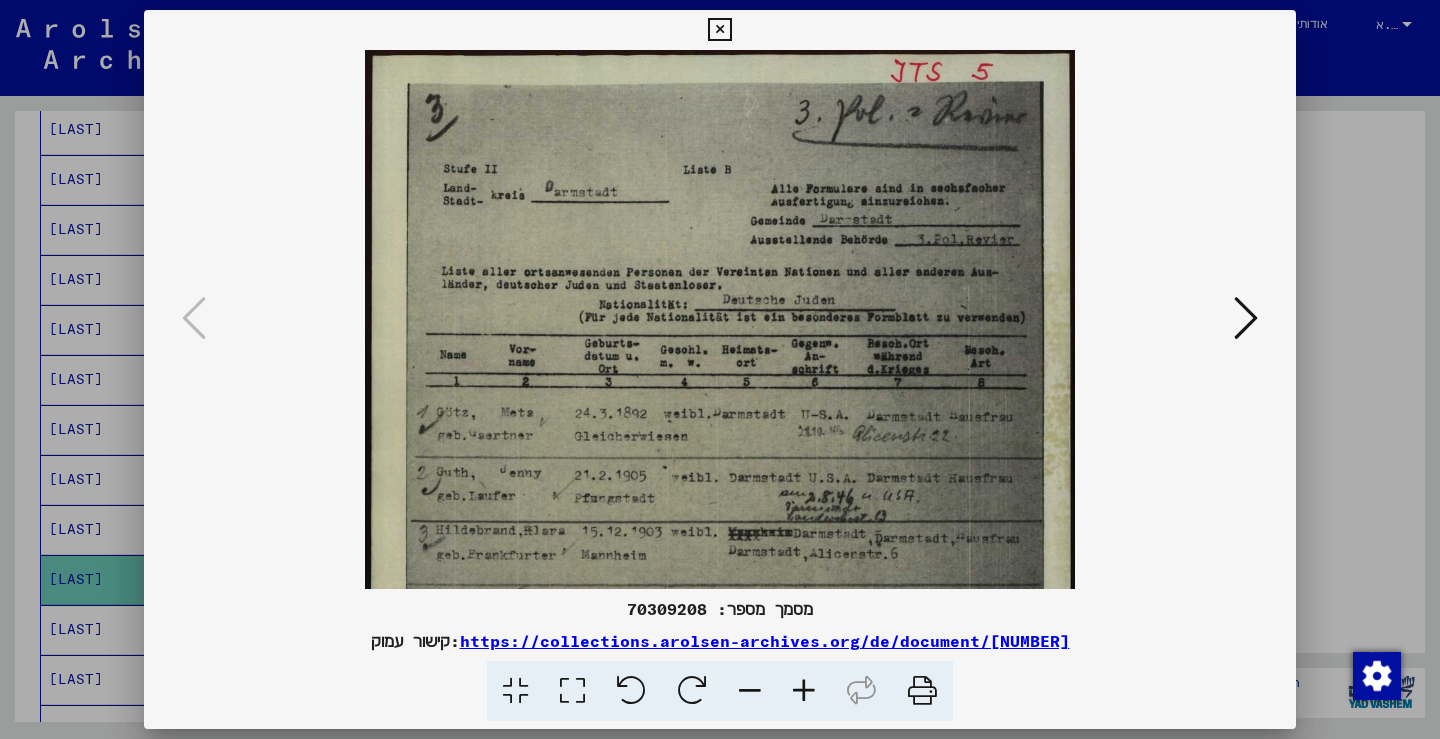 click at bounding box center [804, 691] 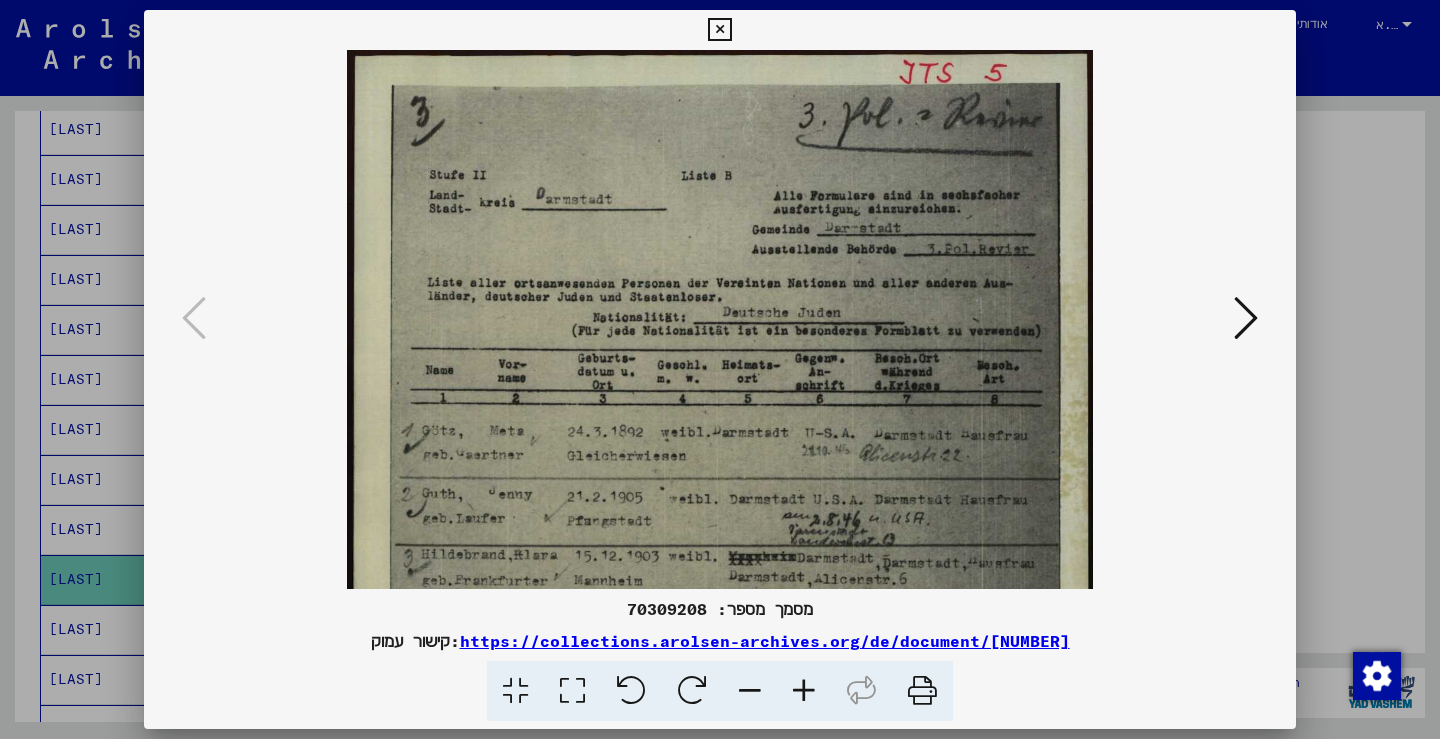 click at bounding box center [720, 569] 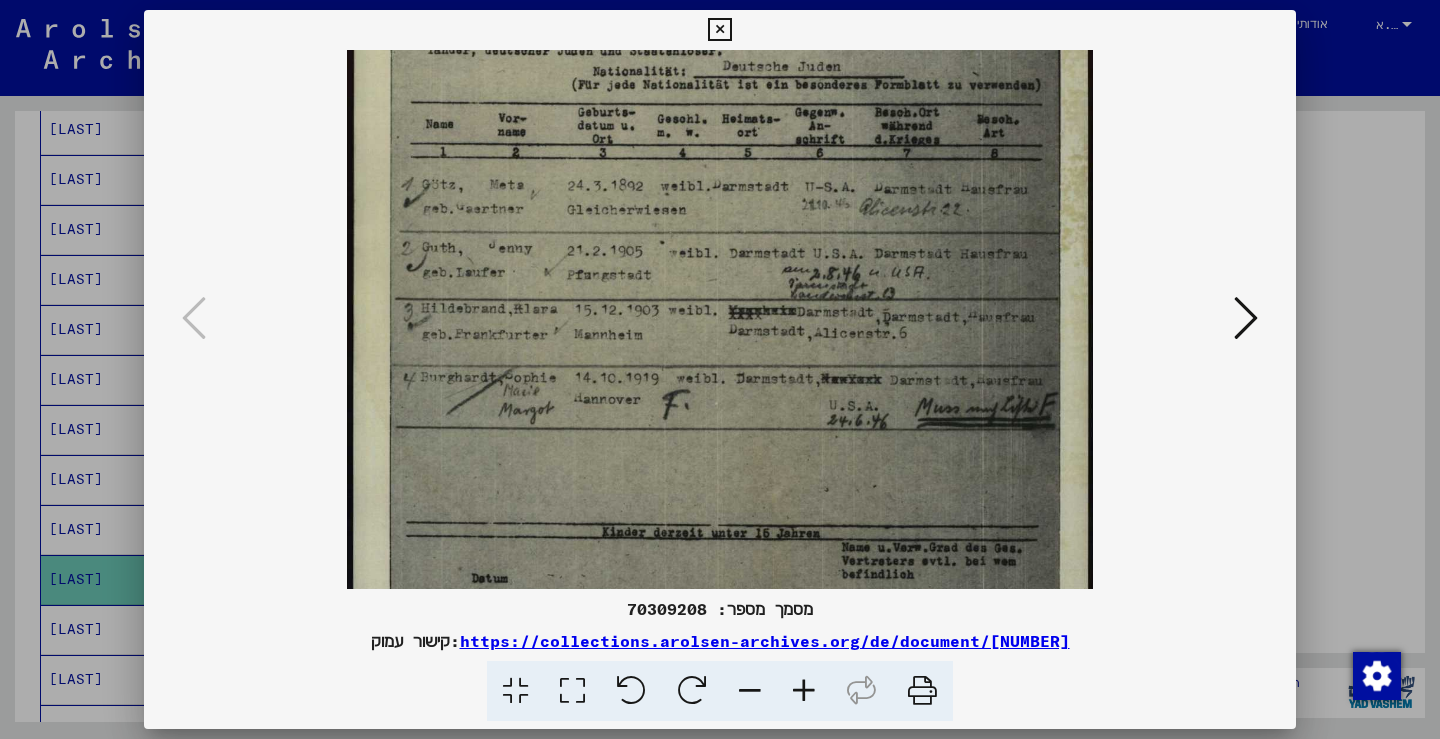 scroll, scrollTop: 264, scrollLeft: 0, axis: vertical 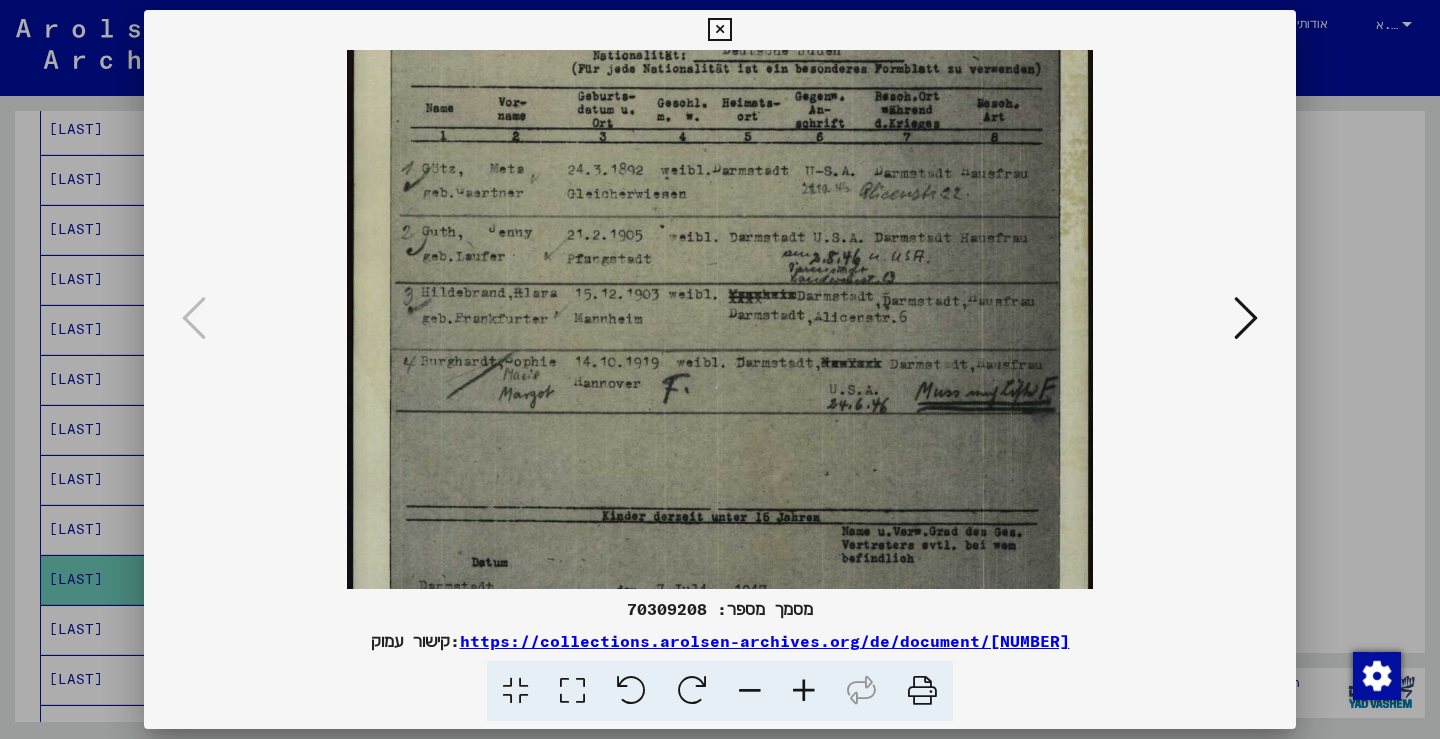 drag, startPoint x: 668, startPoint y: 511, endPoint x: 698, endPoint y: 252, distance: 260.73166 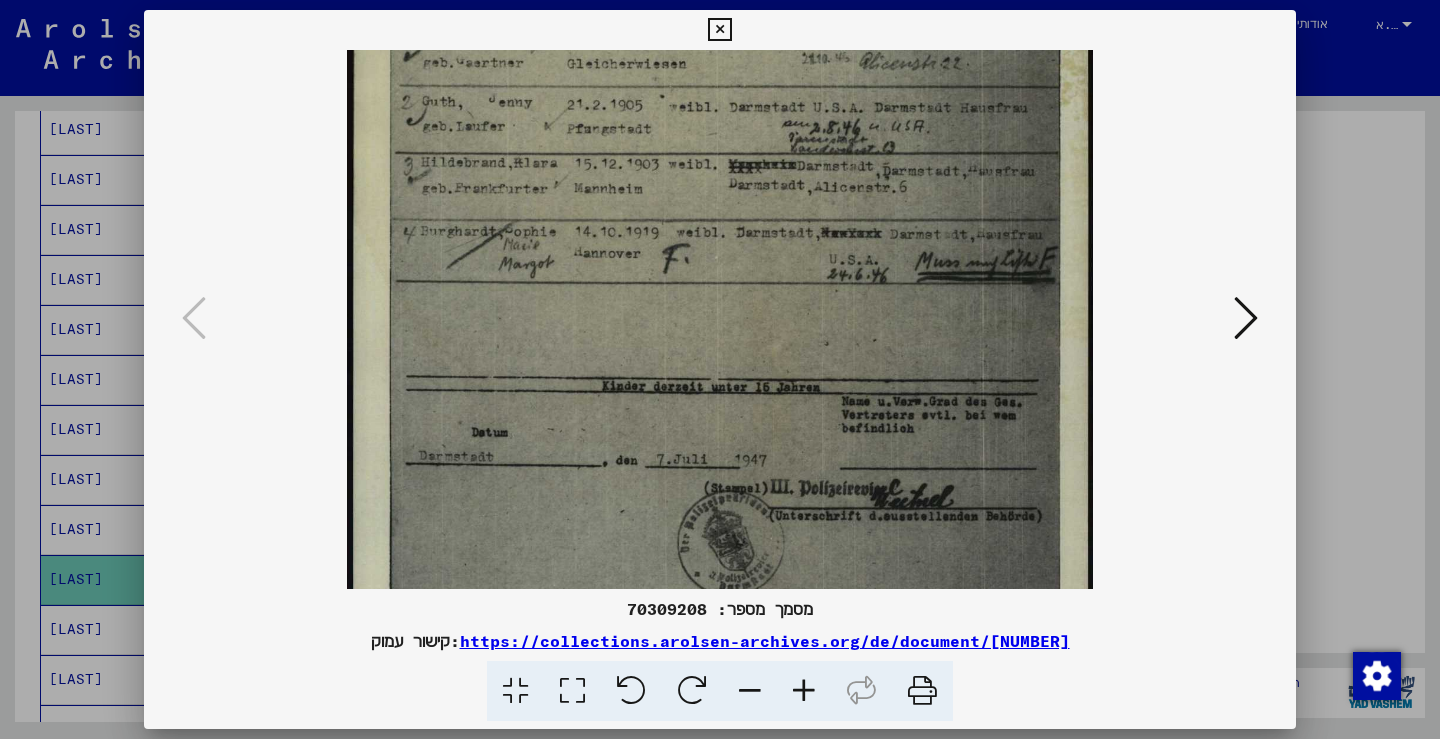 drag, startPoint x: 639, startPoint y: 452, endPoint x: 1439, endPoint y: 365, distance: 804.71674 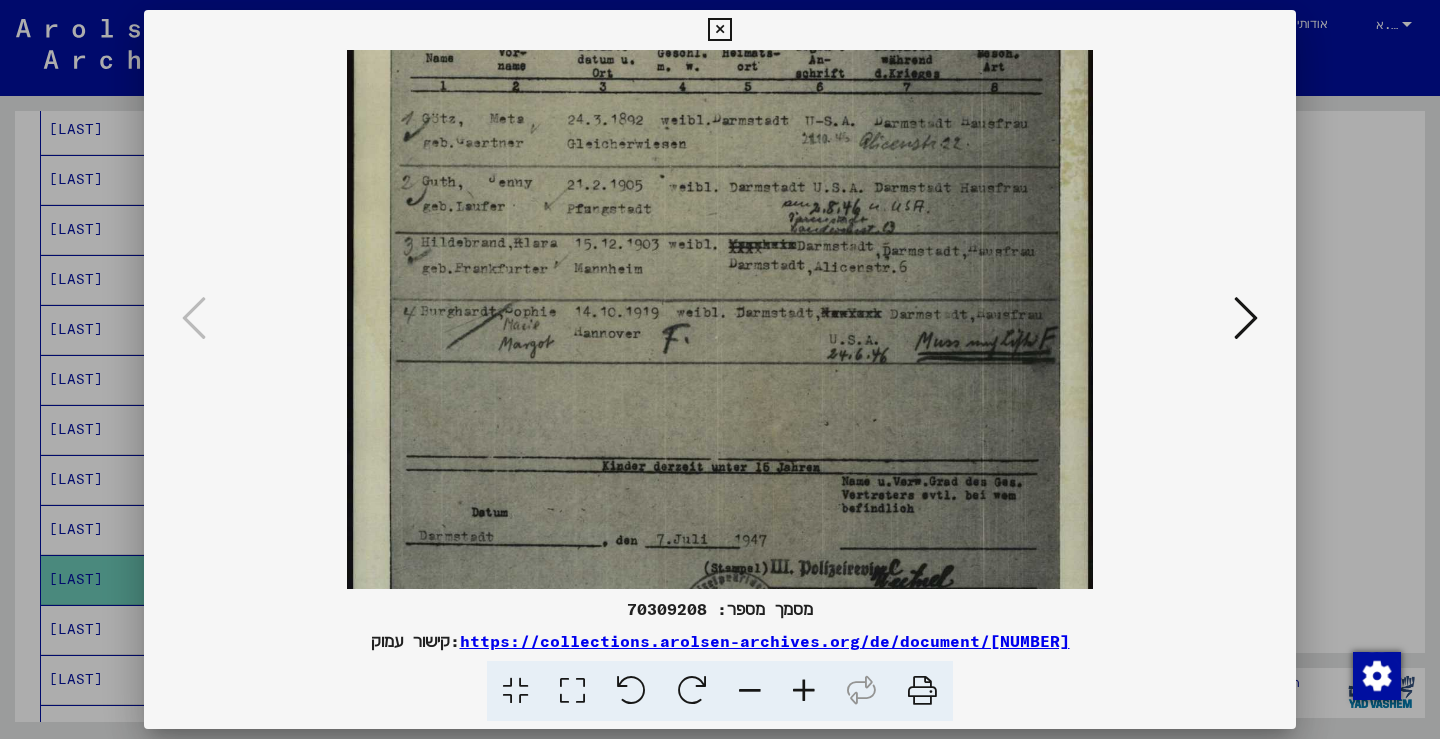click at bounding box center (1246, 318) 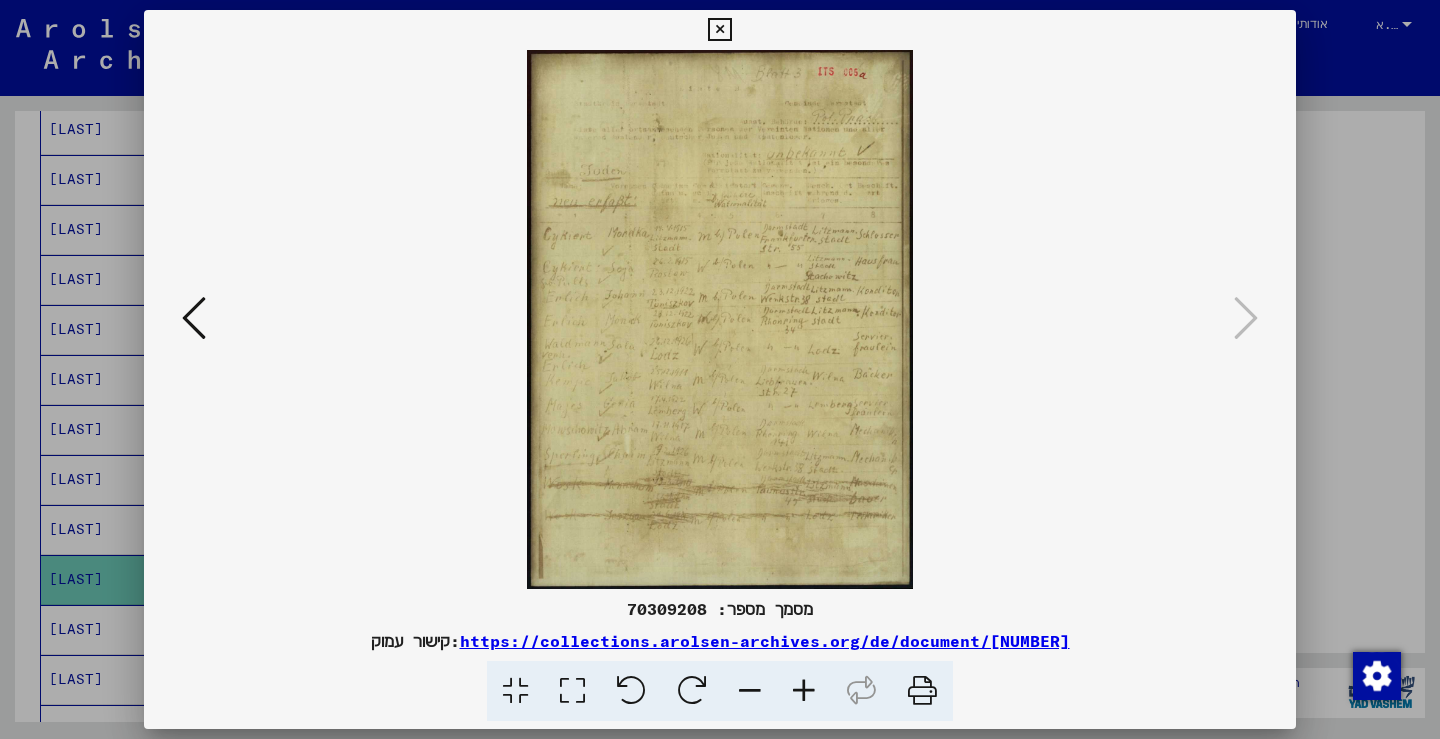 scroll, scrollTop: 0, scrollLeft: 0, axis: both 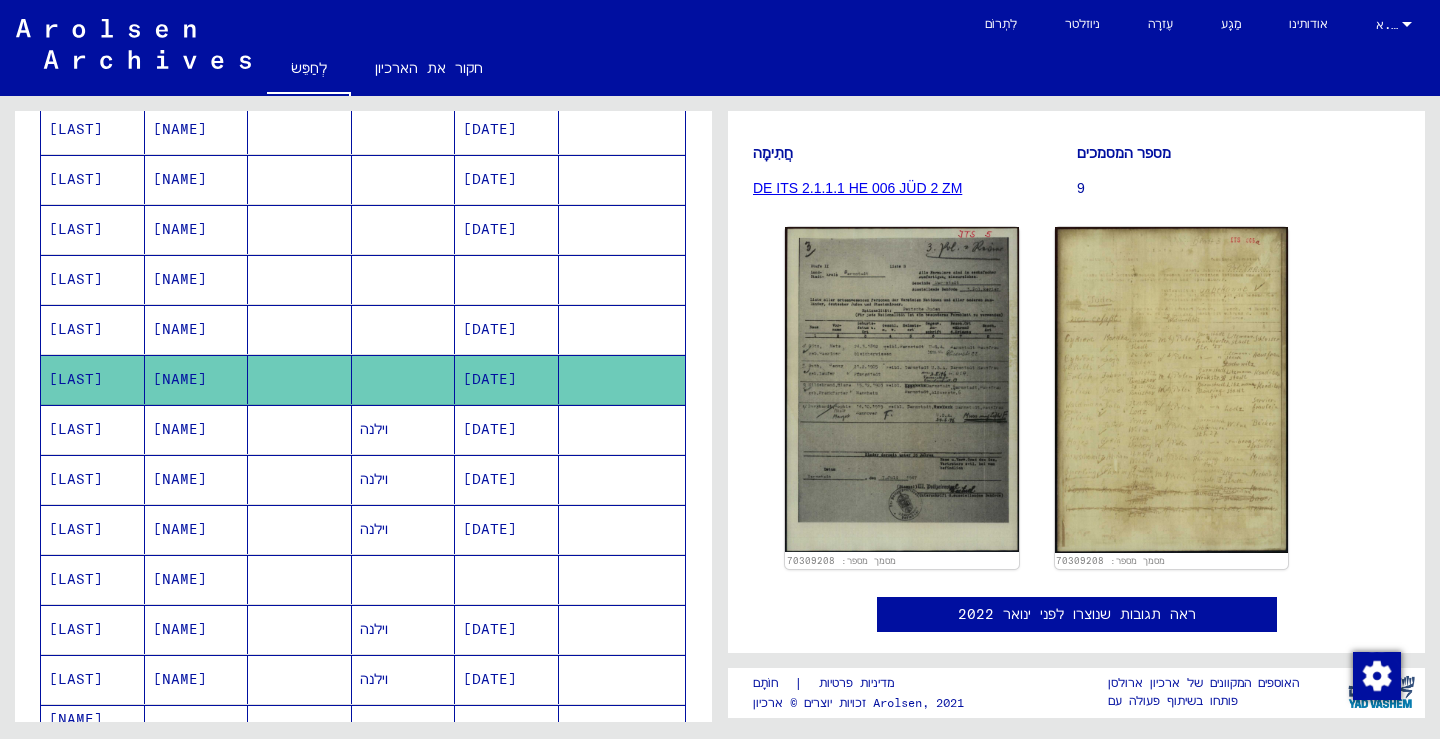 click on "[NAME]" at bounding box center (197, 479) 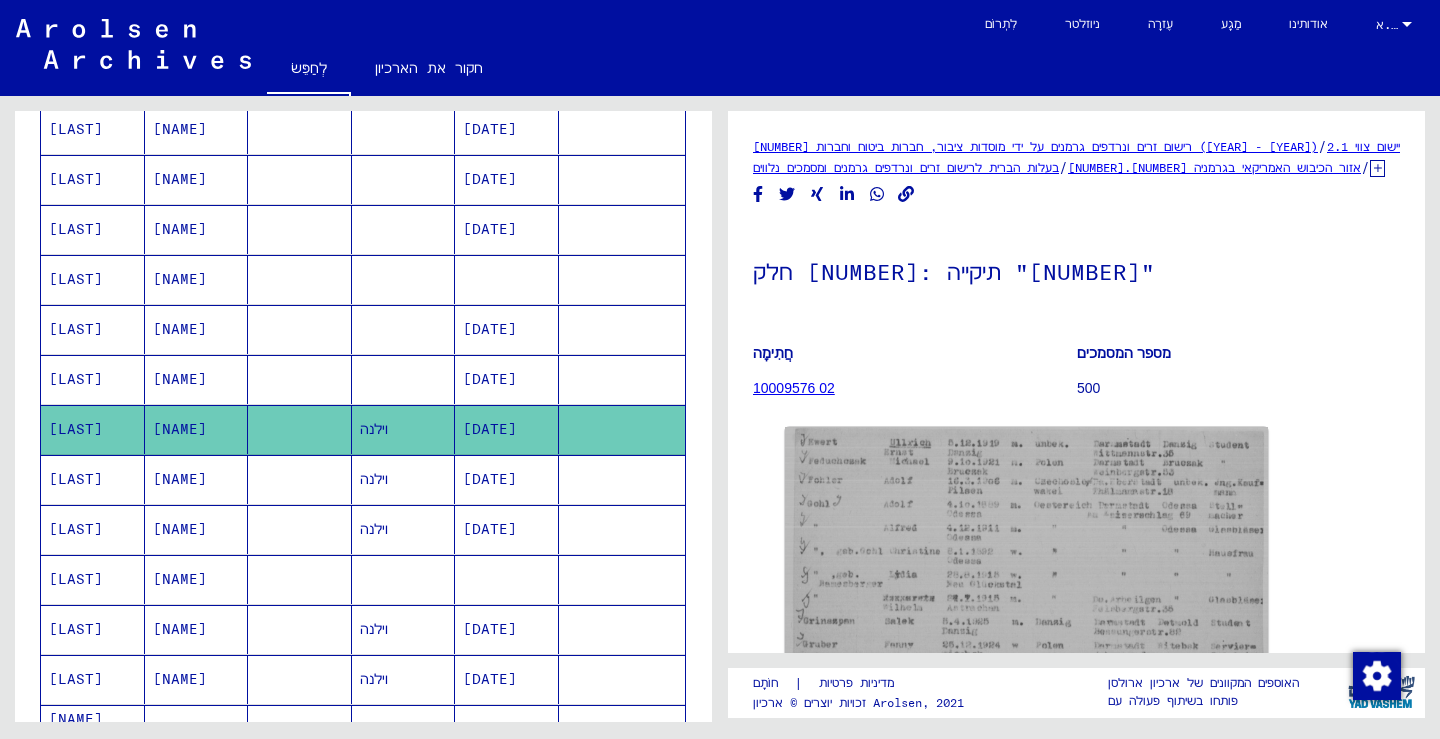 scroll, scrollTop: 0, scrollLeft: 0, axis: both 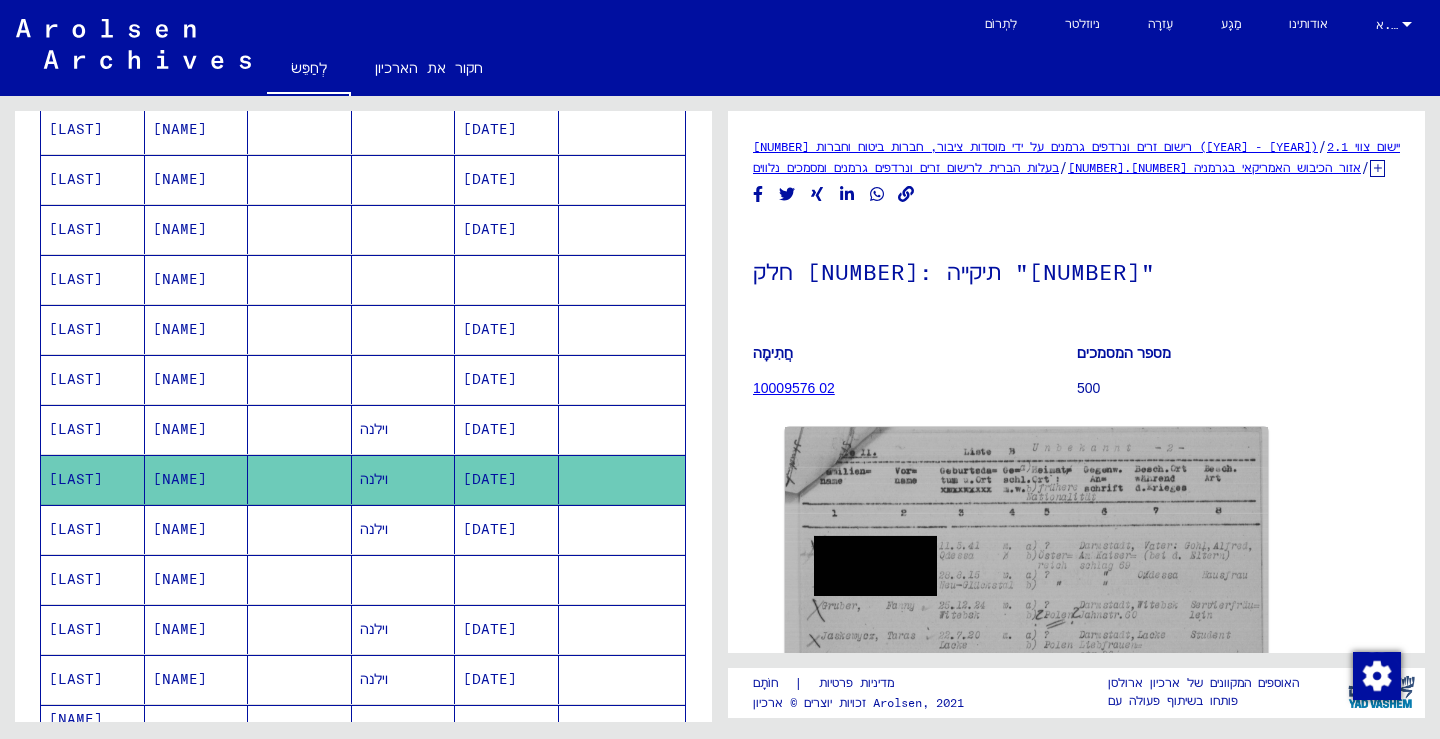 click on "[NAME]" at bounding box center [180, 579] 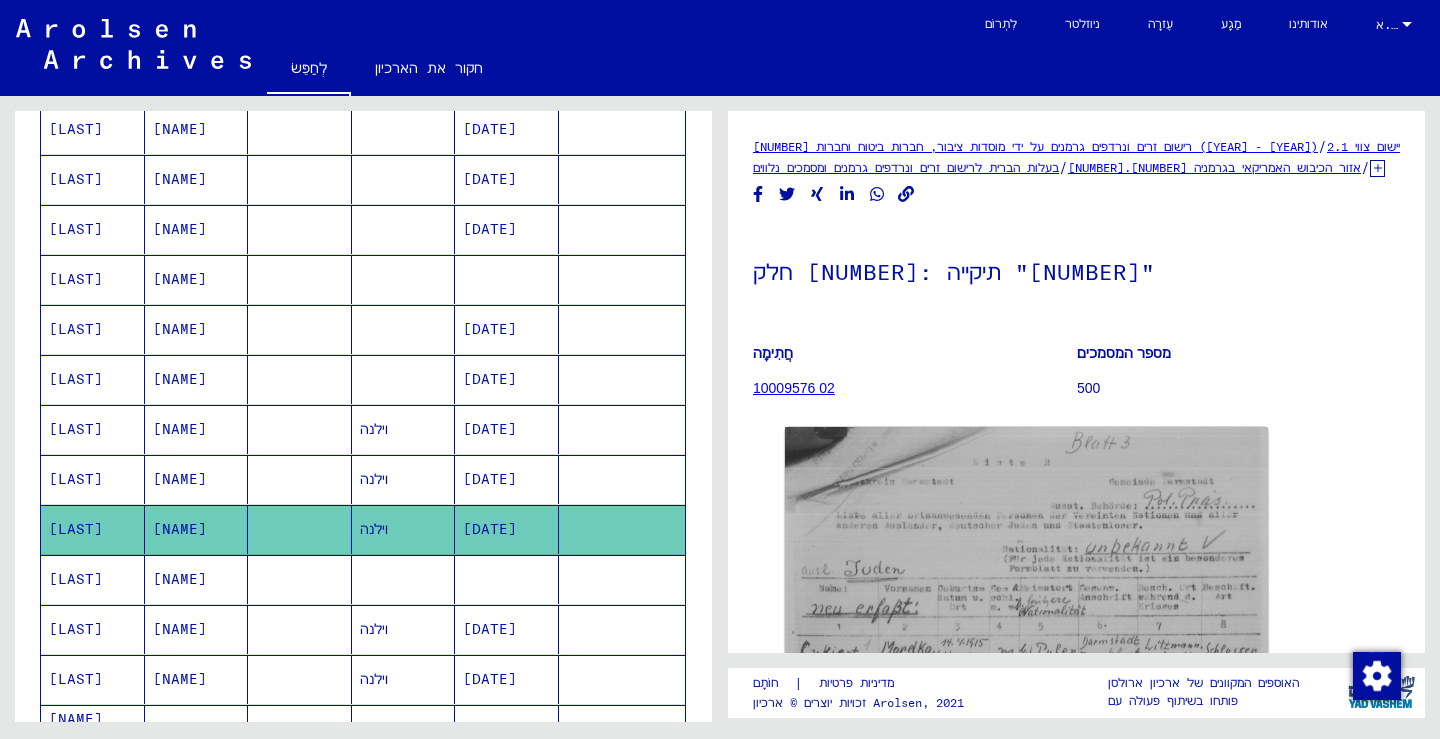 scroll, scrollTop: 0, scrollLeft: 0, axis: both 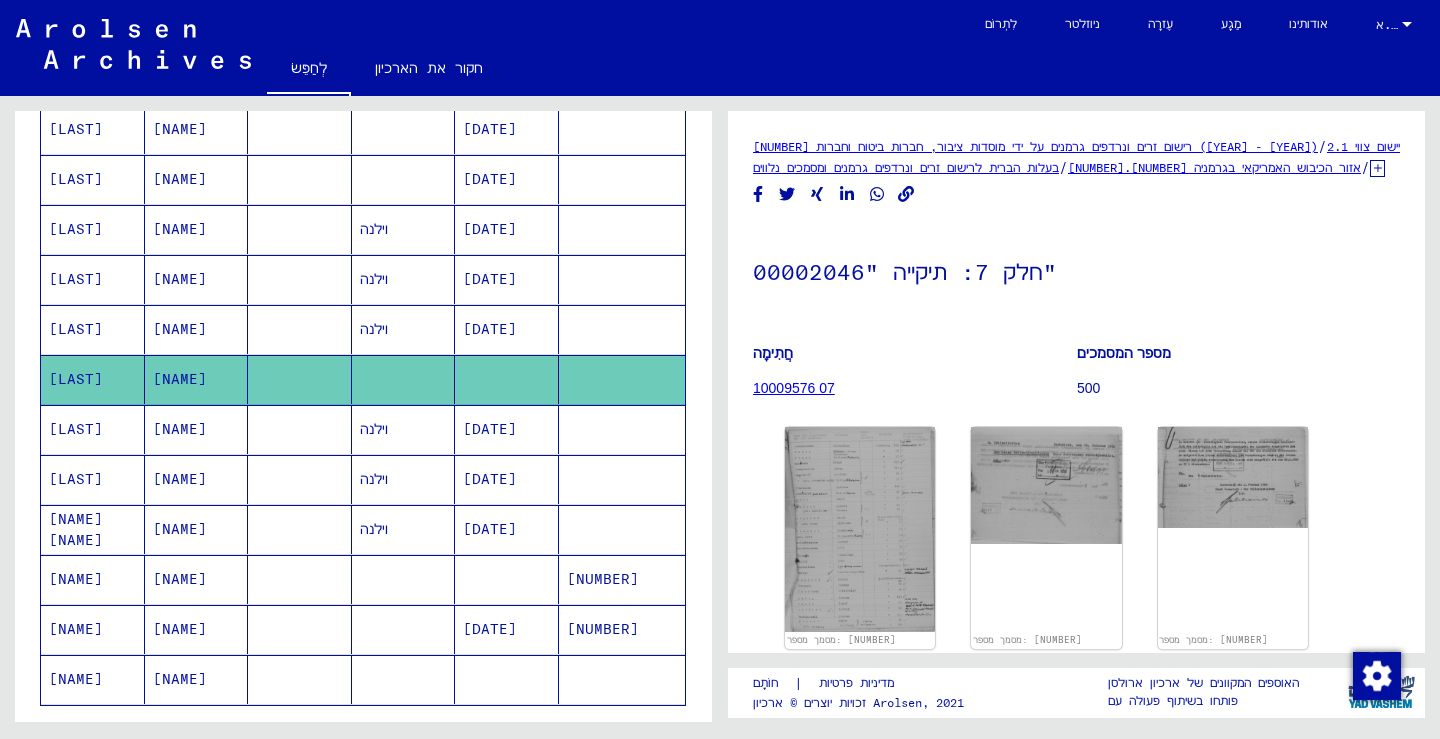 click on "[NAME]" at bounding box center (180, 479) 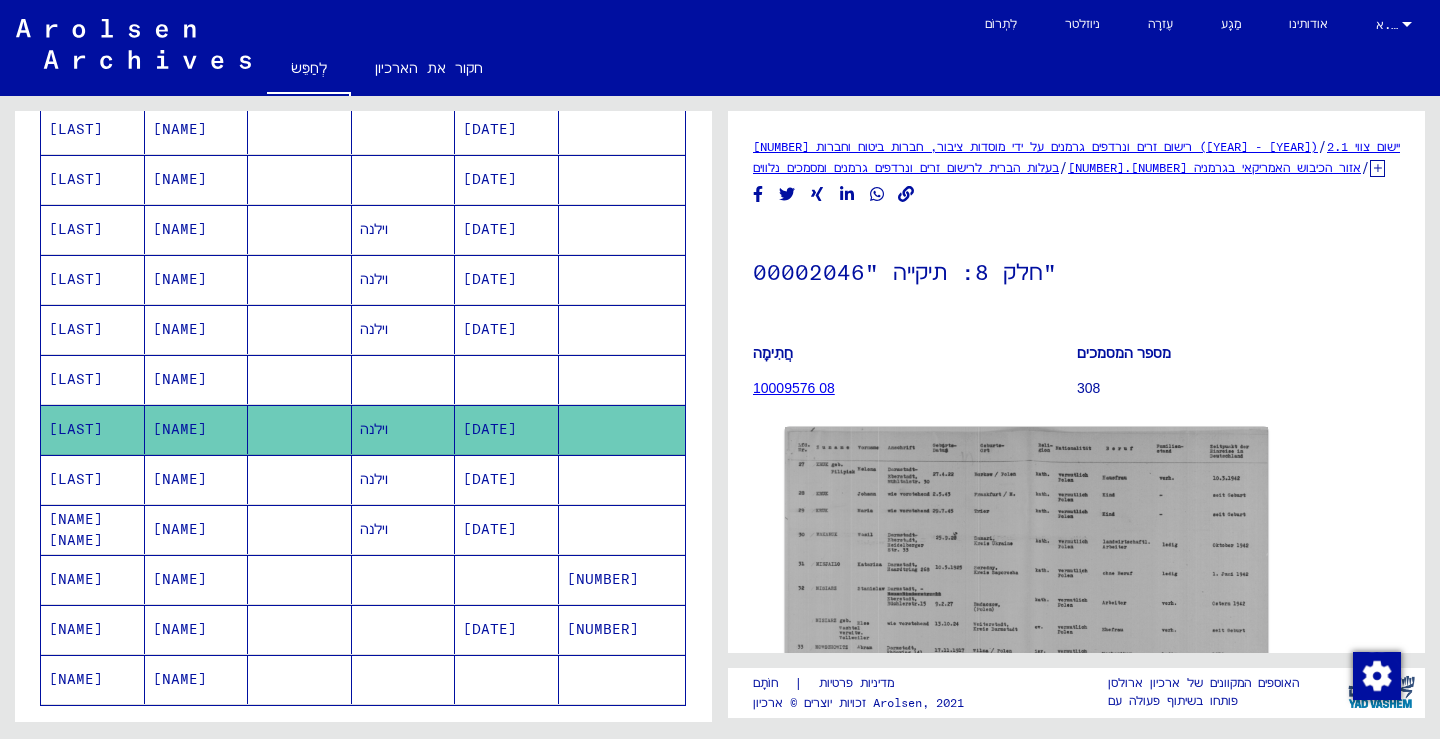 scroll, scrollTop: 0, scrollLeft: 0, axis: both 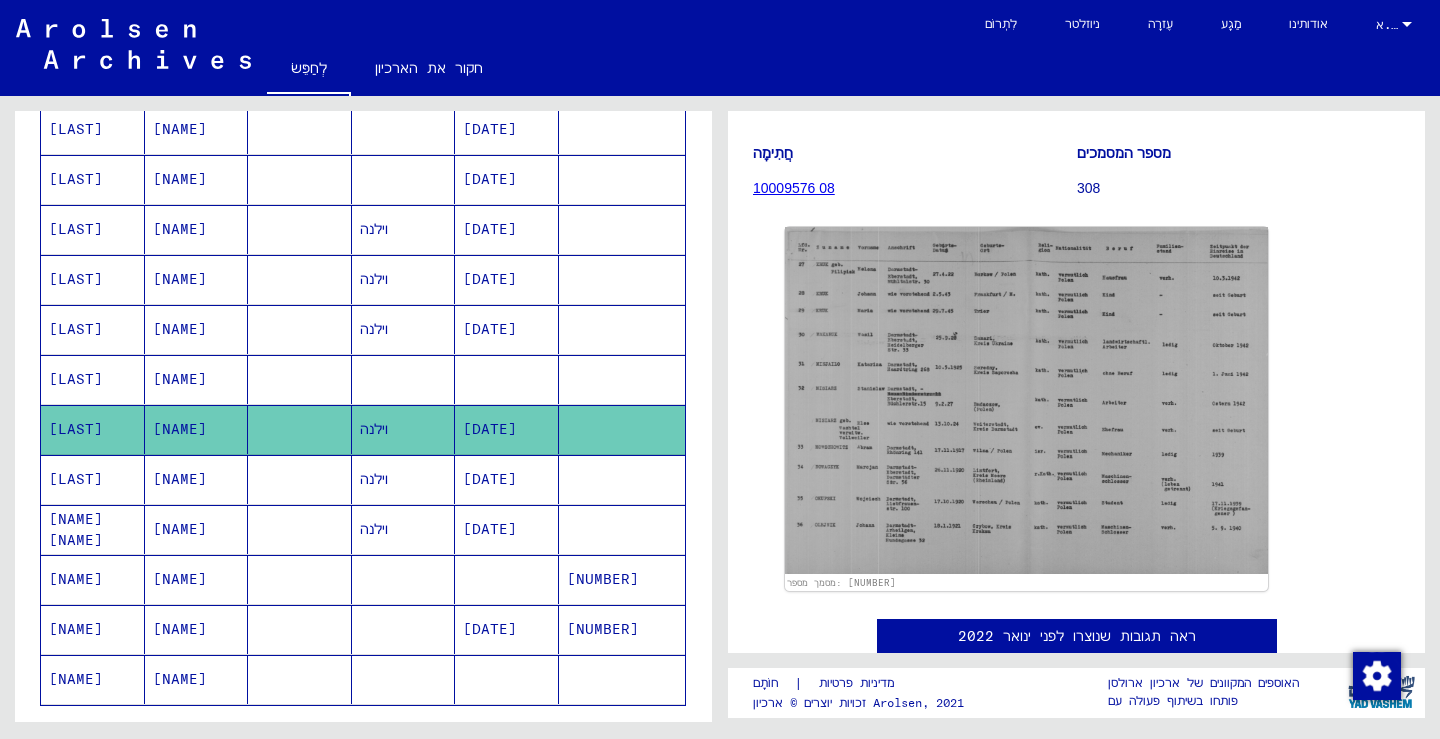 click on "[NAME]" at bounding box center [180, 529] 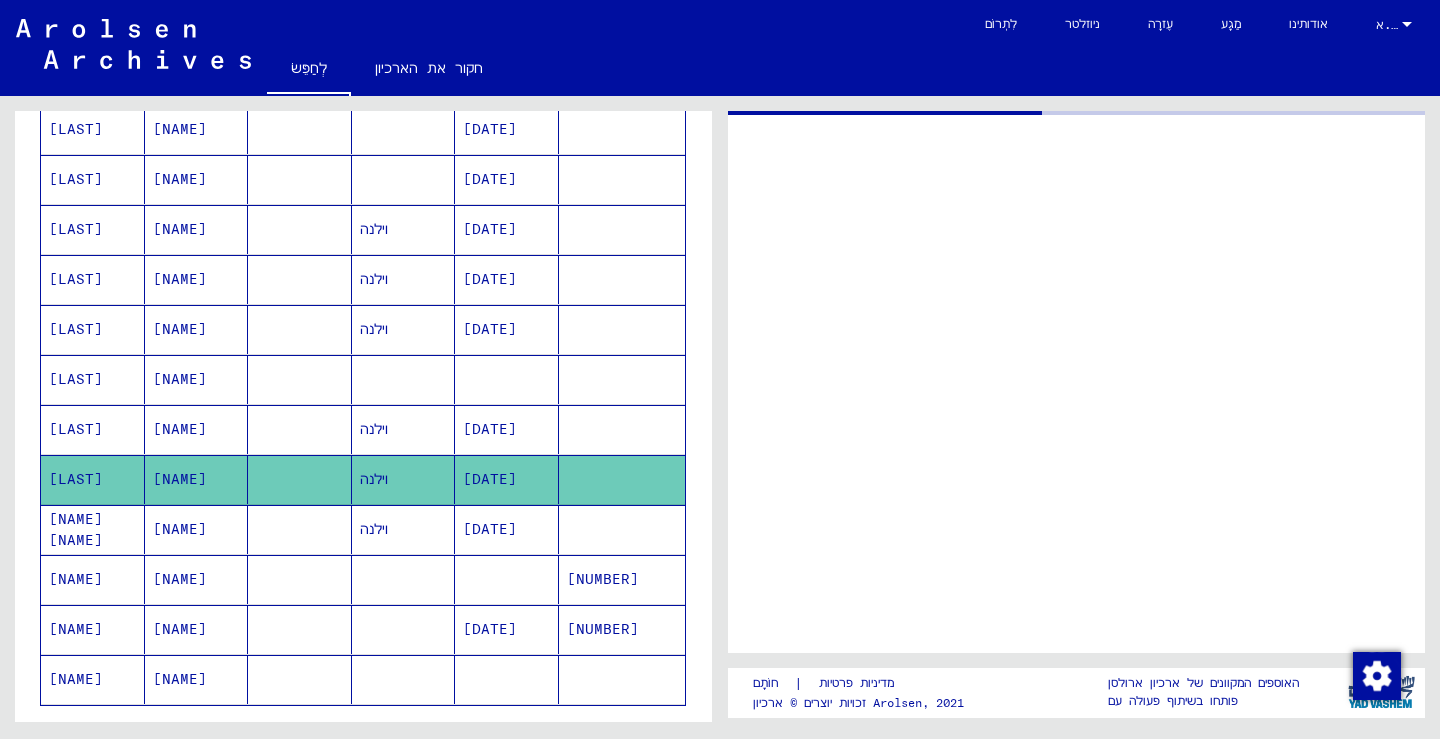 scroll, scrollTop: 0, scrollLeft: 0, axis: both 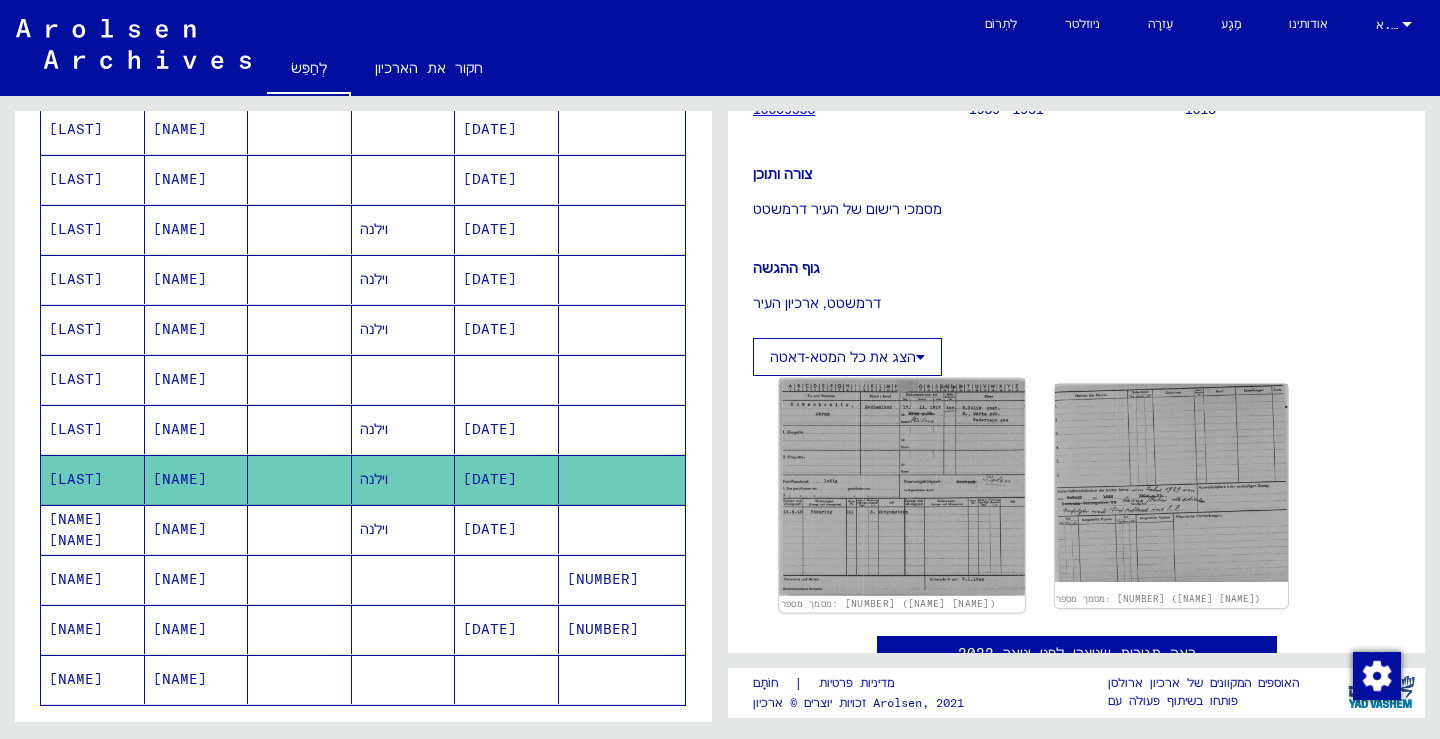 click 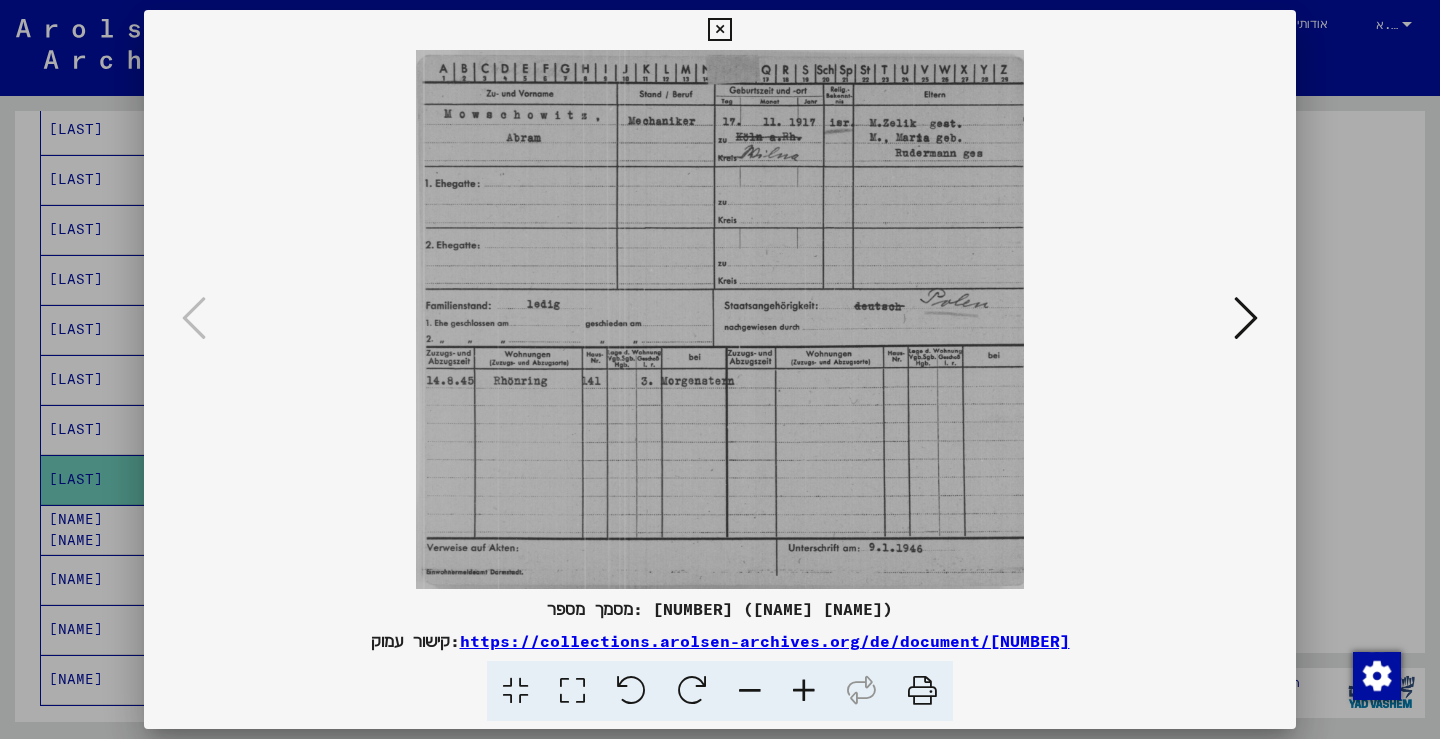 click at bounding box center [719, 30] 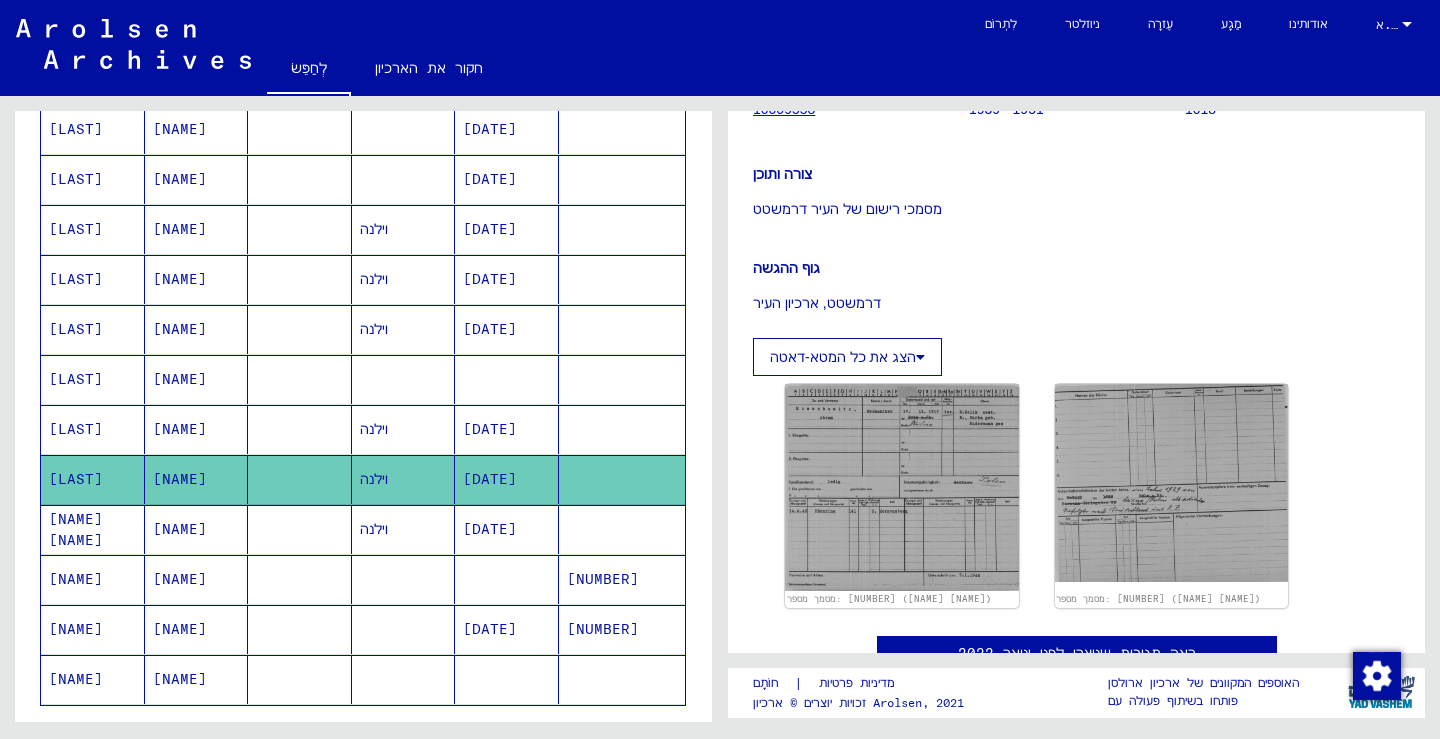 click on "[NAME]" at bounding box center (180, 579) 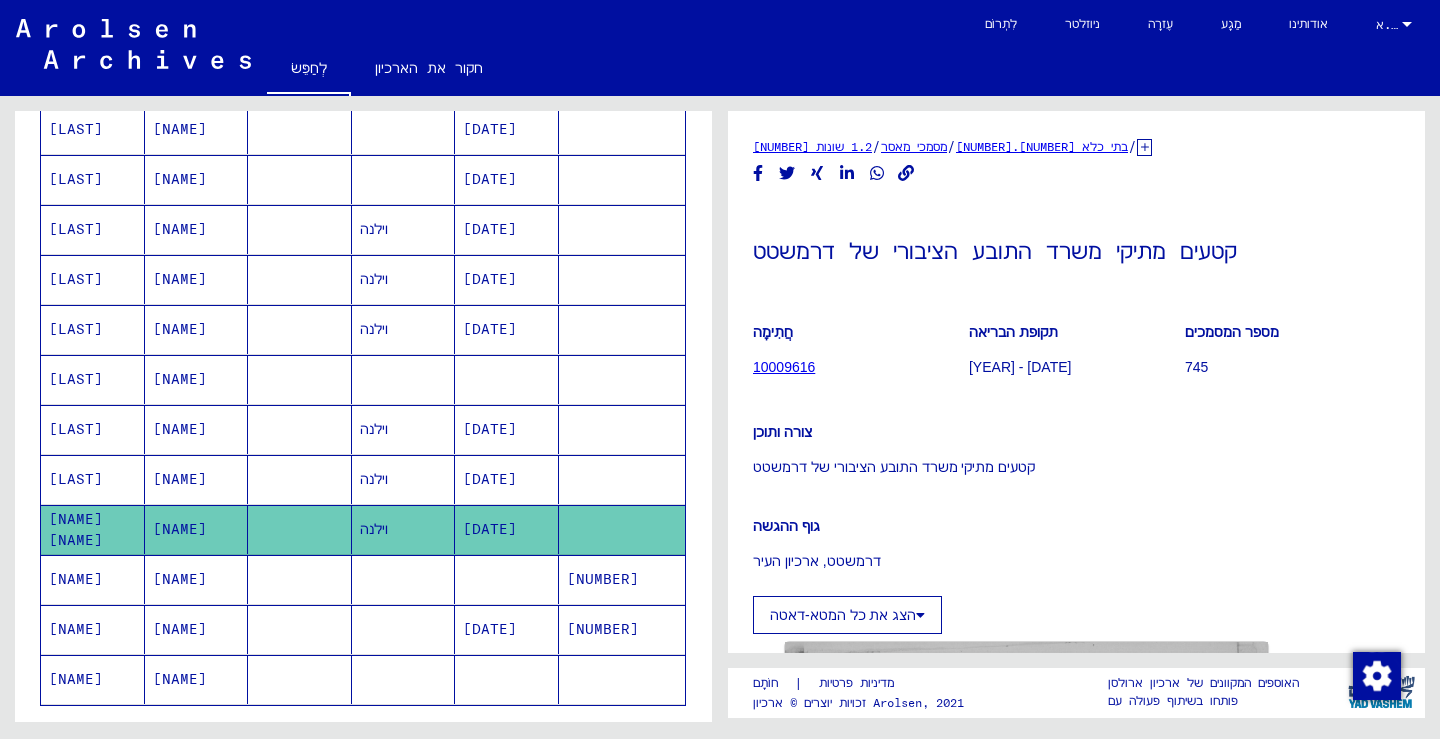 scroll, scrollTop: 0, scrollLeft: 0, axis: both 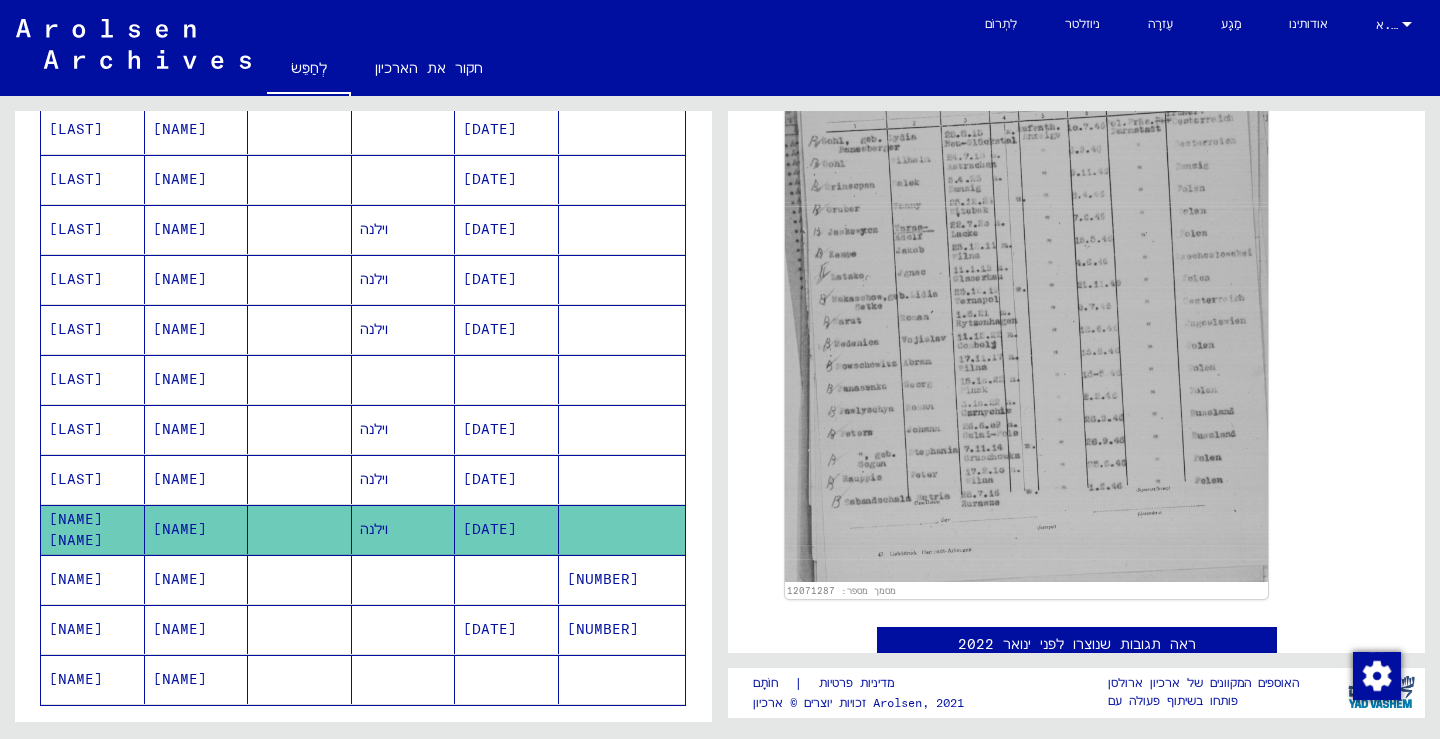 click on "[NAME]" at bounding box center (180, 629) 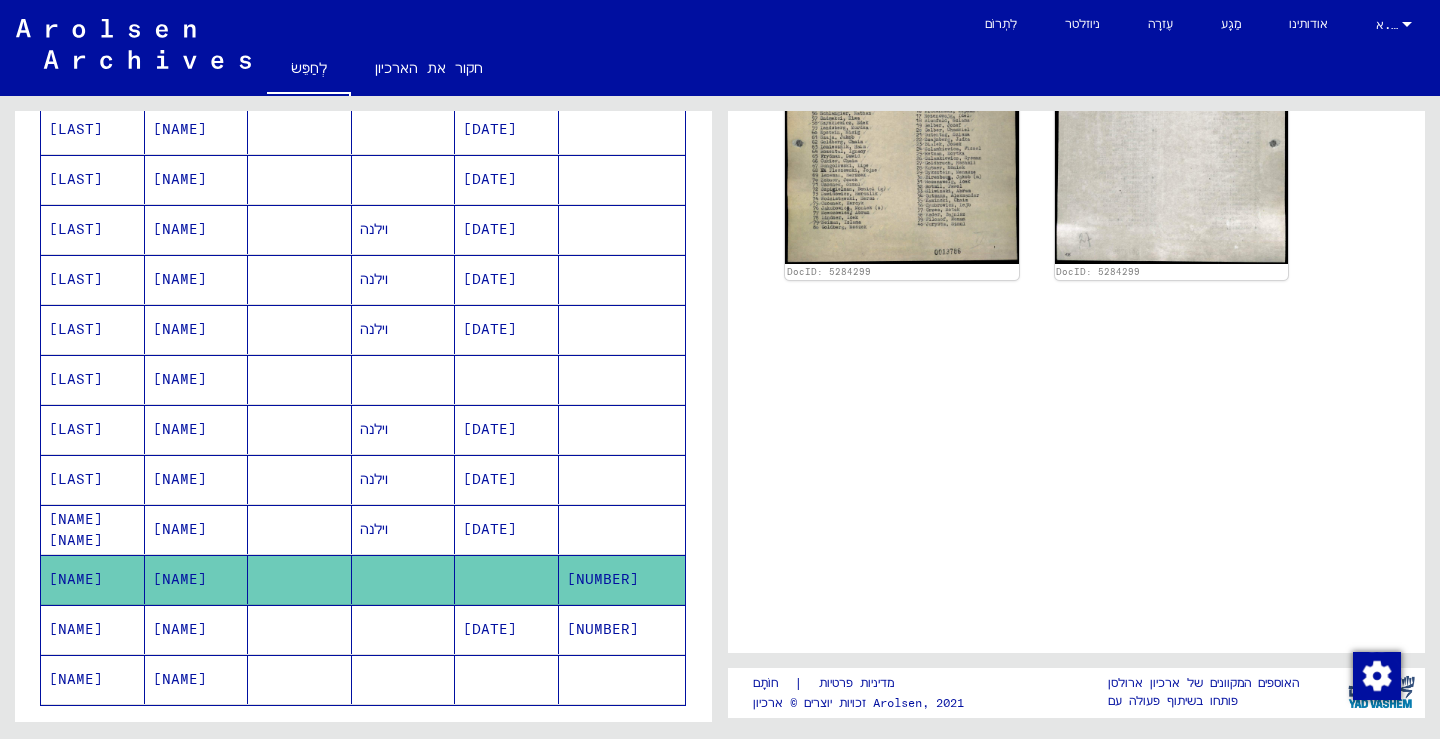 scroll, scrollTop: 0, scrollLeft: 0, axis: both 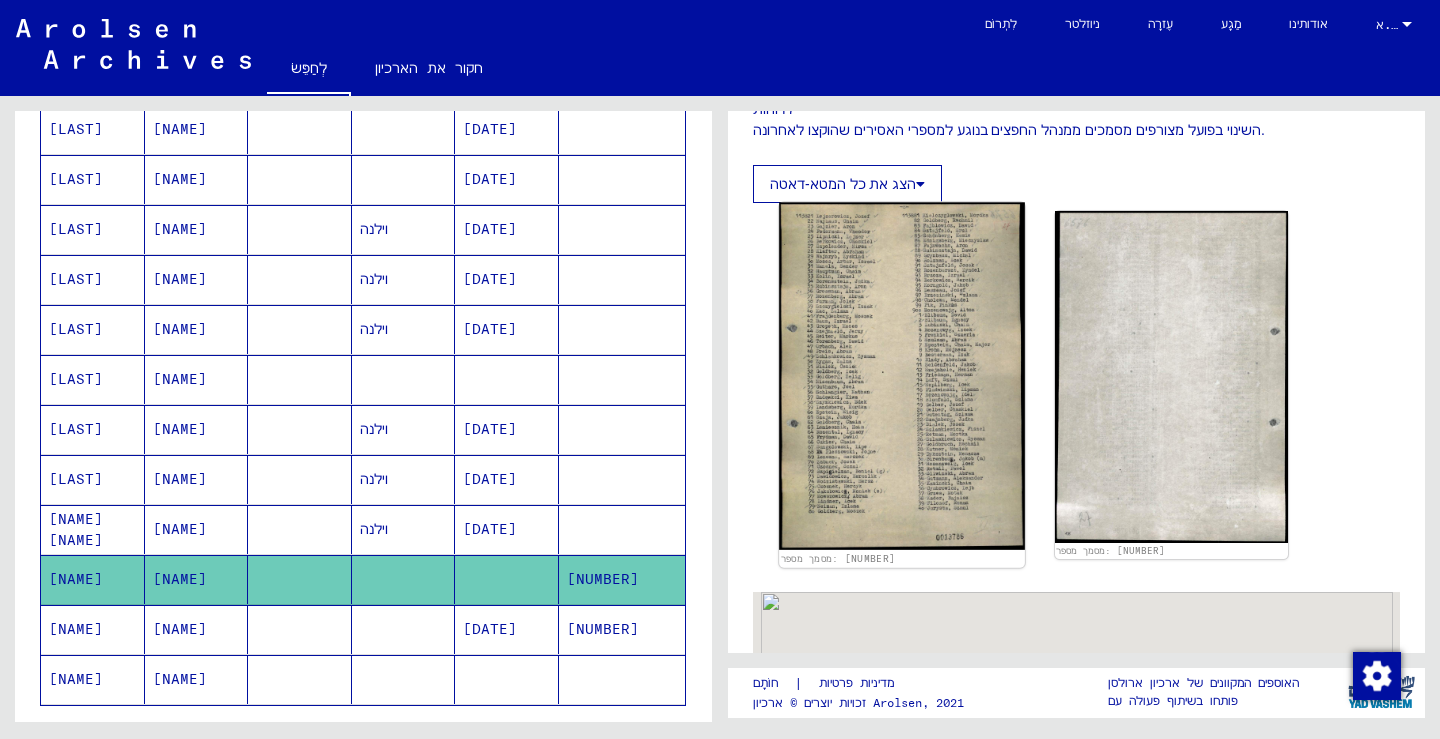 click 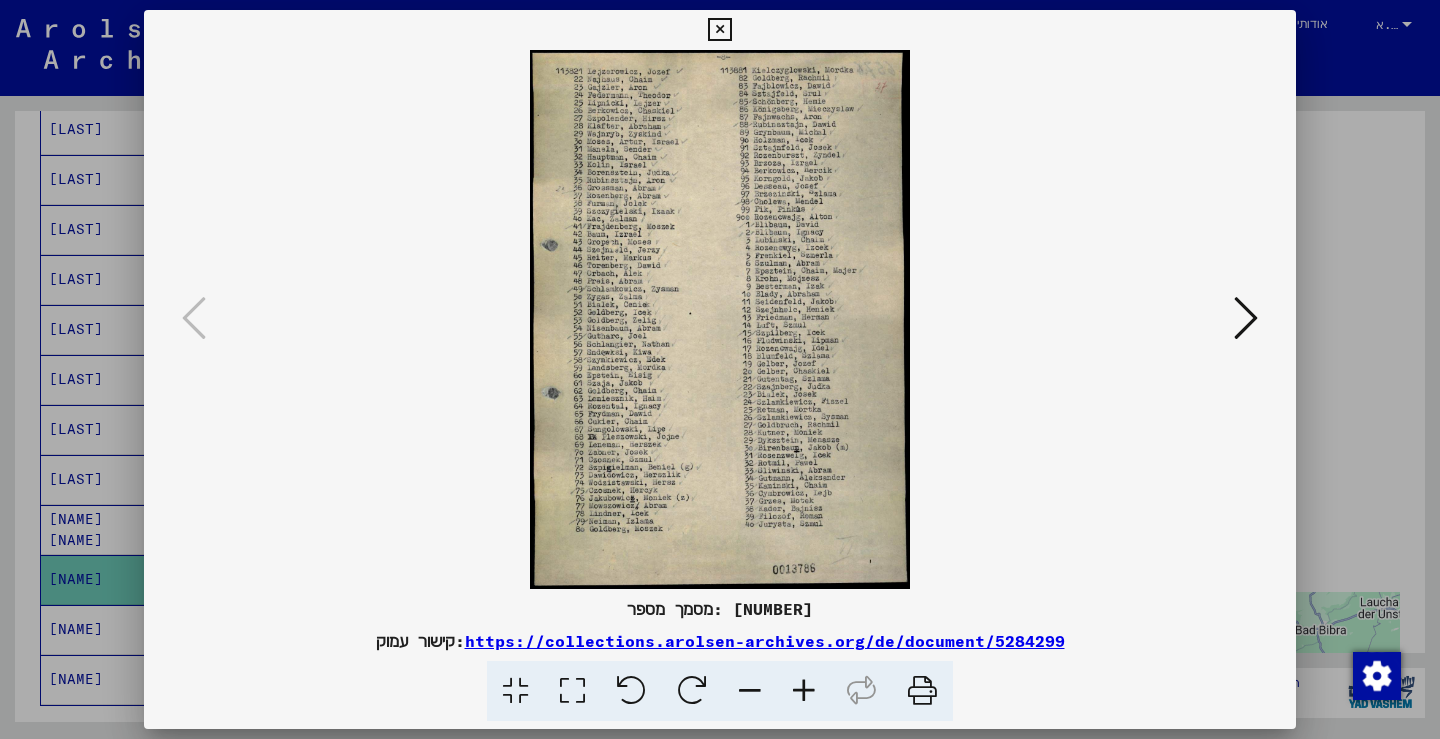 click at bounding box center (804, 691) 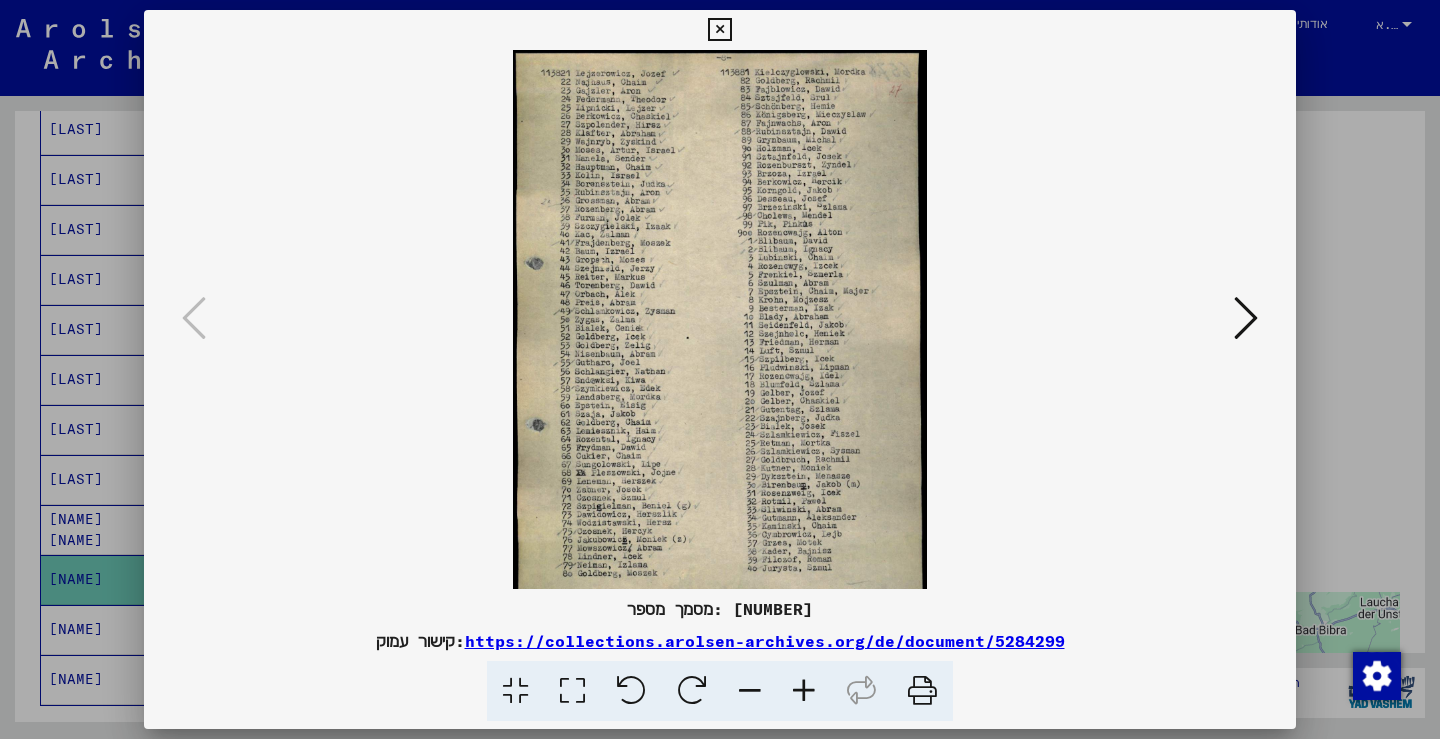 click at bounding box center [804, 691] 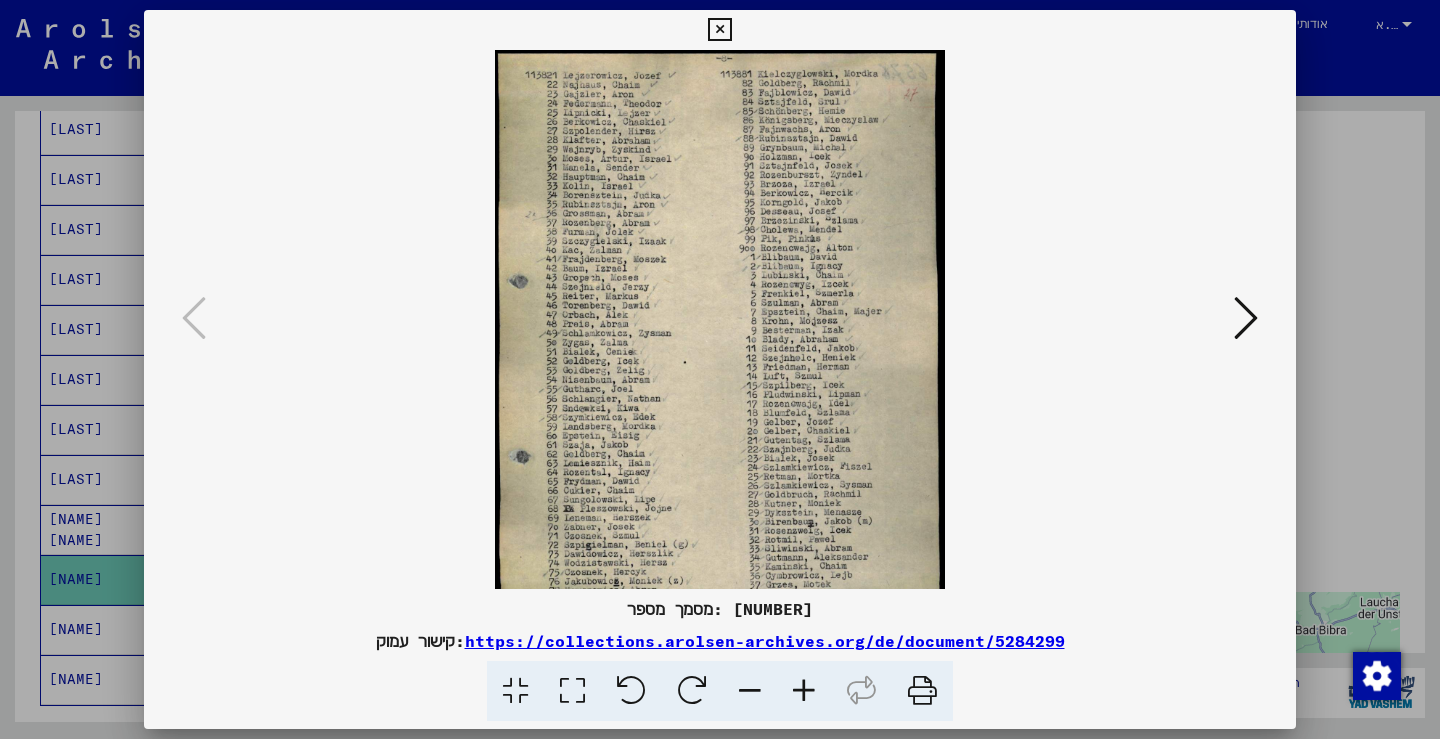 click at bounding box center [804, 691] 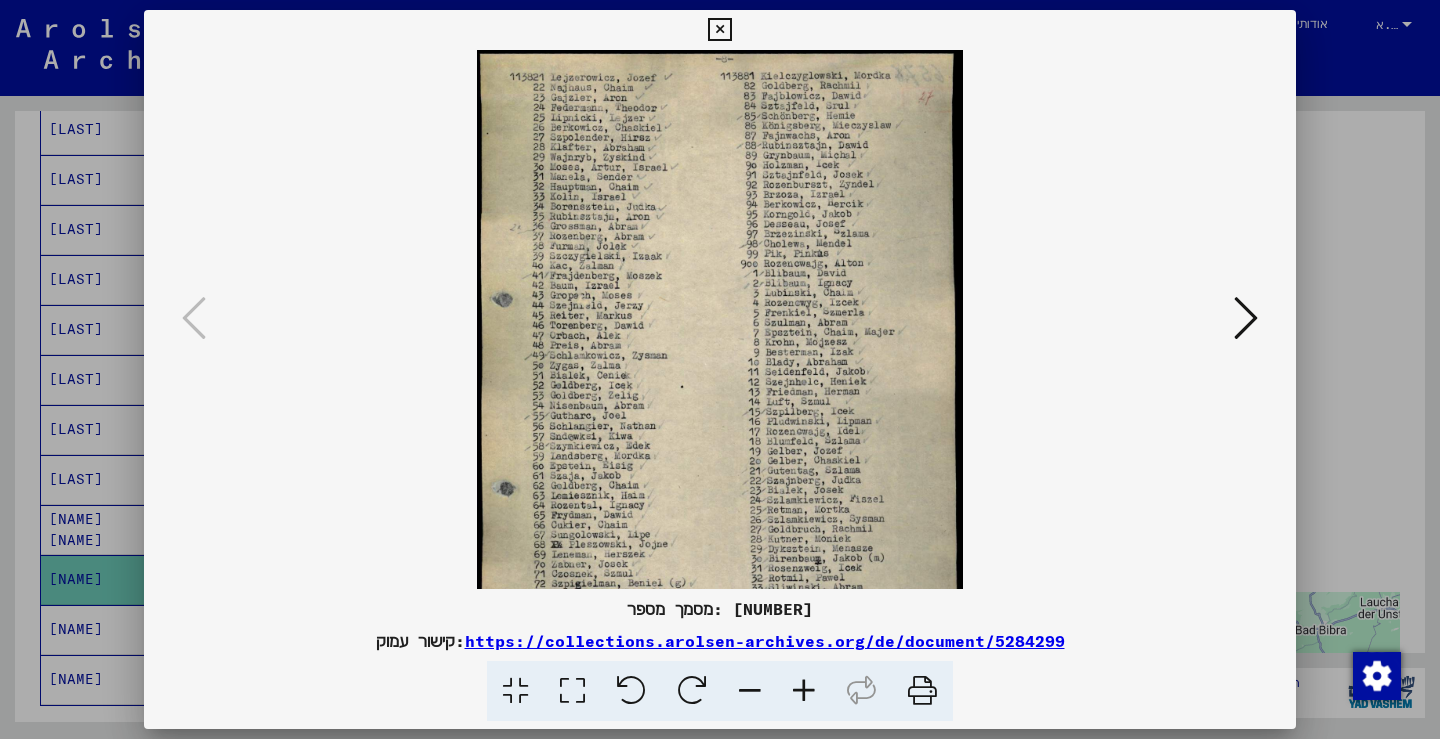 click at bounding box center [804, 691] 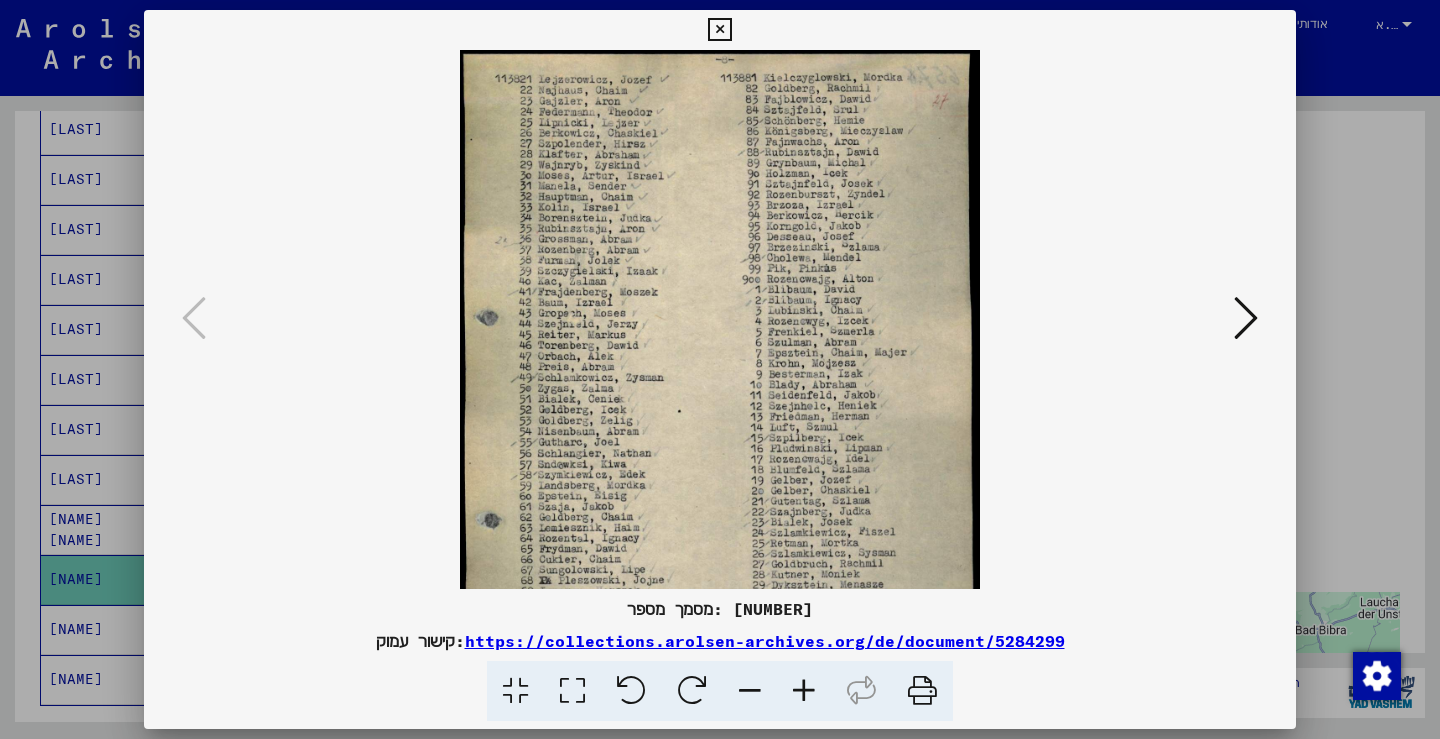 click at bounding box center (804, 691) 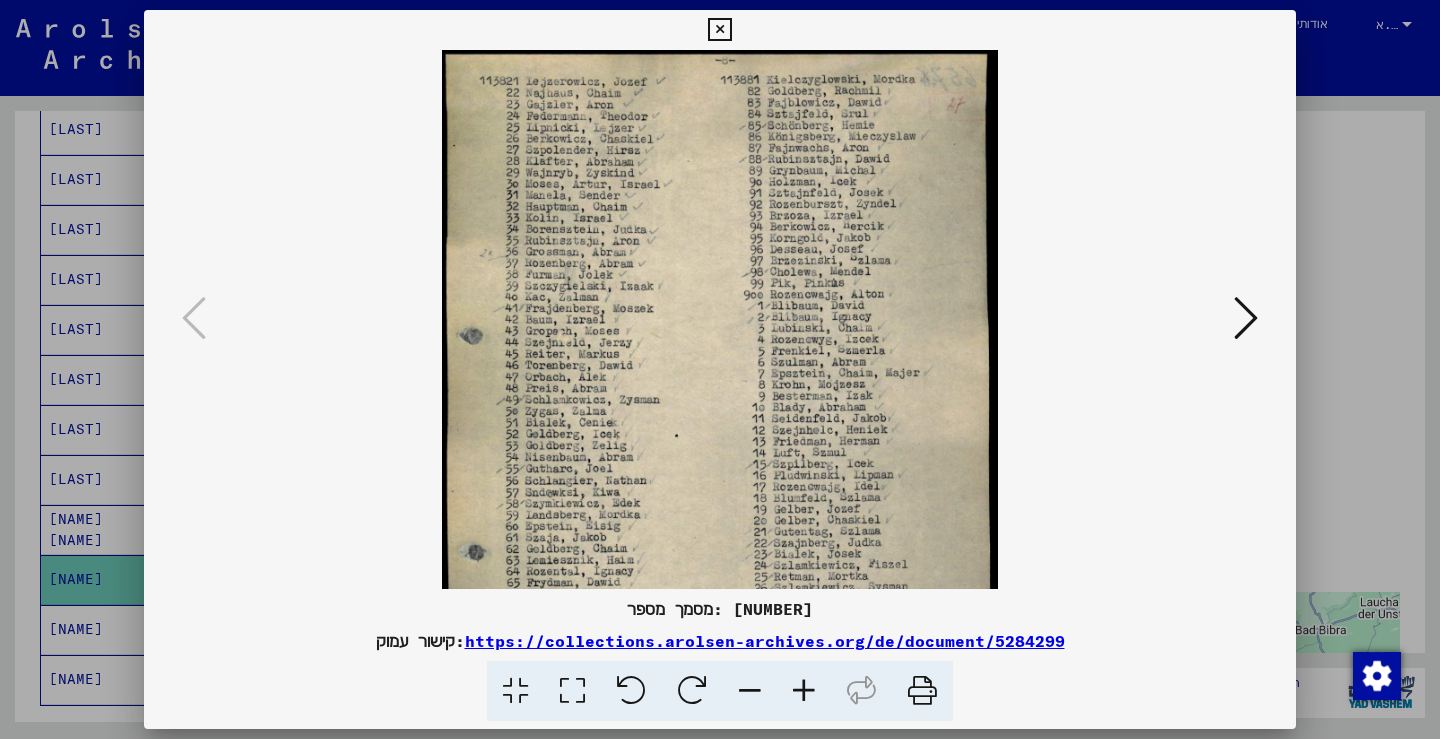 click at bounding box center [804, 691] 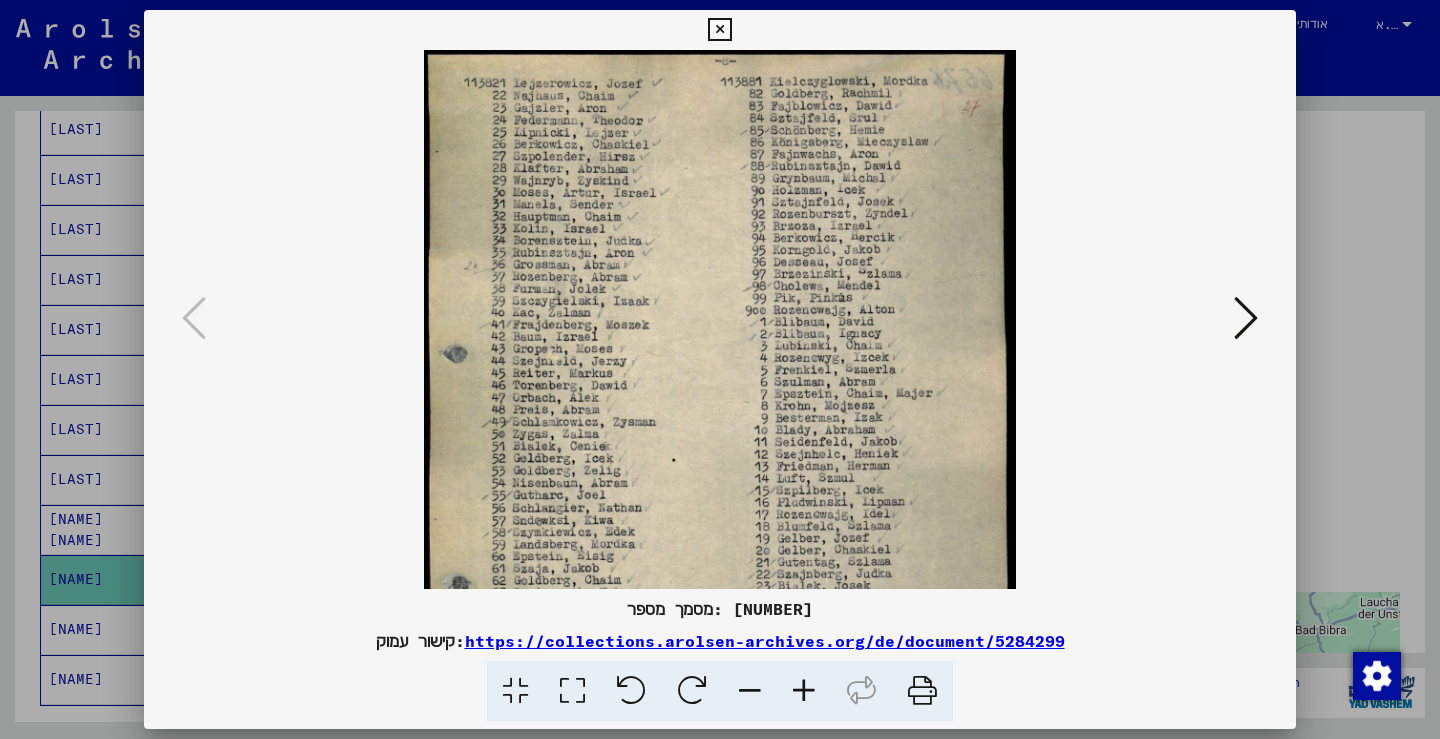 click at bounding box center [804, 691] 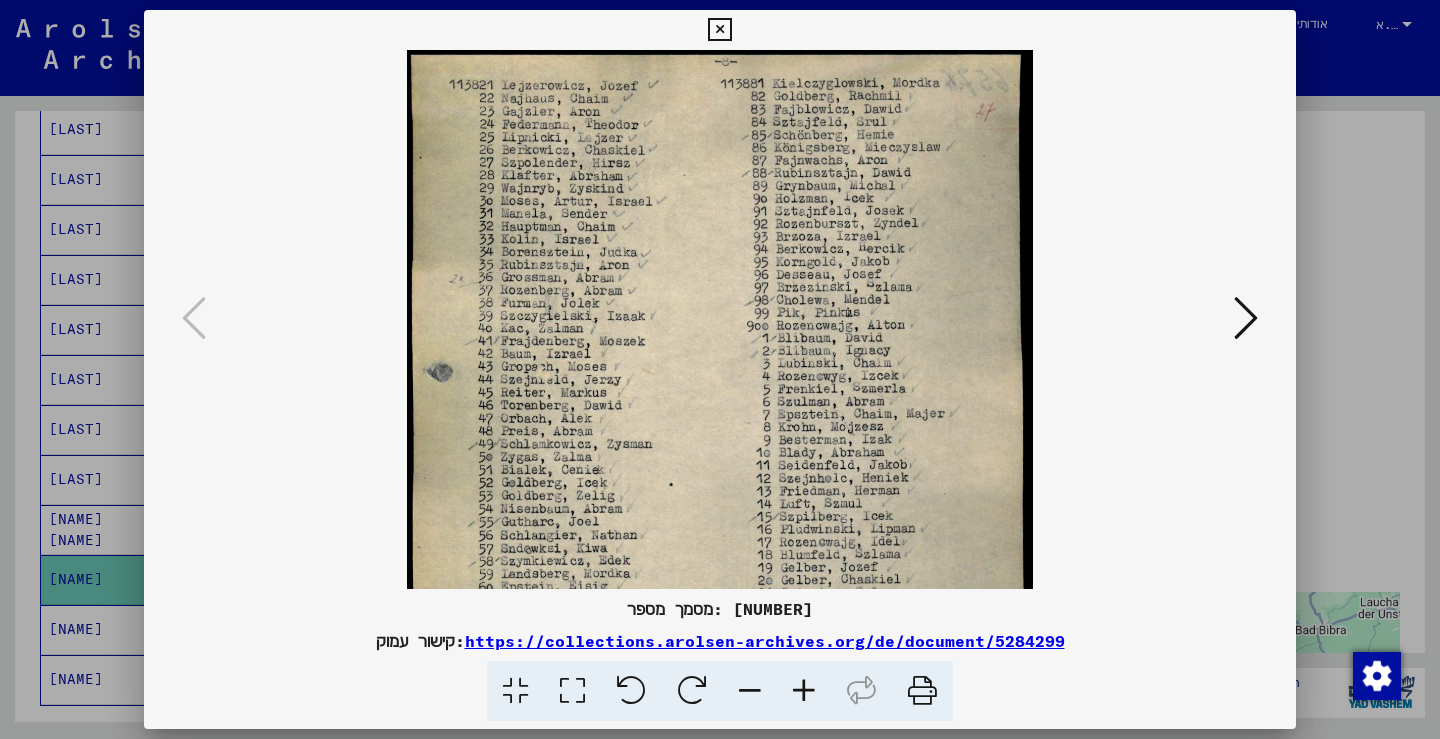 click at bounding box center [804, 691] 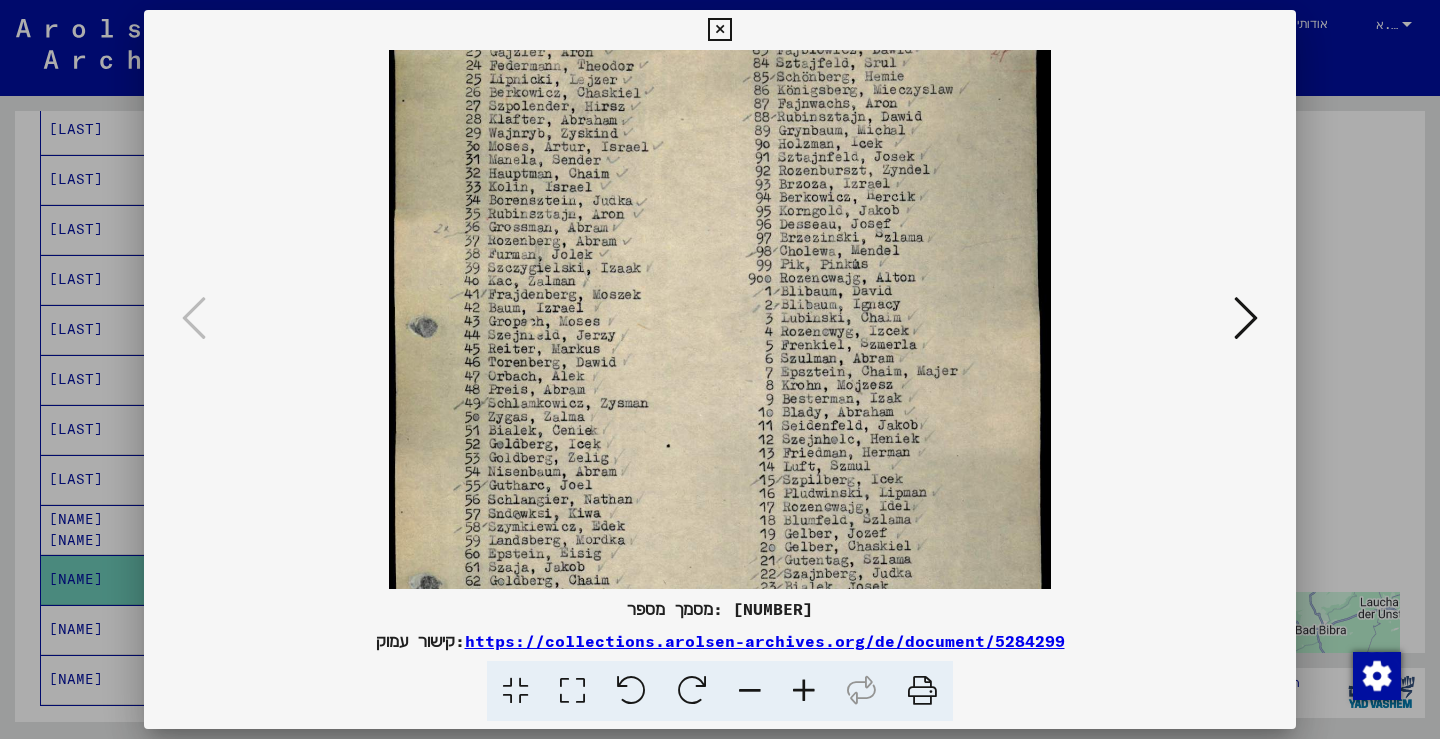 scroll, scrollTop: 96, scrollLeft: 0, axis: vertical 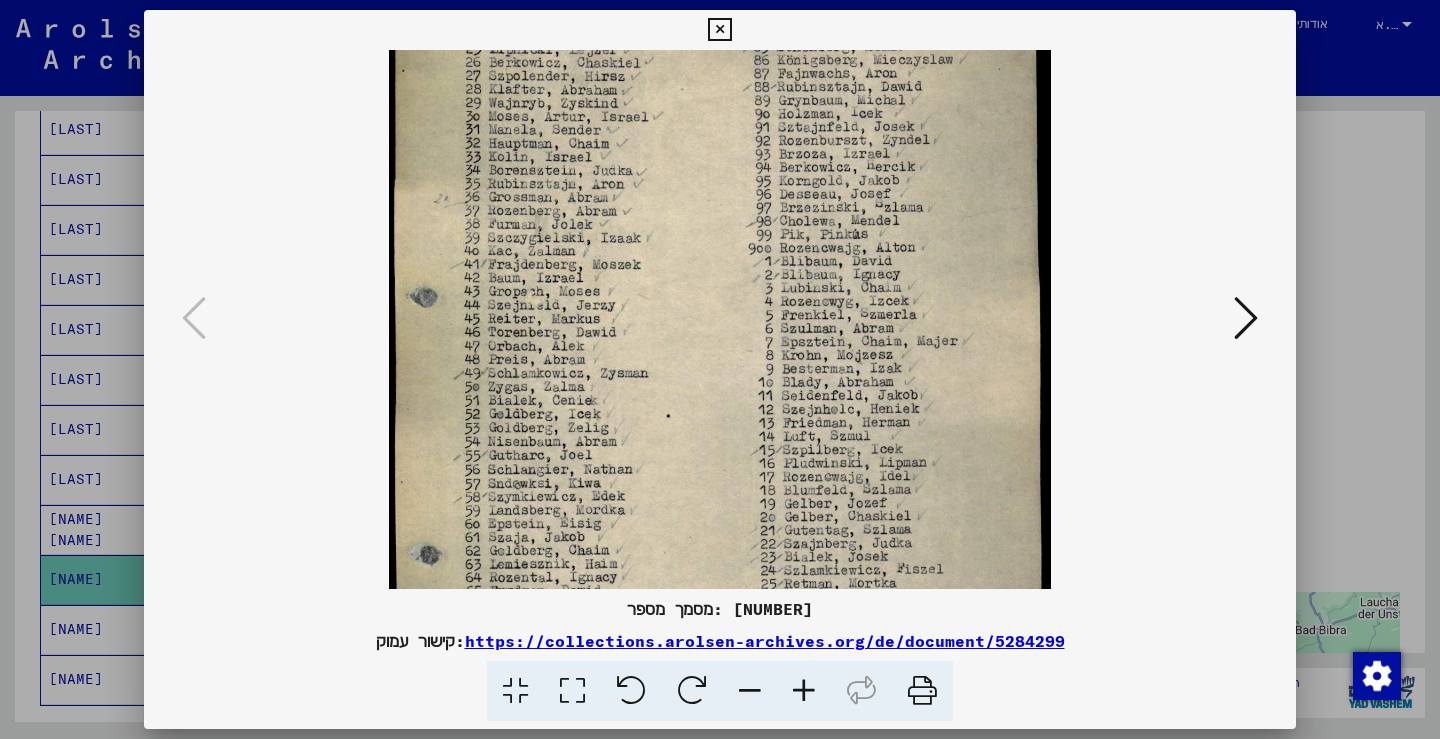 drag, startPoint x: 524, startPoint y: 506, endPoint x: 555, endPoint y: 405, distance: 105.65037 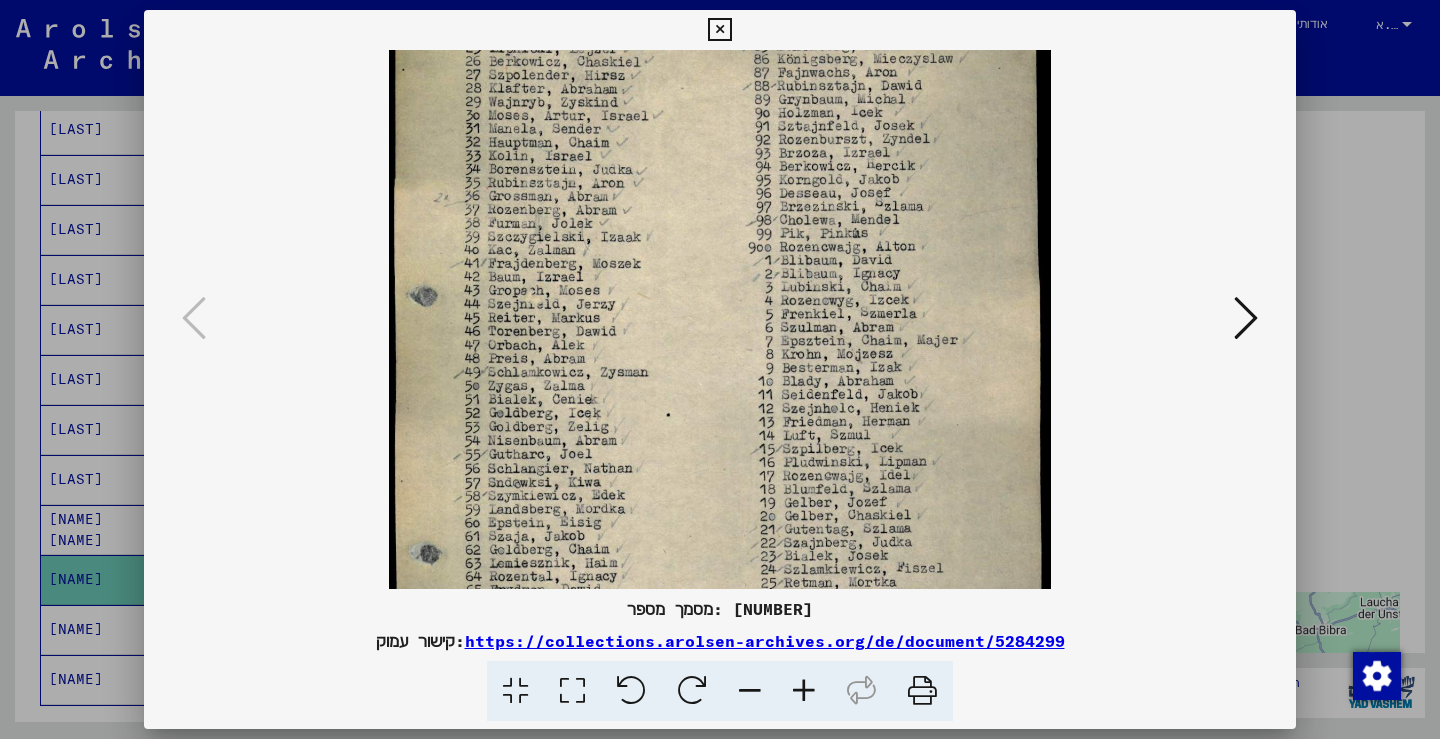 click at bounding box center [720, 425] 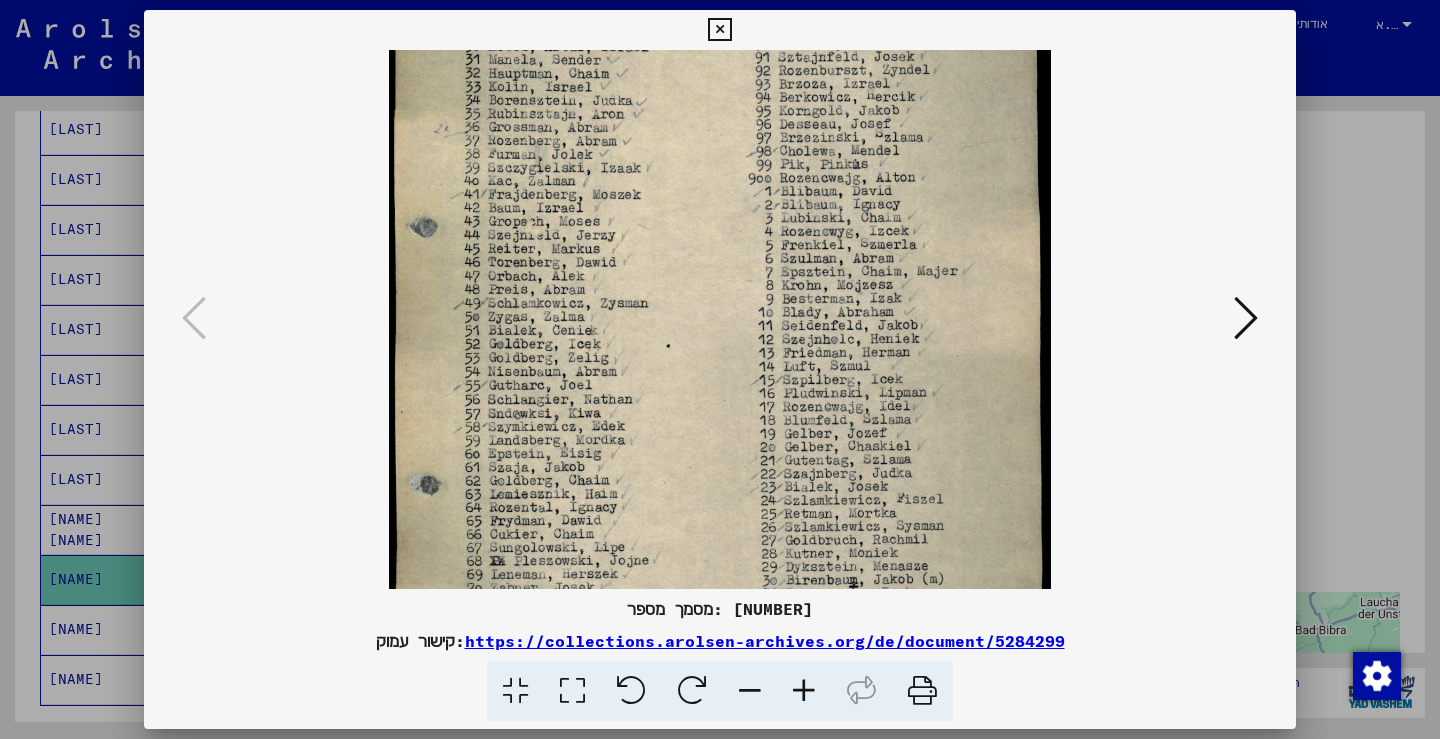 drag, startPoint x: 540, startPoint y: 486, endPoint x: 564, endPoint y: 405, distance: 84.48077 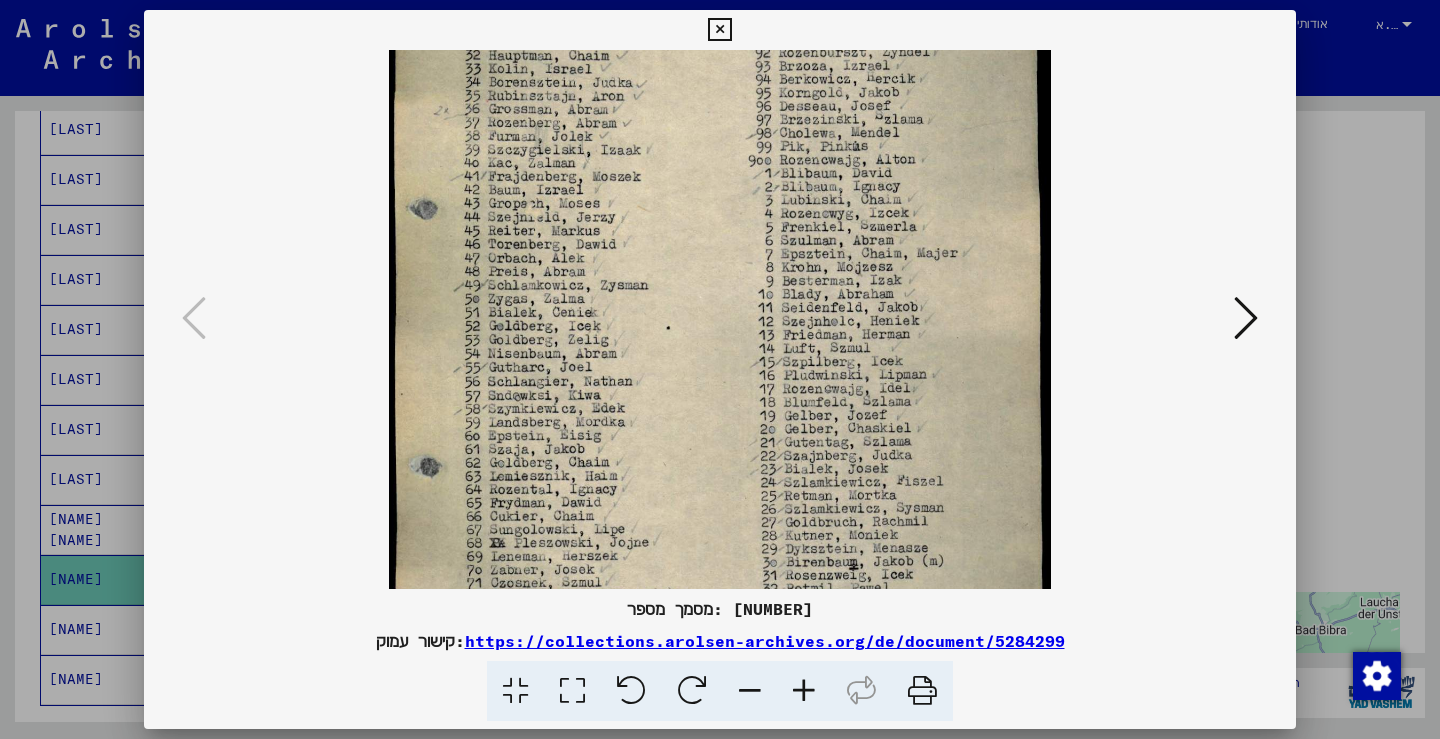 scroll, scrollTop: 196, scrollLeft: 0, axis: vertical 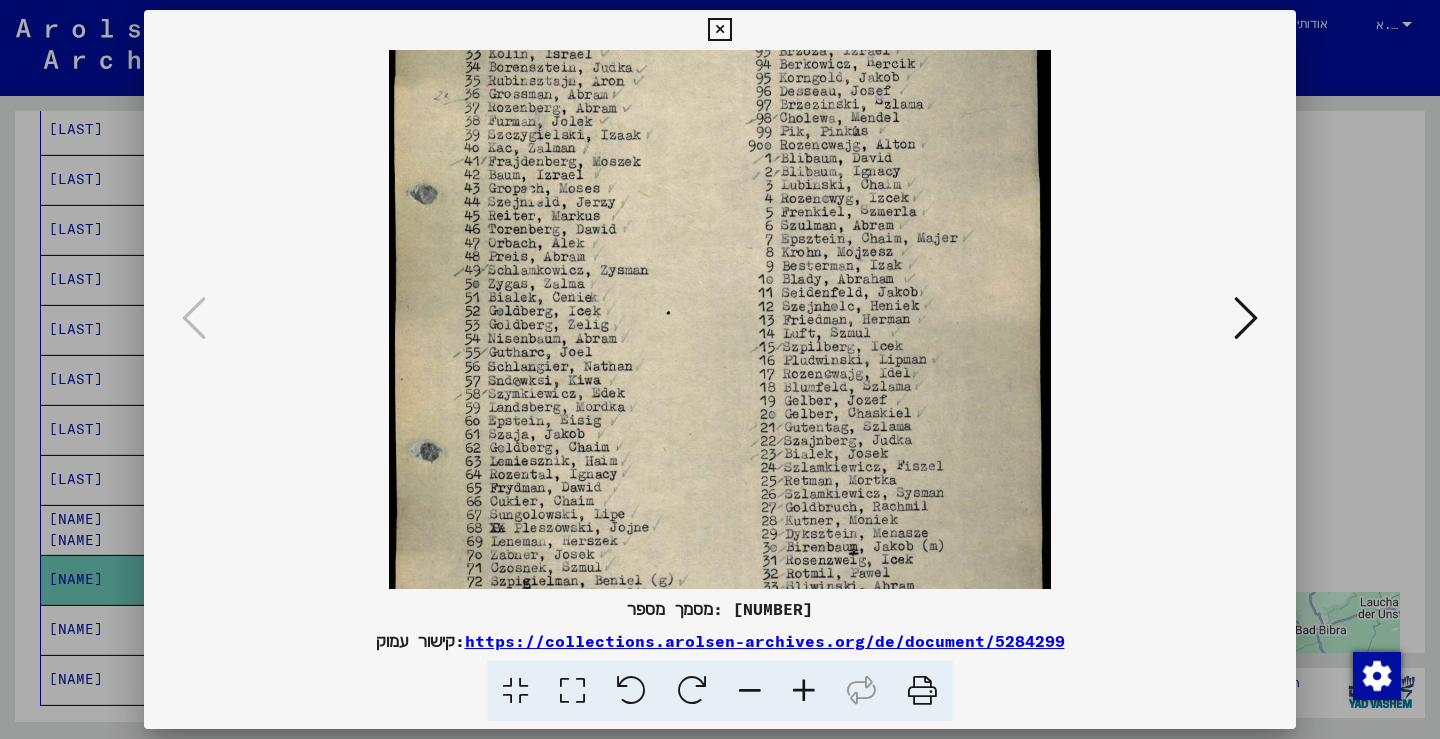 drag, startPoint x: 553, startPoint y: 490, endPoint x: 596, endPoint y: 315, distance: 180.20544 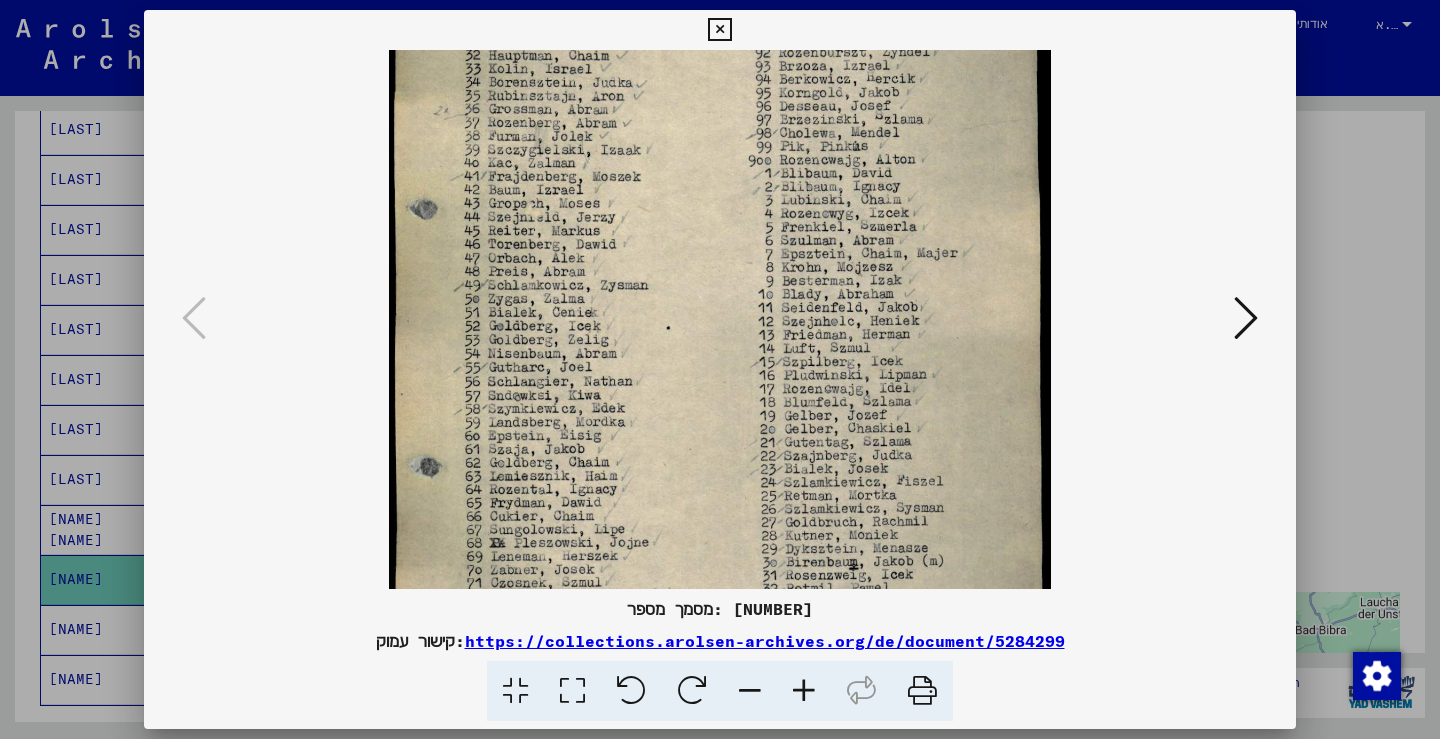drag, startPoint x: 801, startPoint y: 134, endPoint x: 810, endPoint y: 302, distance: 168.2409 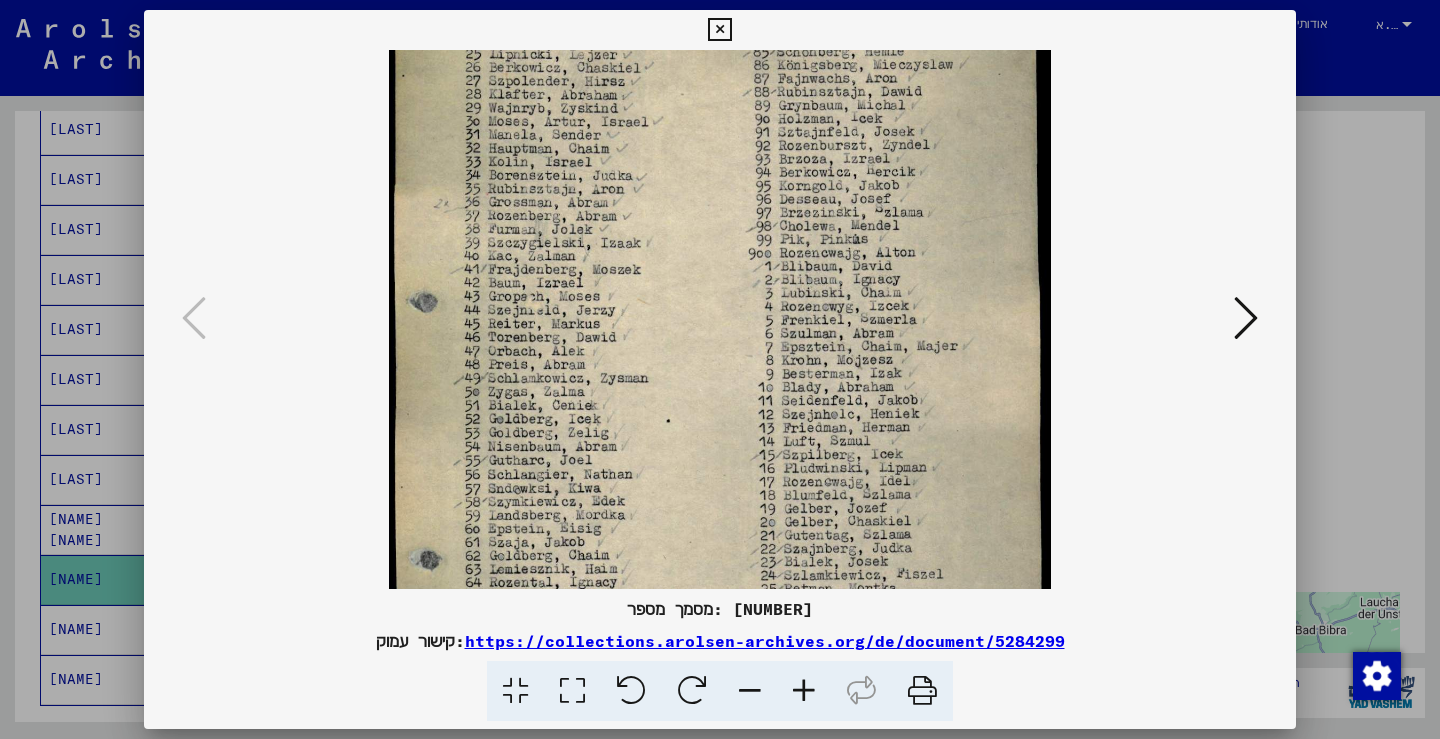 scroll, scrollTop: 83, scrollLeft: 0, axis: vertical 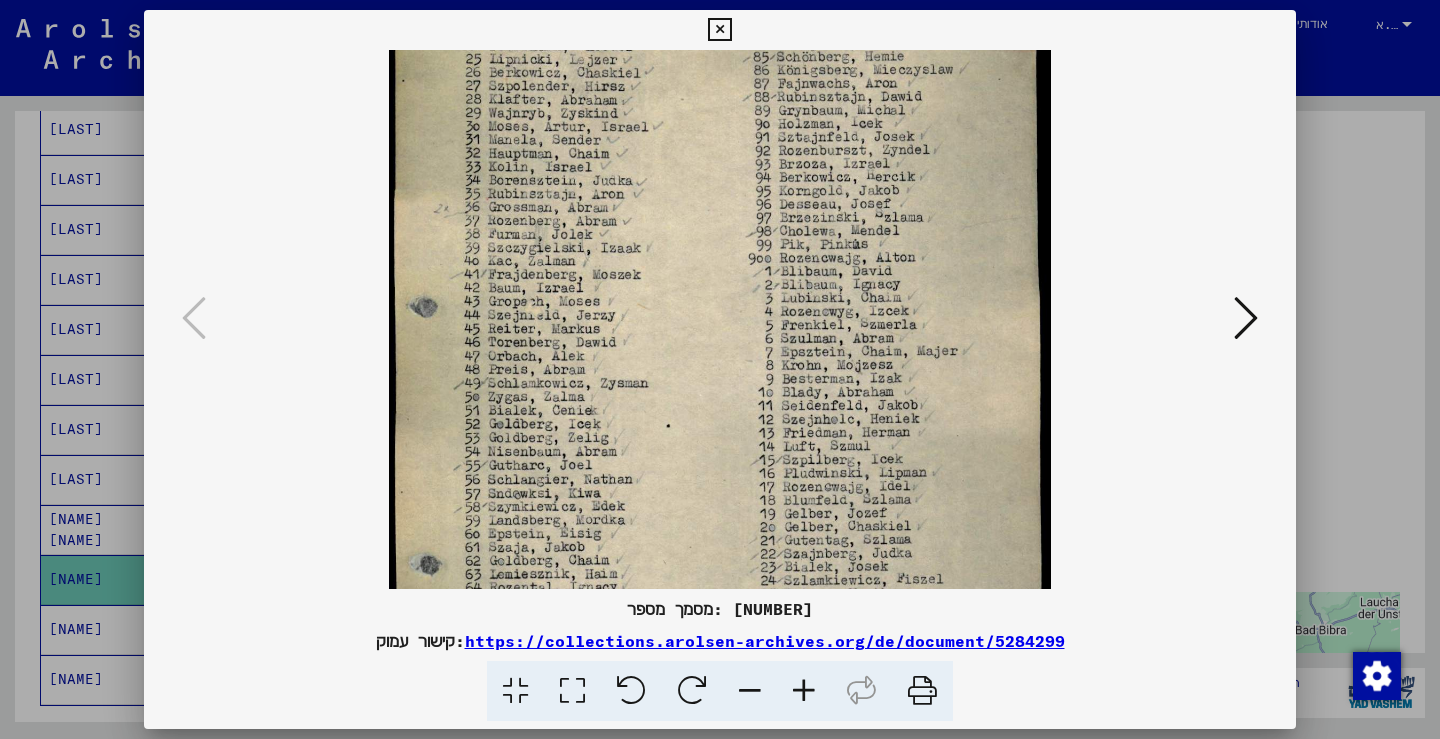 drag, startPoint x: 825, startPoint y: 180, endPoint x: 829, endPoint y: 276, distance: 96.0833 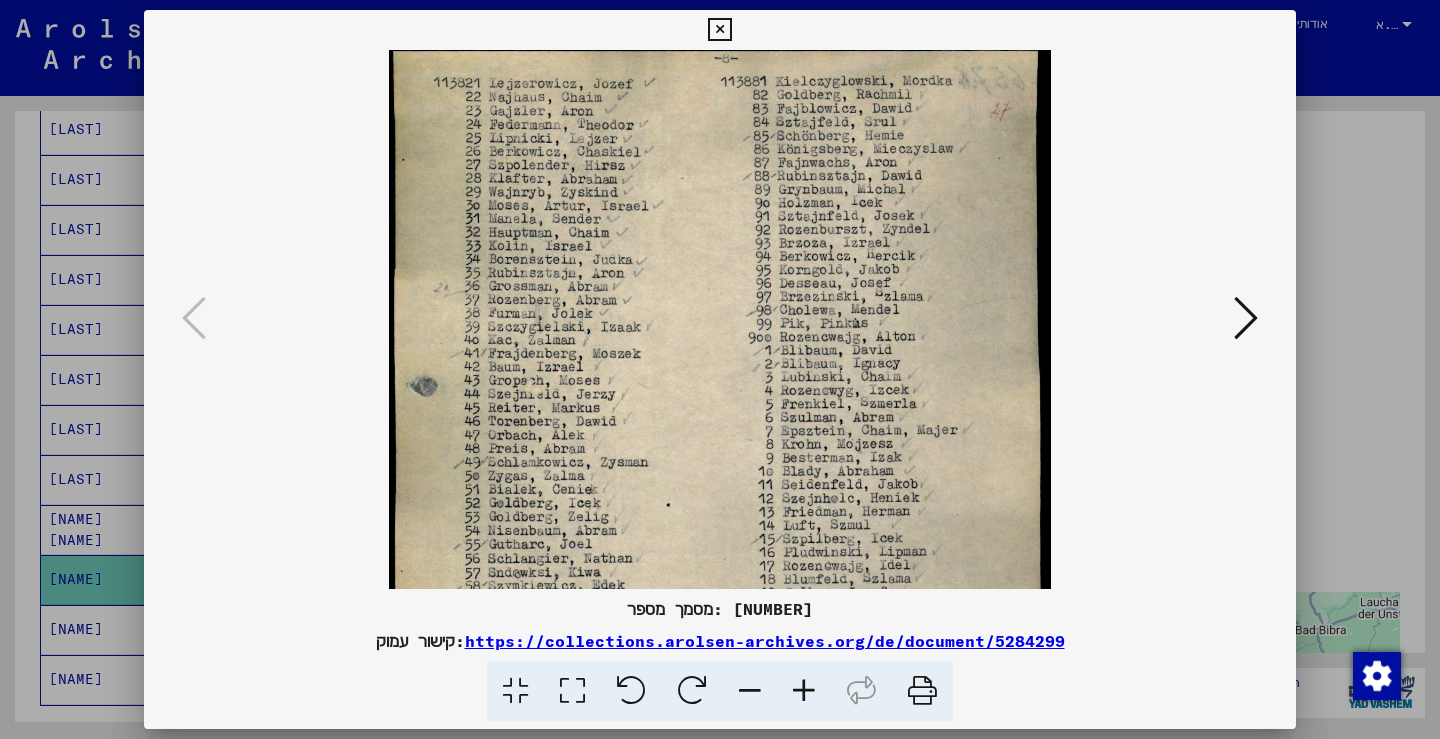 scroll, scrollTop: 0, scrollLeft: 0, axis: both 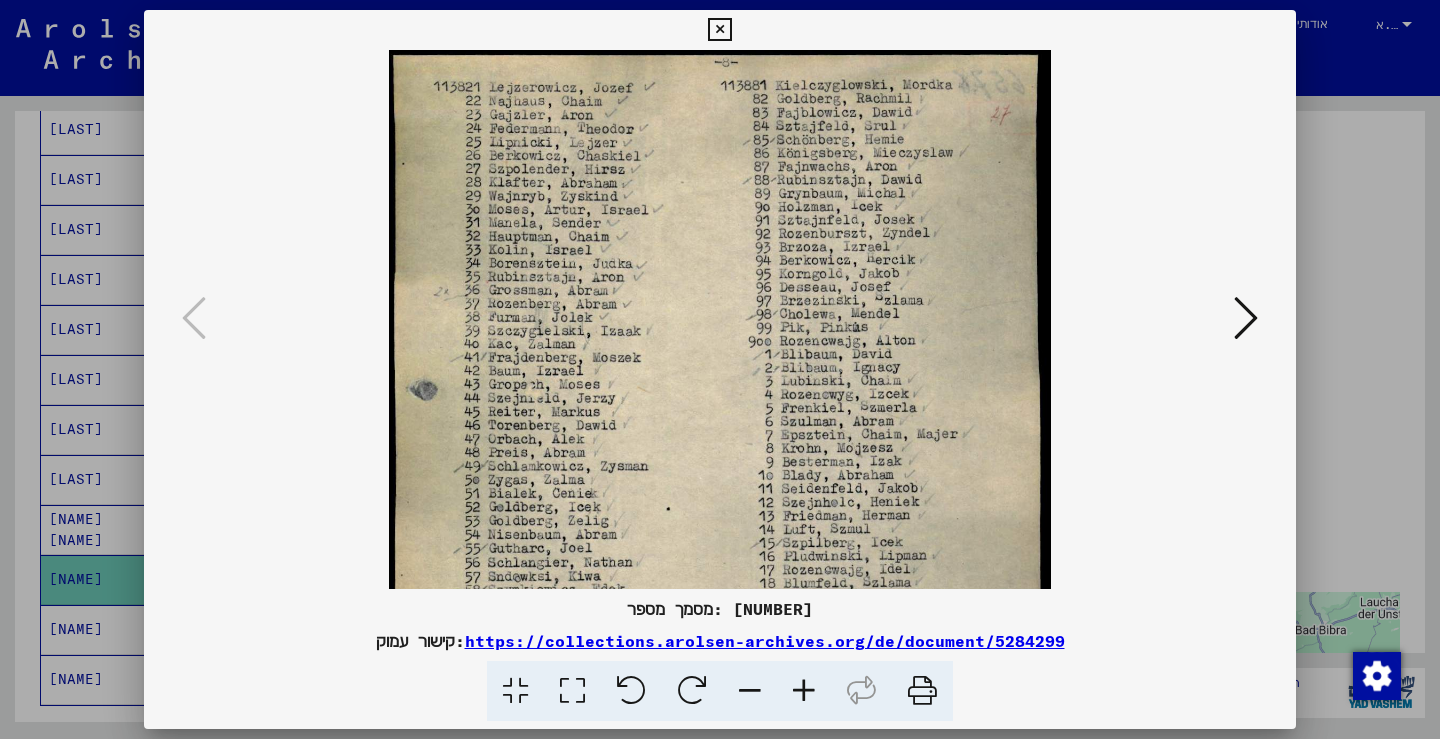 drag, startPoint x: 814, startPoint y: 168, endPoint x: 816, endPoint y: 262, distance: 94.02127 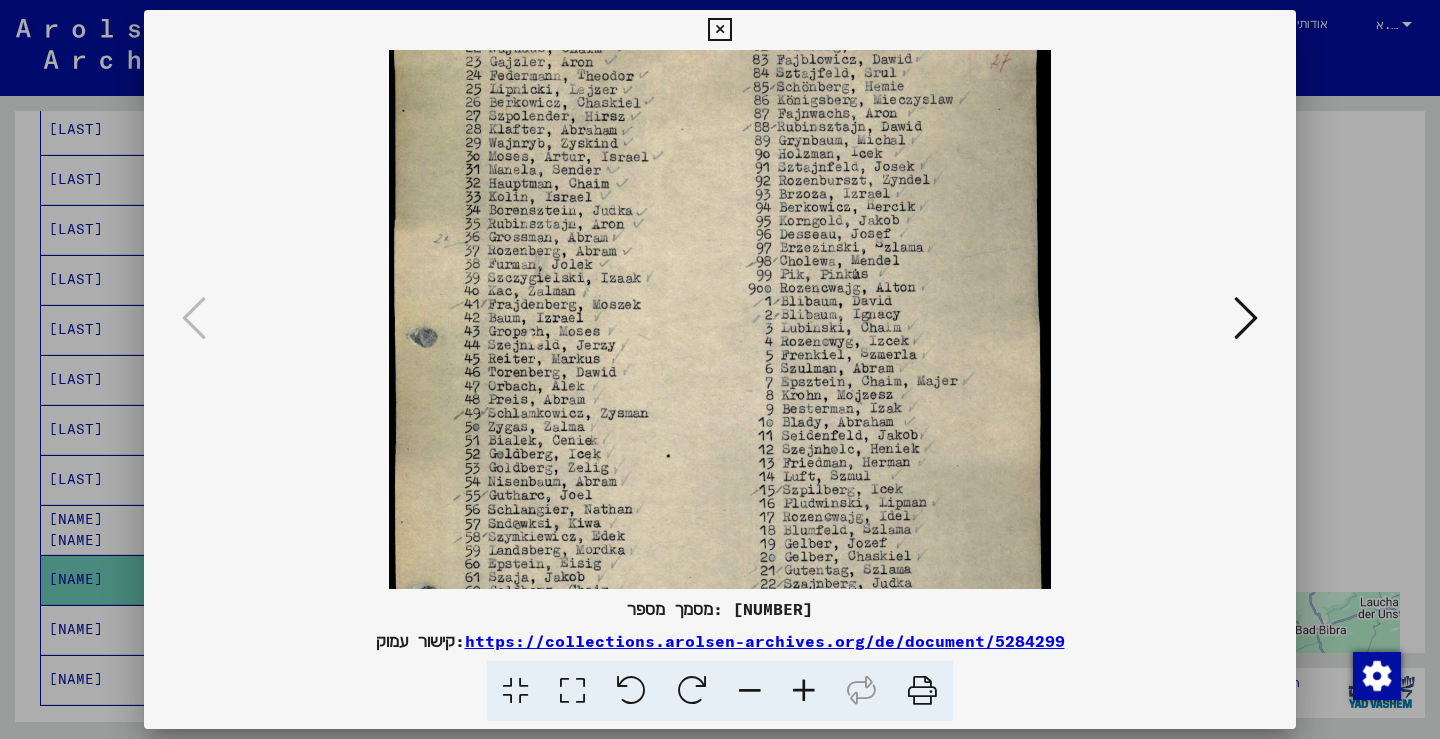 scroll, scrollTop: 55, scrollLeft: 0, axis: vertical 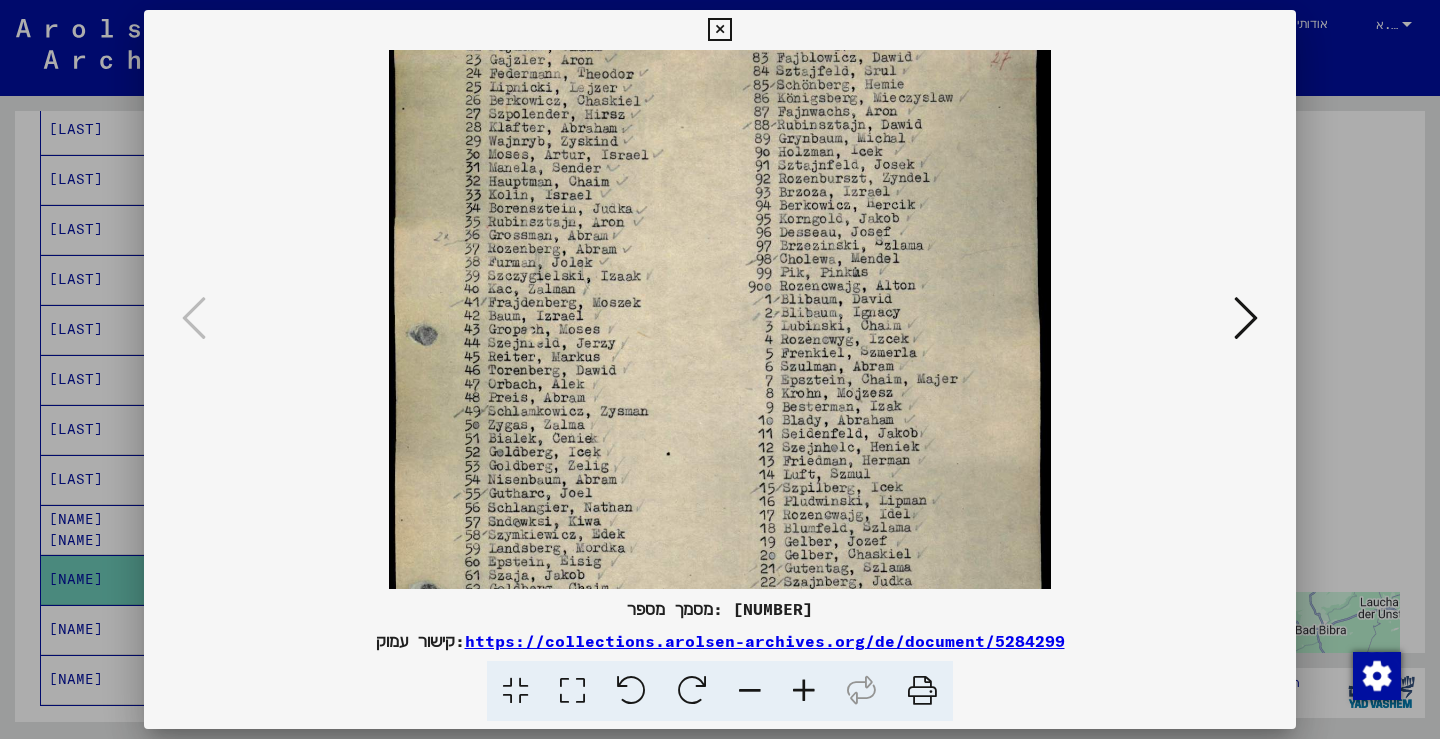 drag, startPoint x: 824, startPoint y: 250, endPoint x: 841, endPoint y: 195, distance: 57.567352 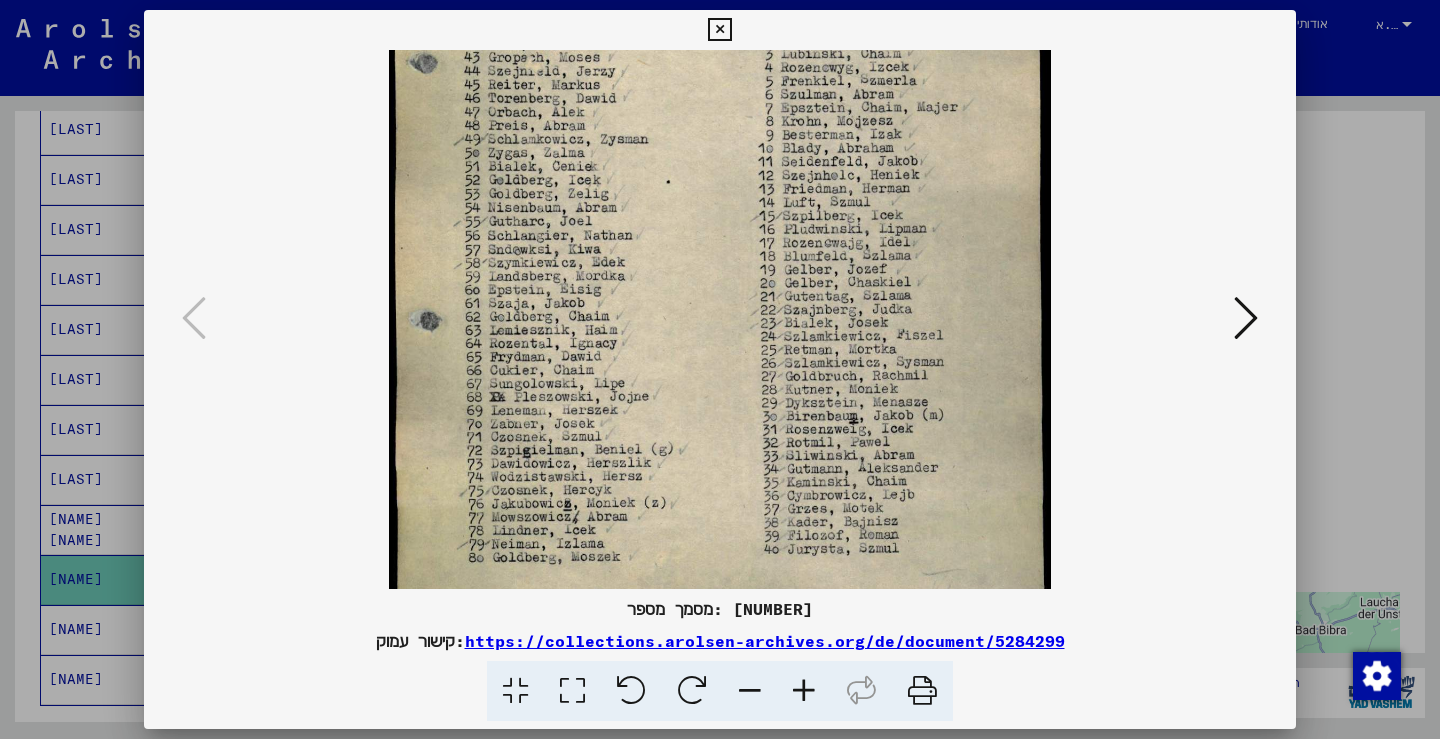 drag, startPoint x: 841, startPoint y: 257, endPoint x: 841, endPoint y: 160, distance: 97 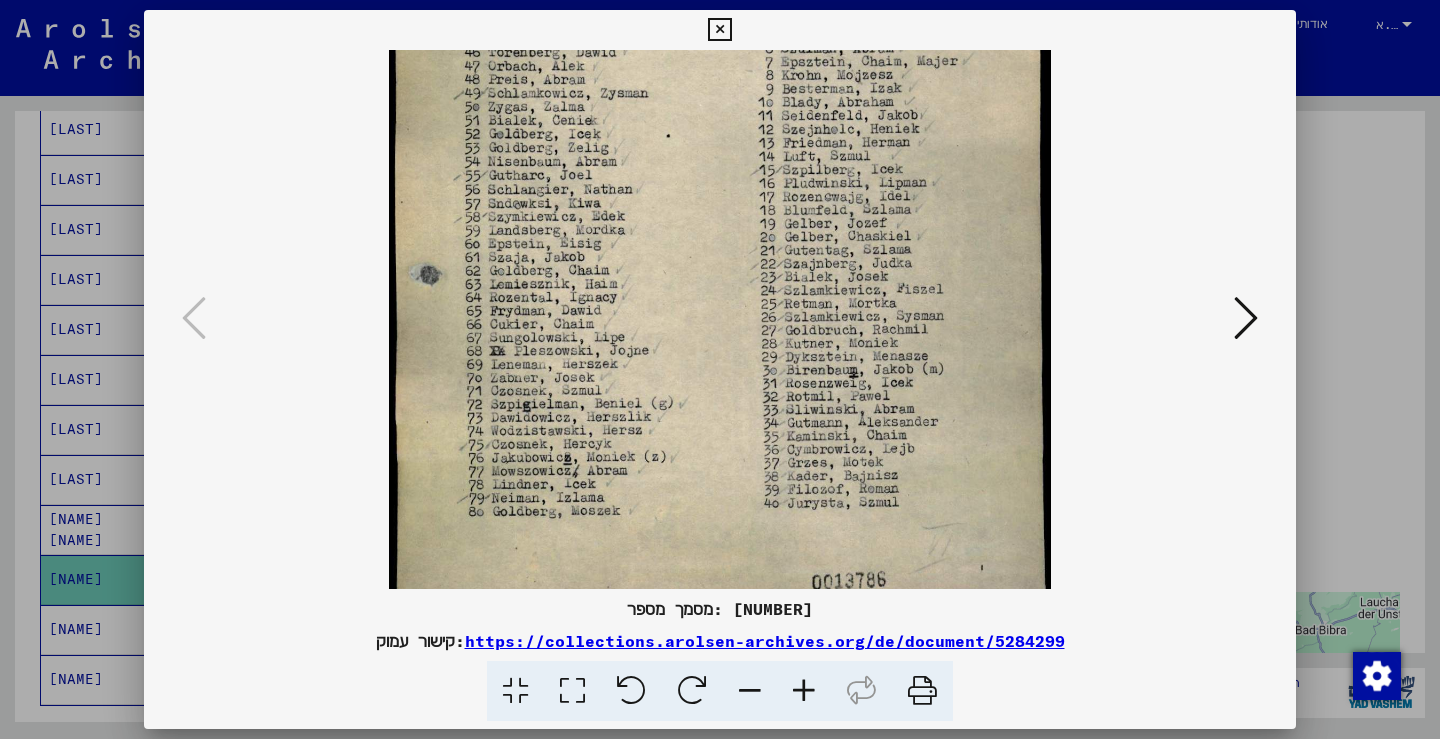 click at bounding box center [1246, 318] 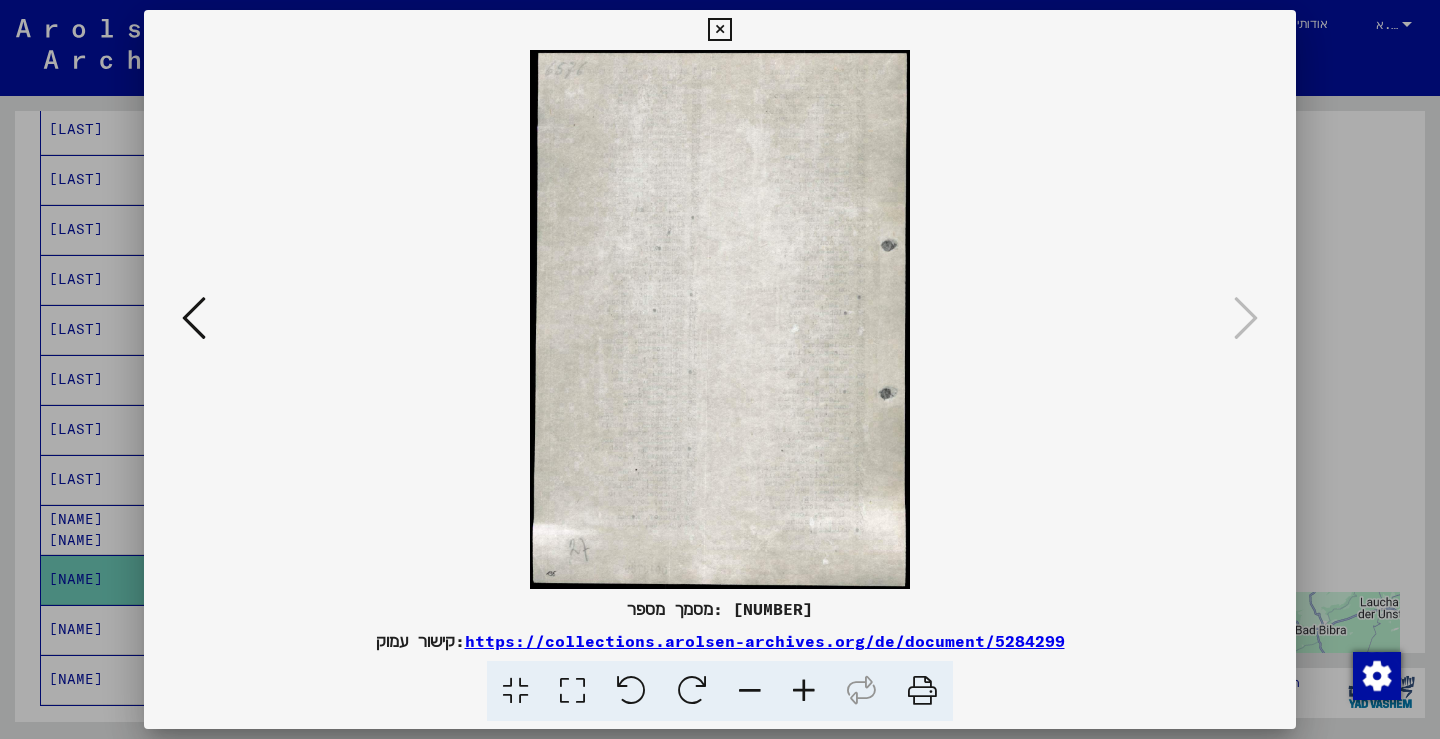scroll, scrollTop: 0, scrollLeft: 0, axis: both 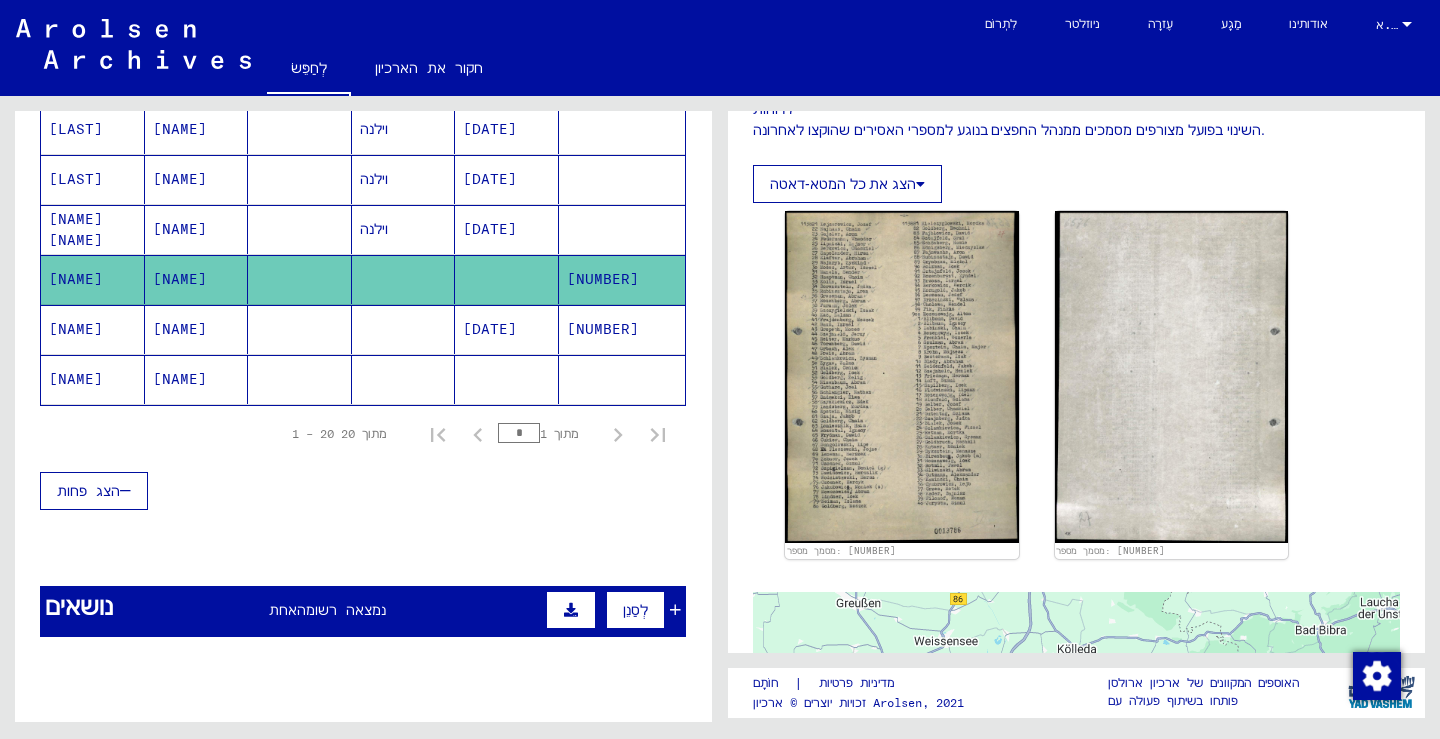 click on "[NAME]" at bounding box center [180, 379] 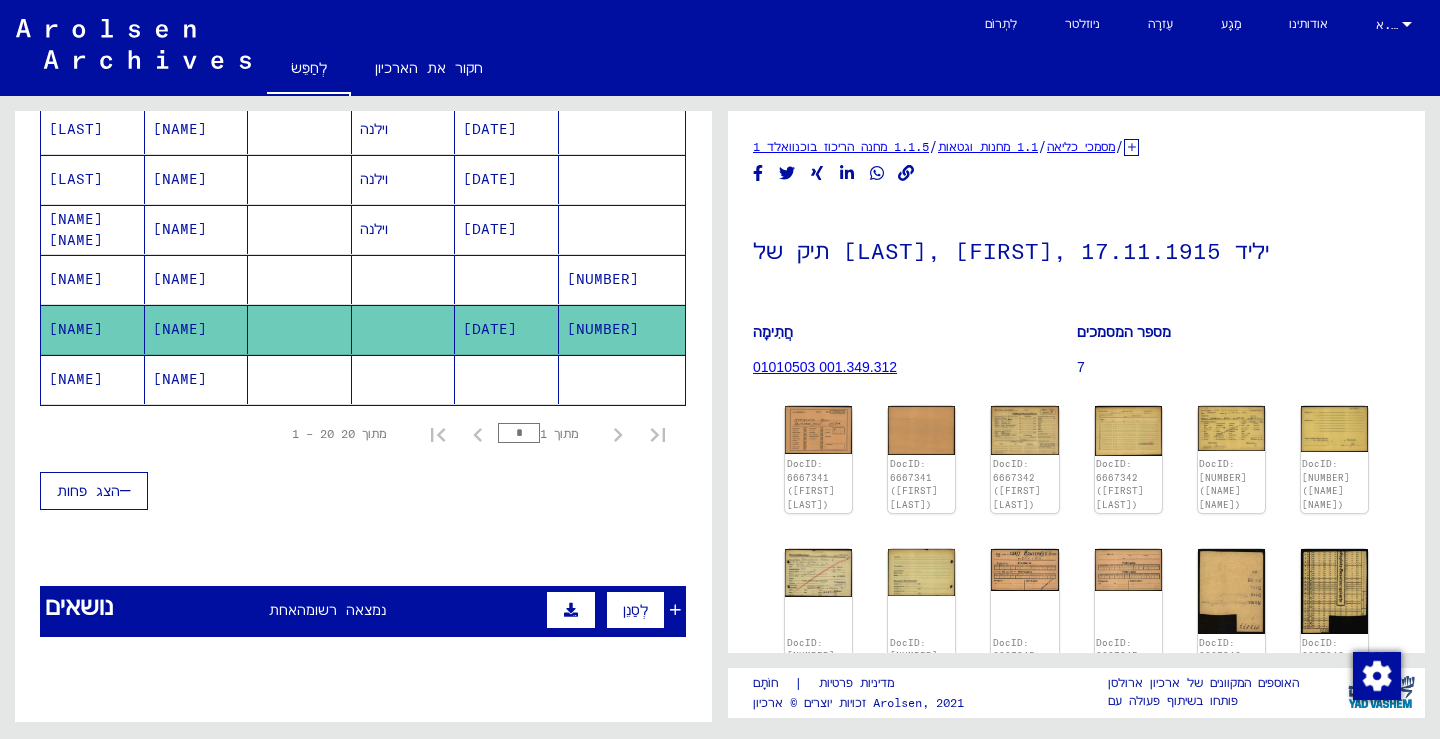 scroll, scrollTop: 0, scrollLeft: 0, axis: both 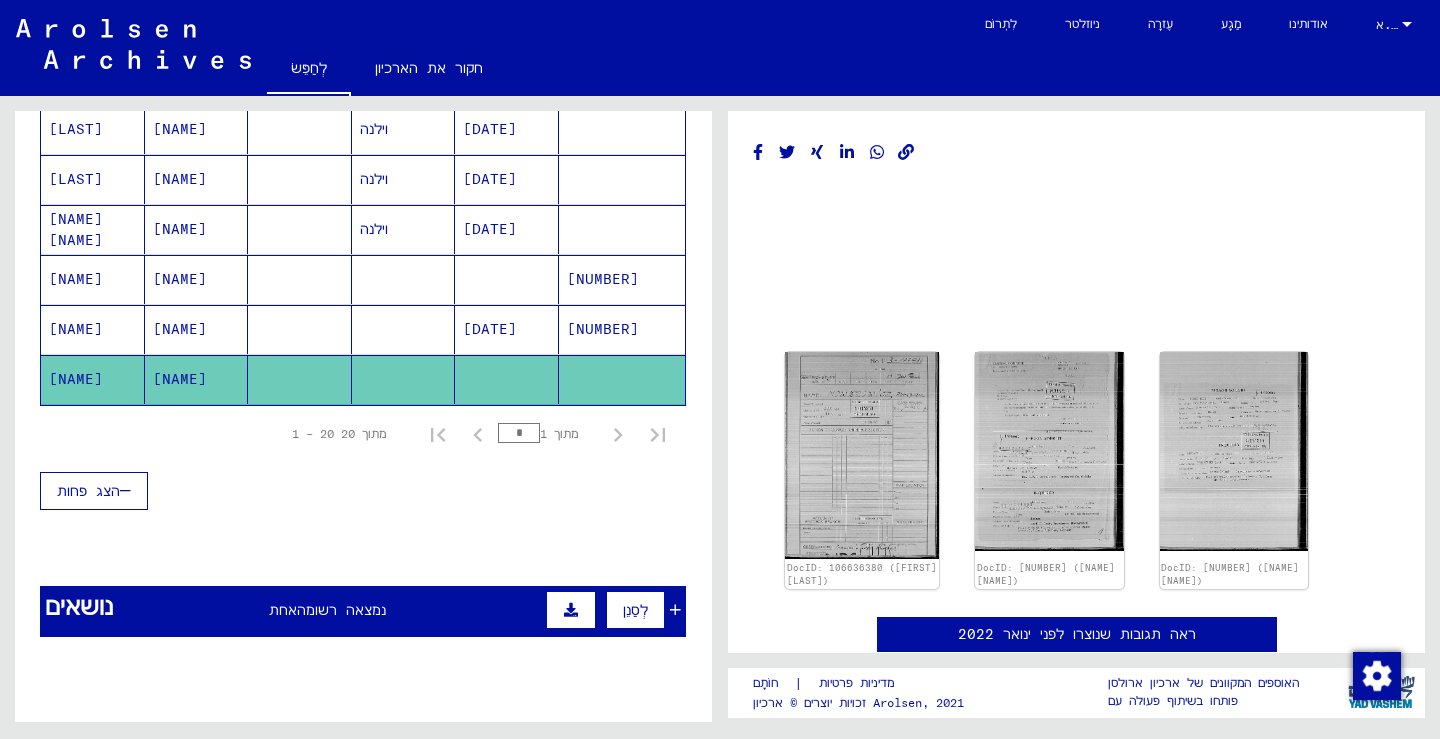click on "[NAME]" at bounding box center (197, 379) 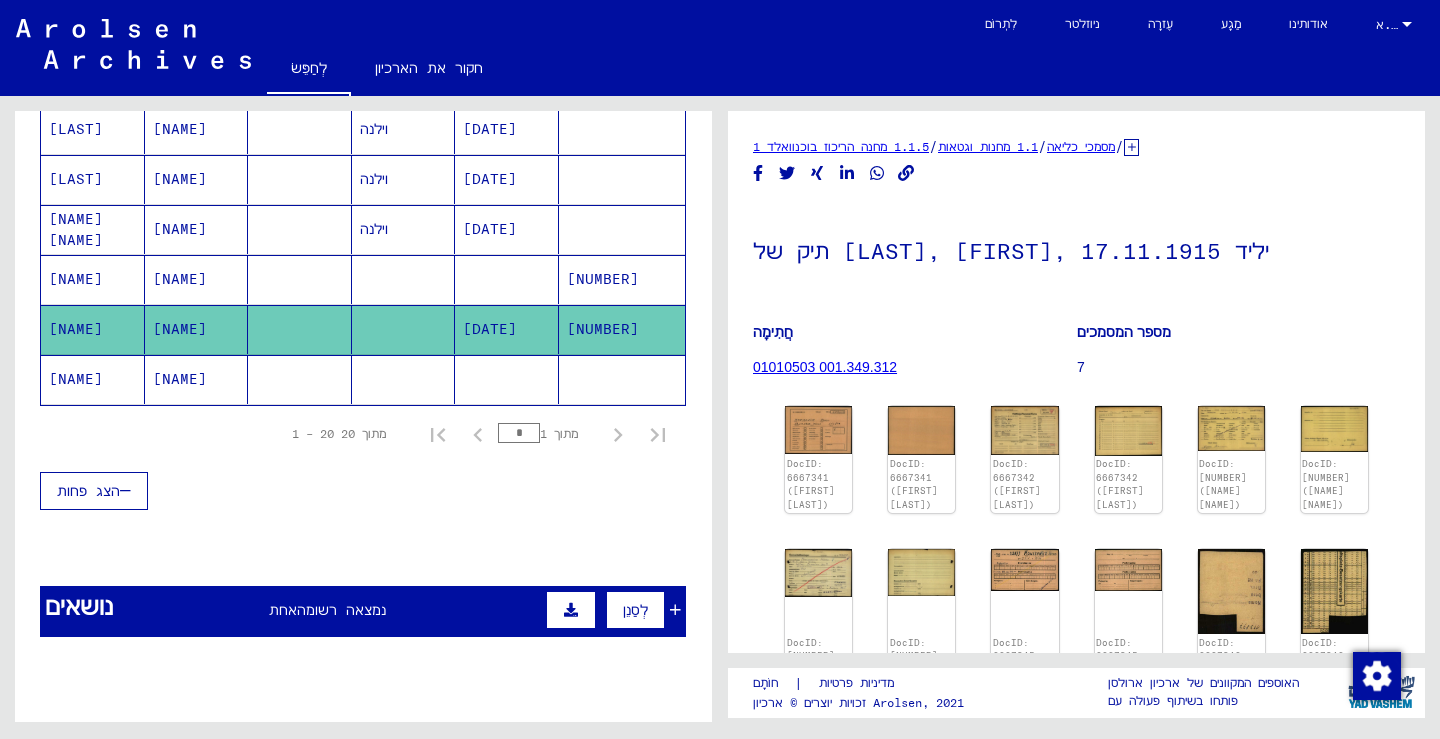 scroll, scrollTop: 0, scrollLeft: 0, axis: both 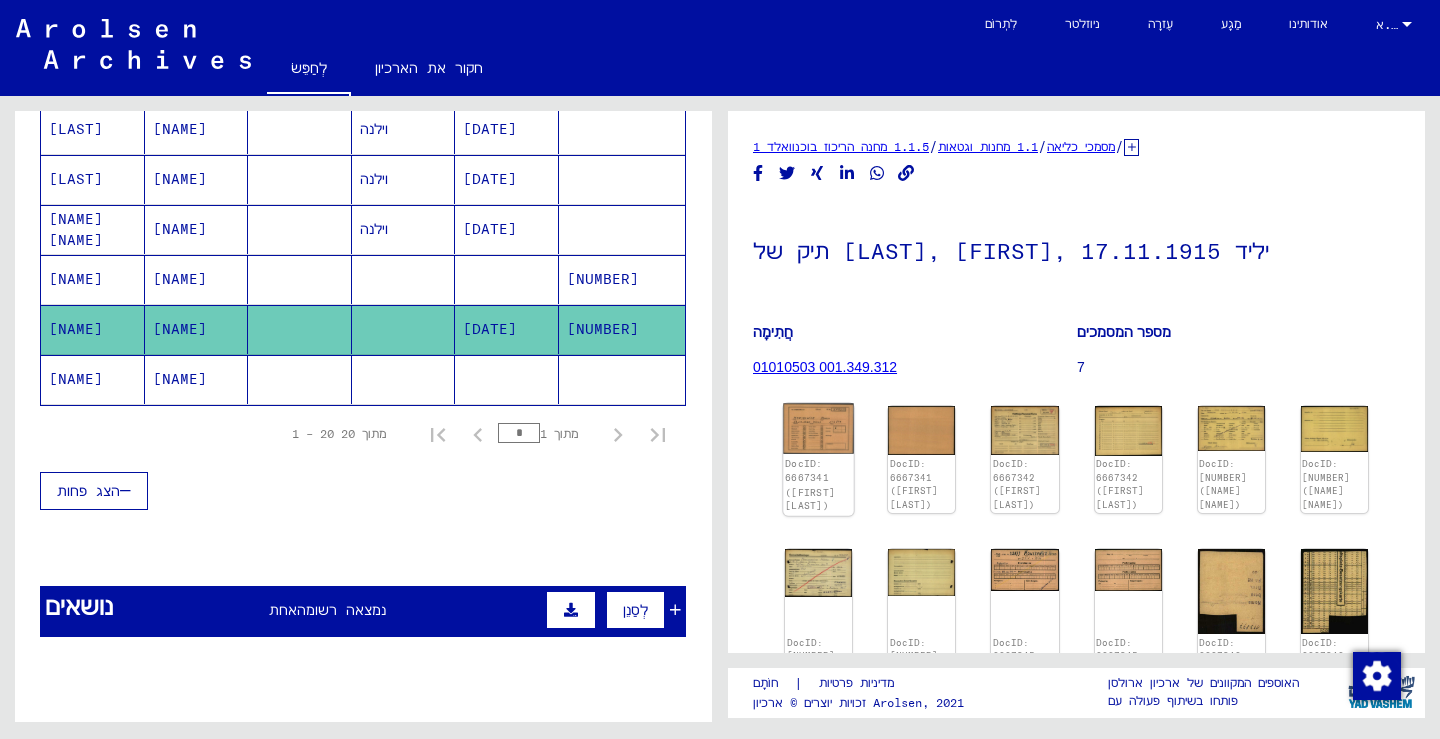 click 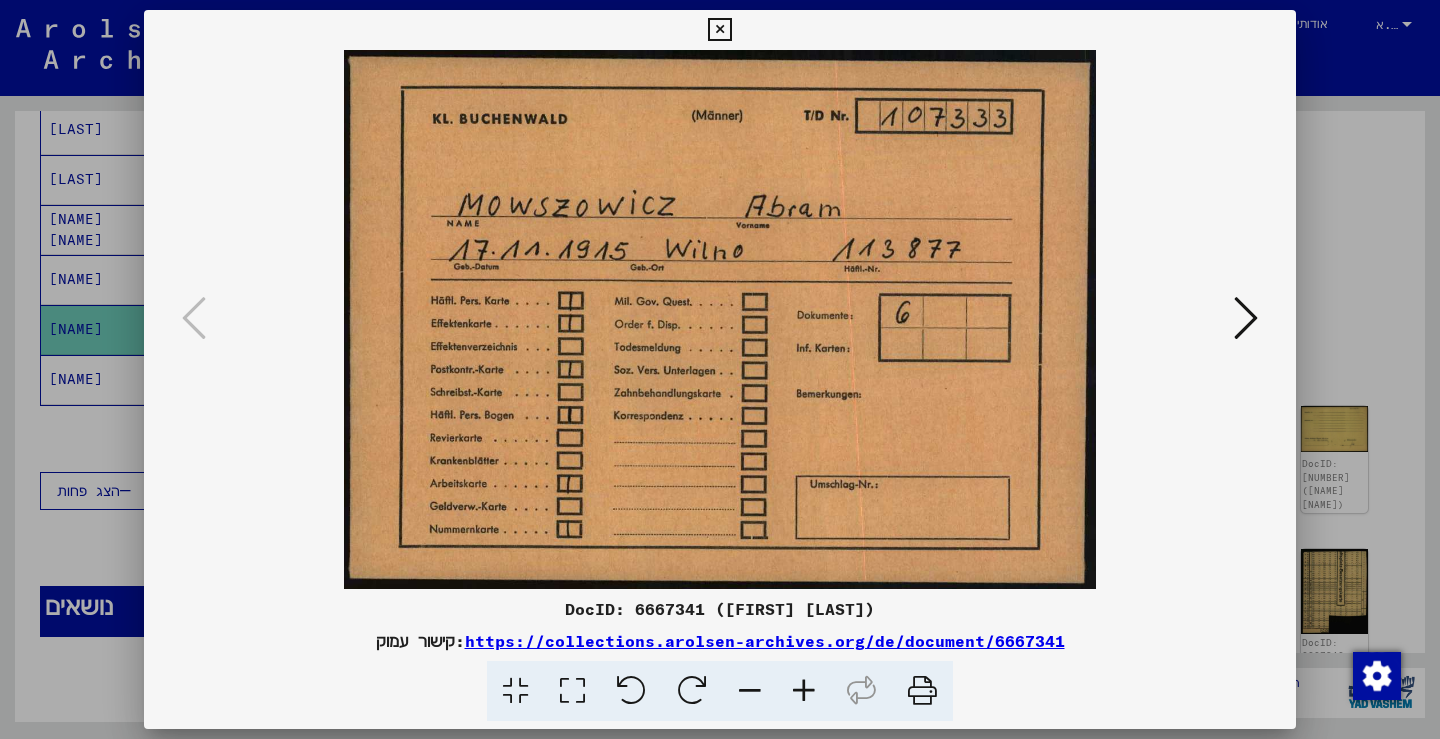 click at bounding box center [1246, 318] 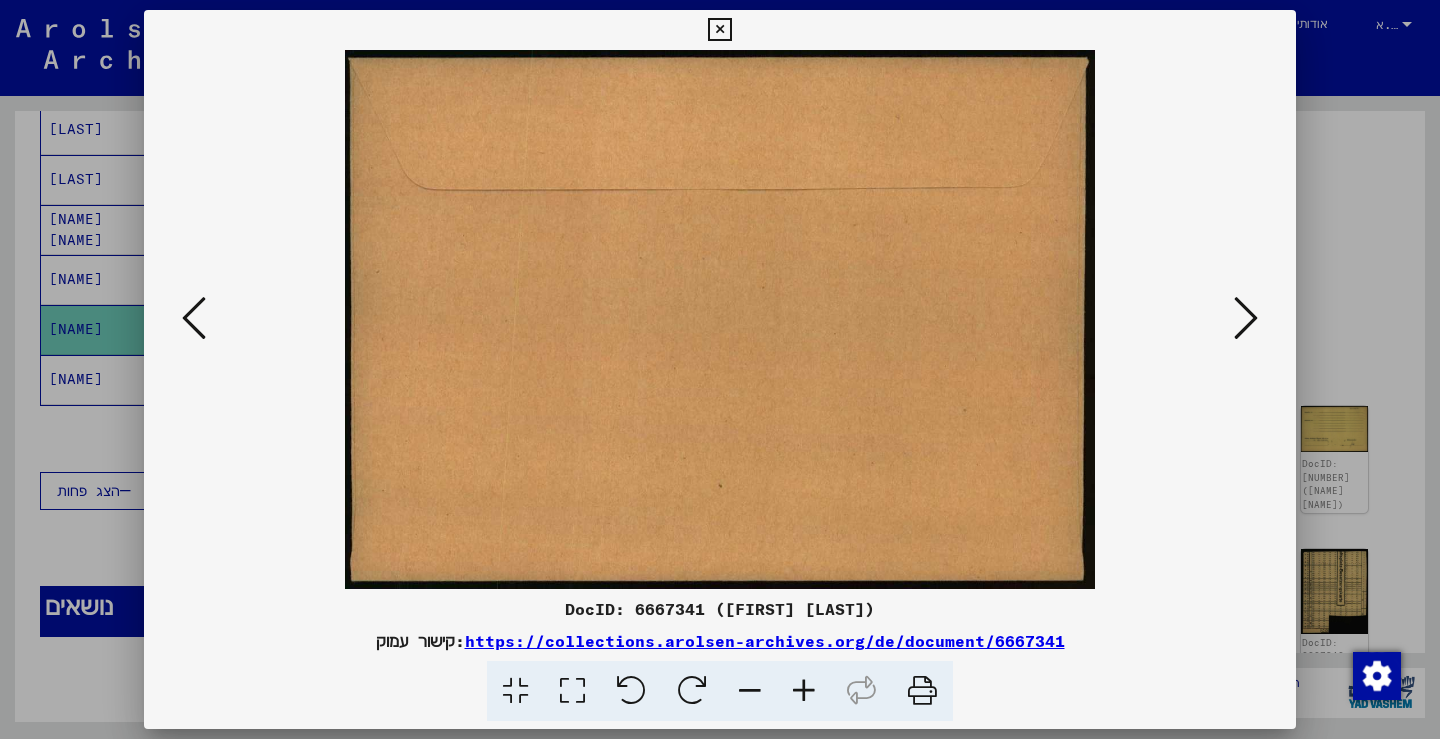 click at bounding box center (719, 30) 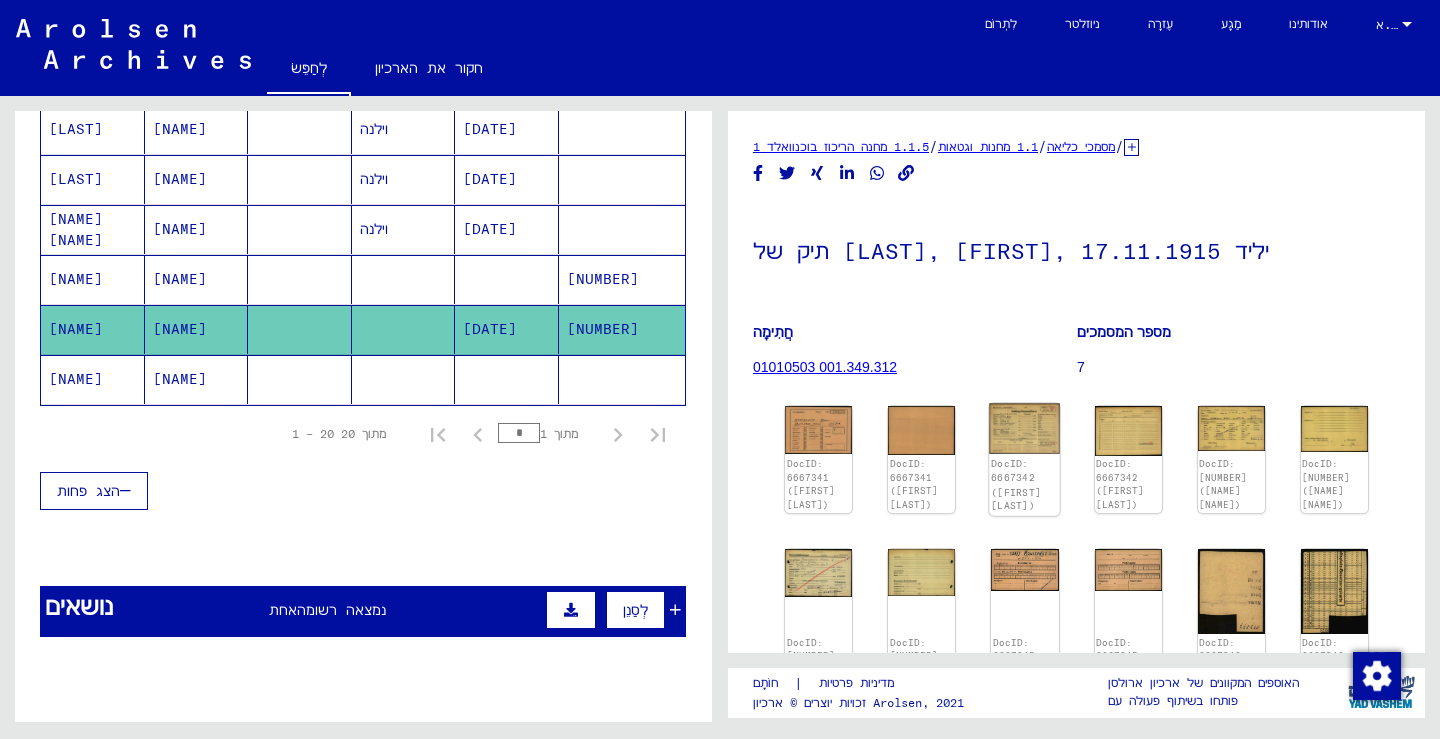 click 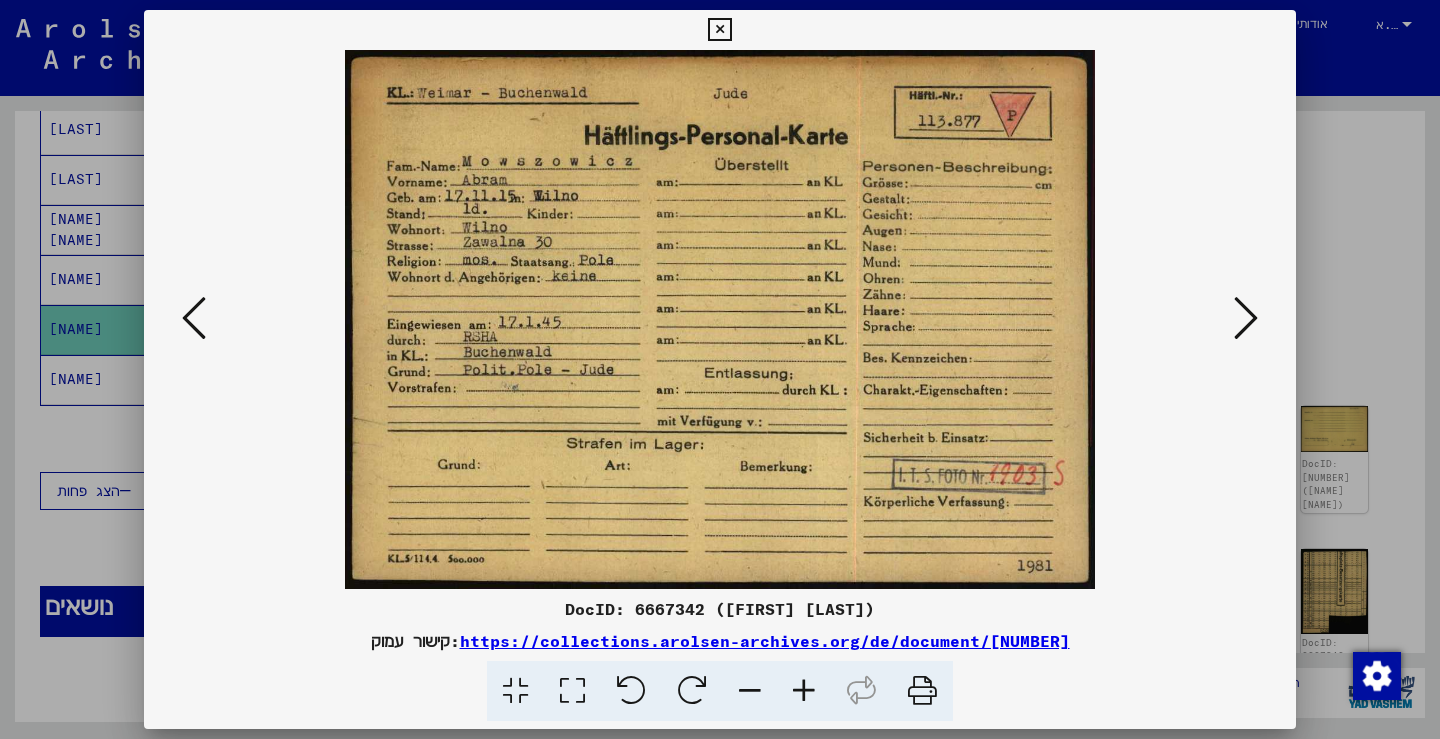 click at bounding box center [1246, 318] 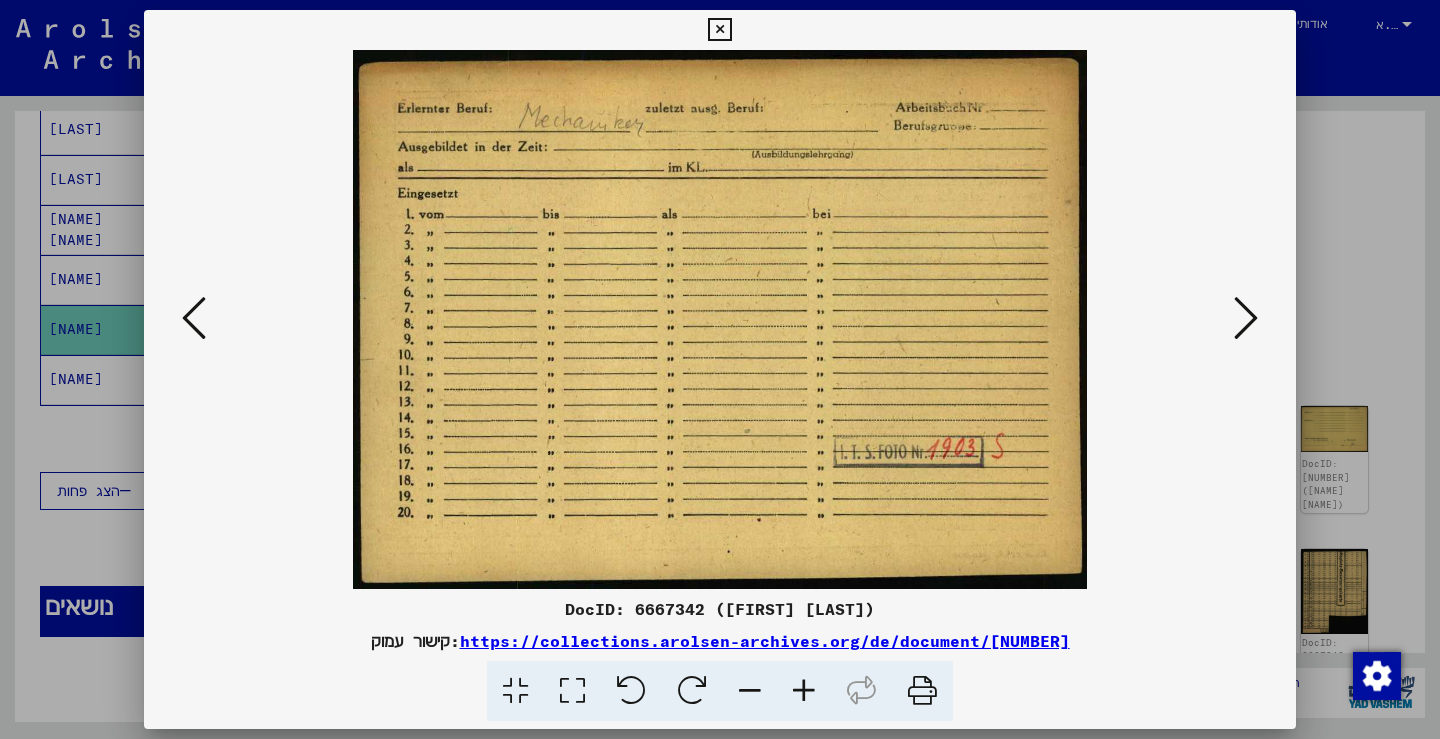 click at bounding box center [1246, 318] 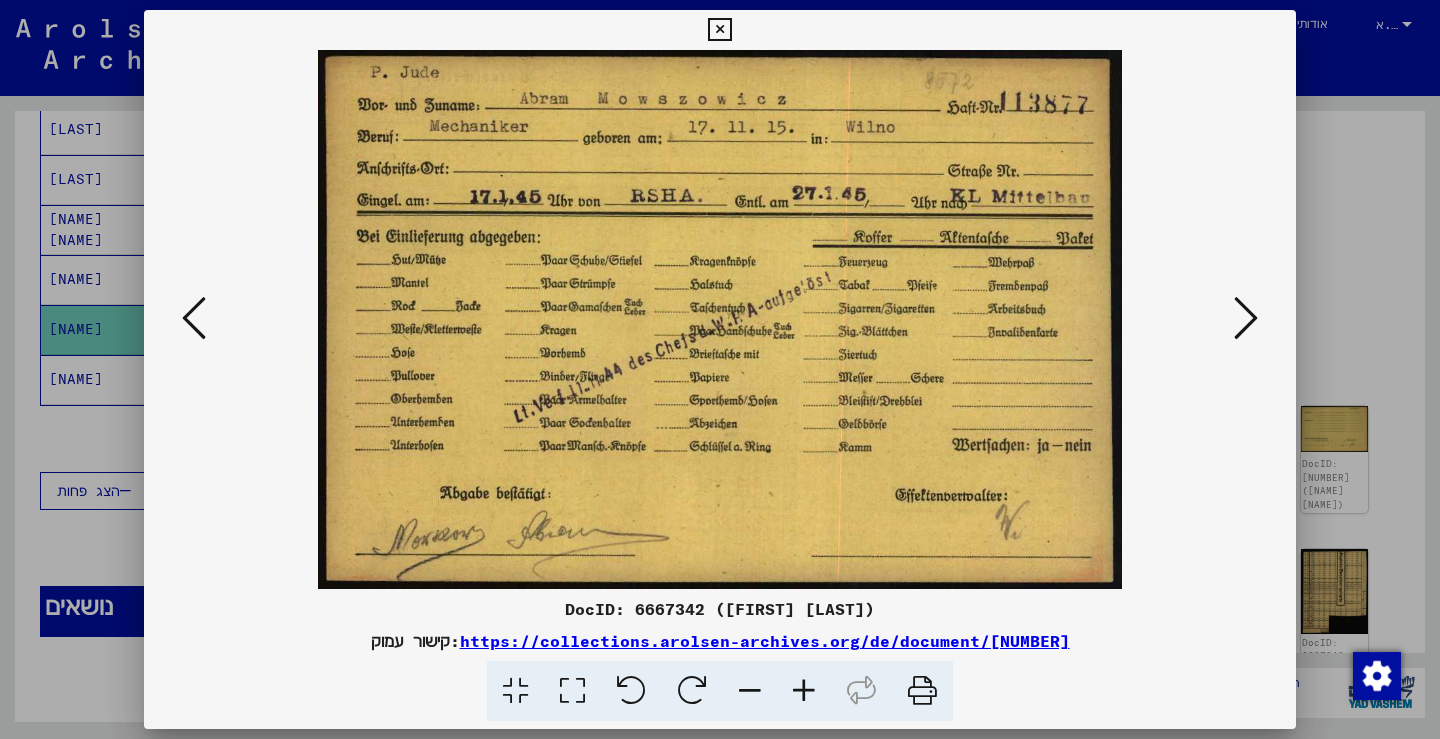 click at bounding box center [1246, 318] 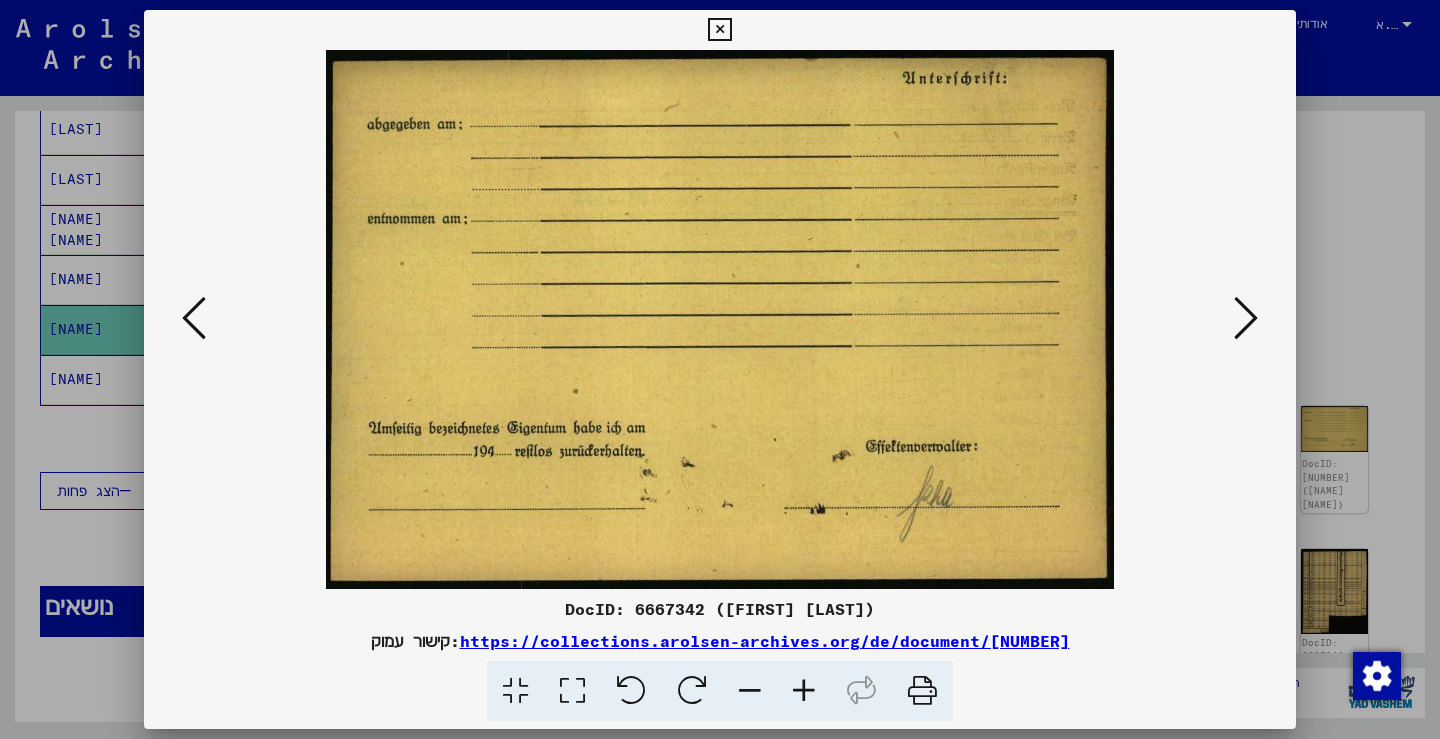 click at bounding box center [1246, 318] 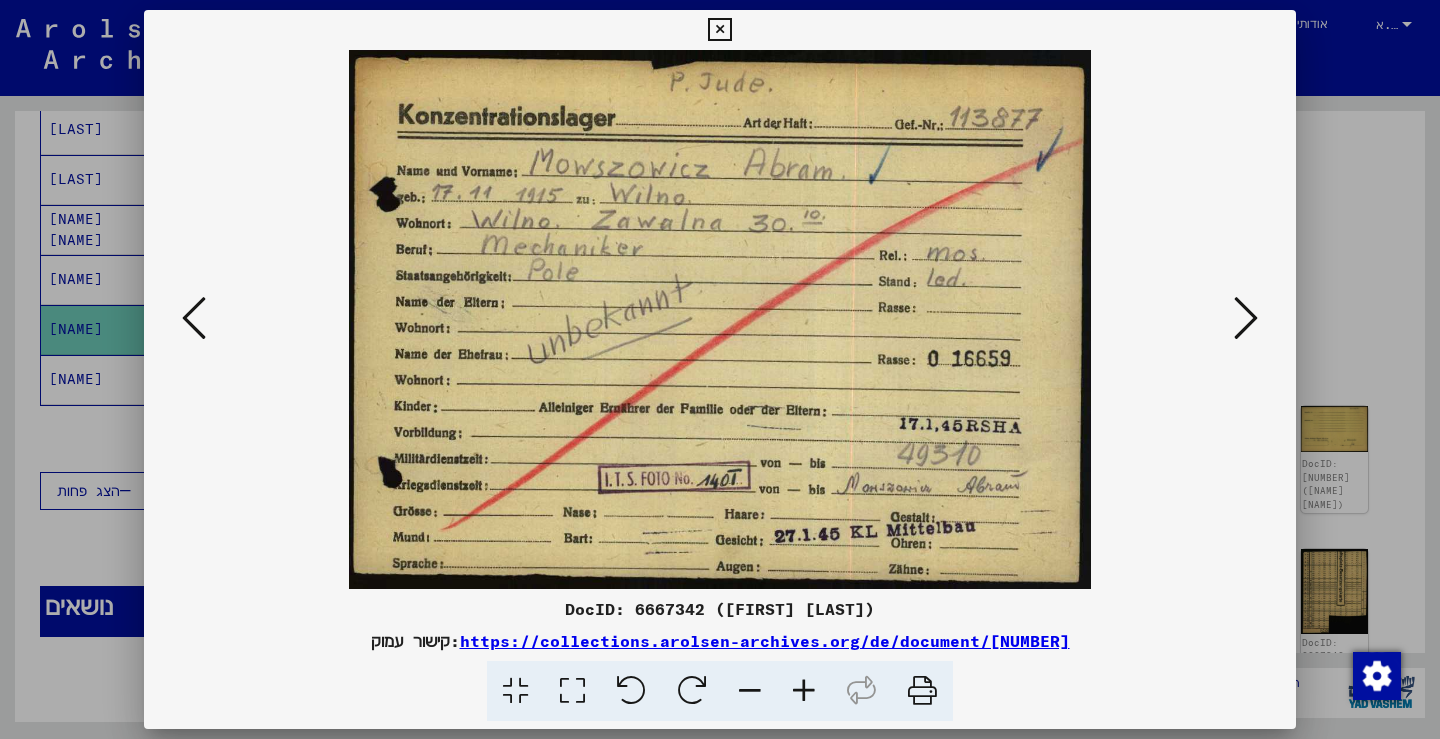 click at bounding box center [1246, 318] 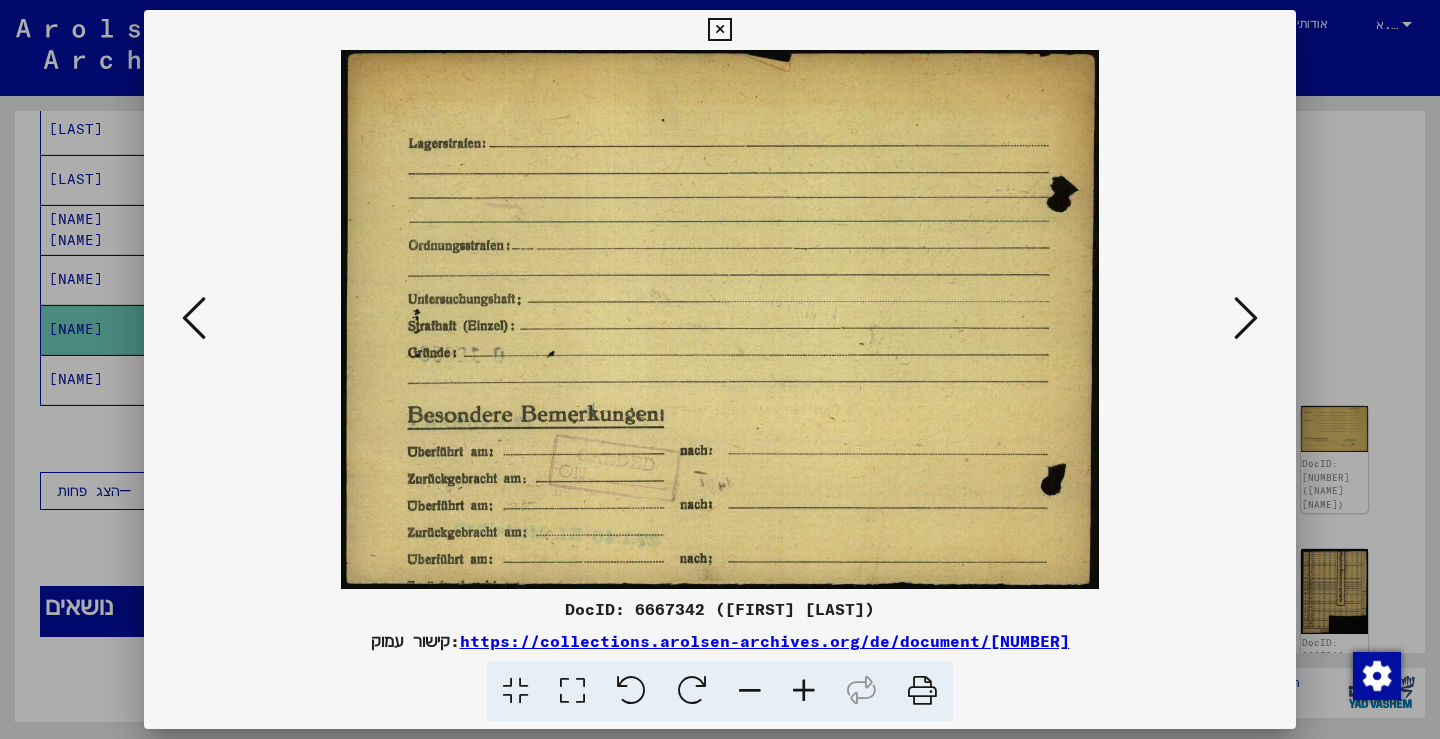 click at bounding box center [1246, 318] 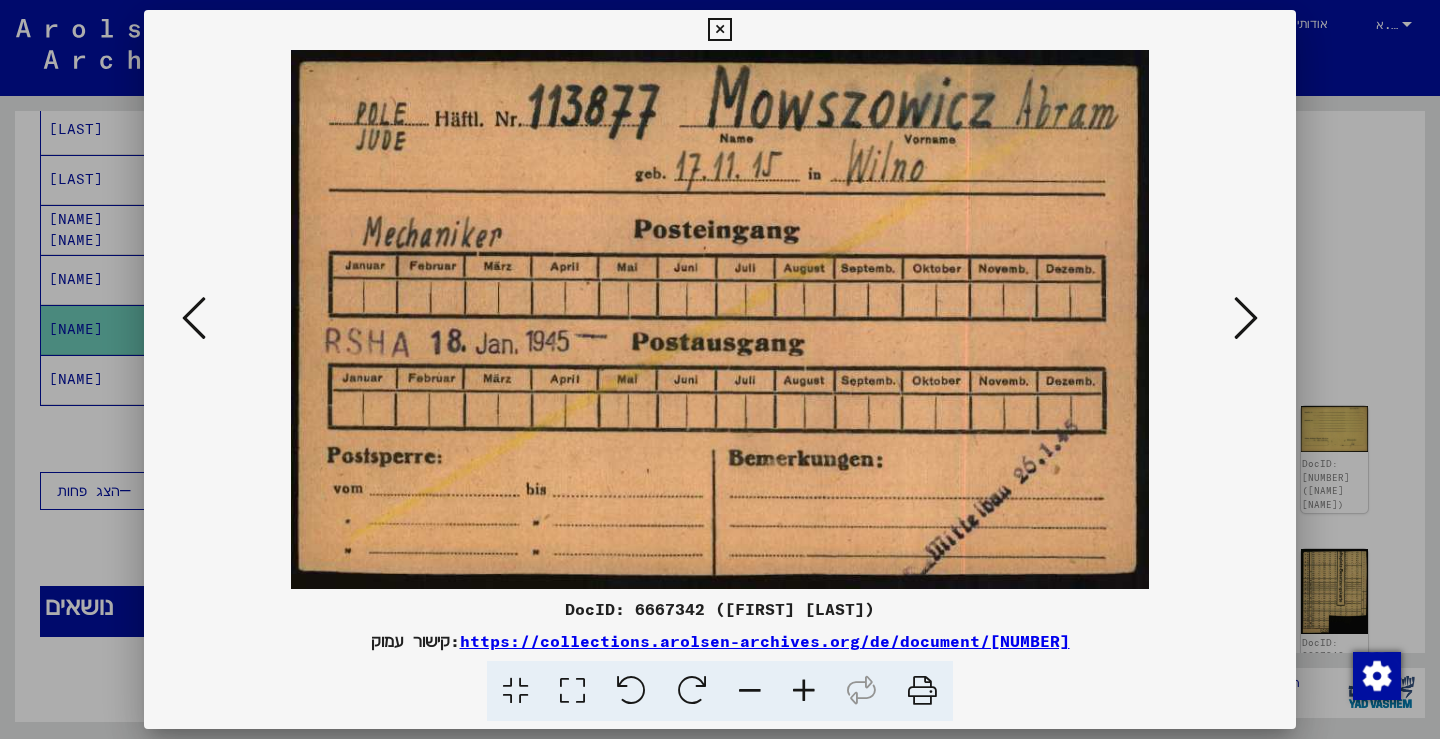 click at bounding box center (1246, 318) 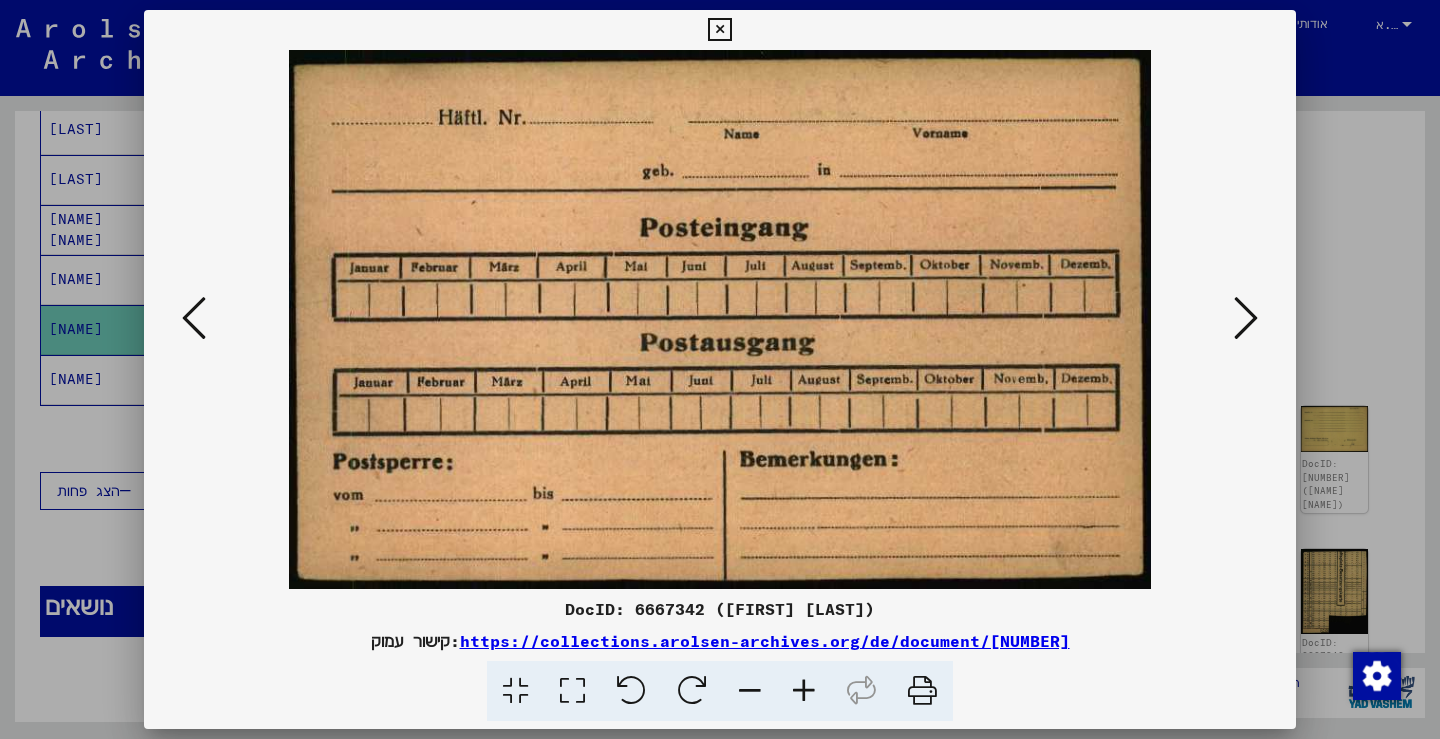 click at bounding box center (1246, 318) 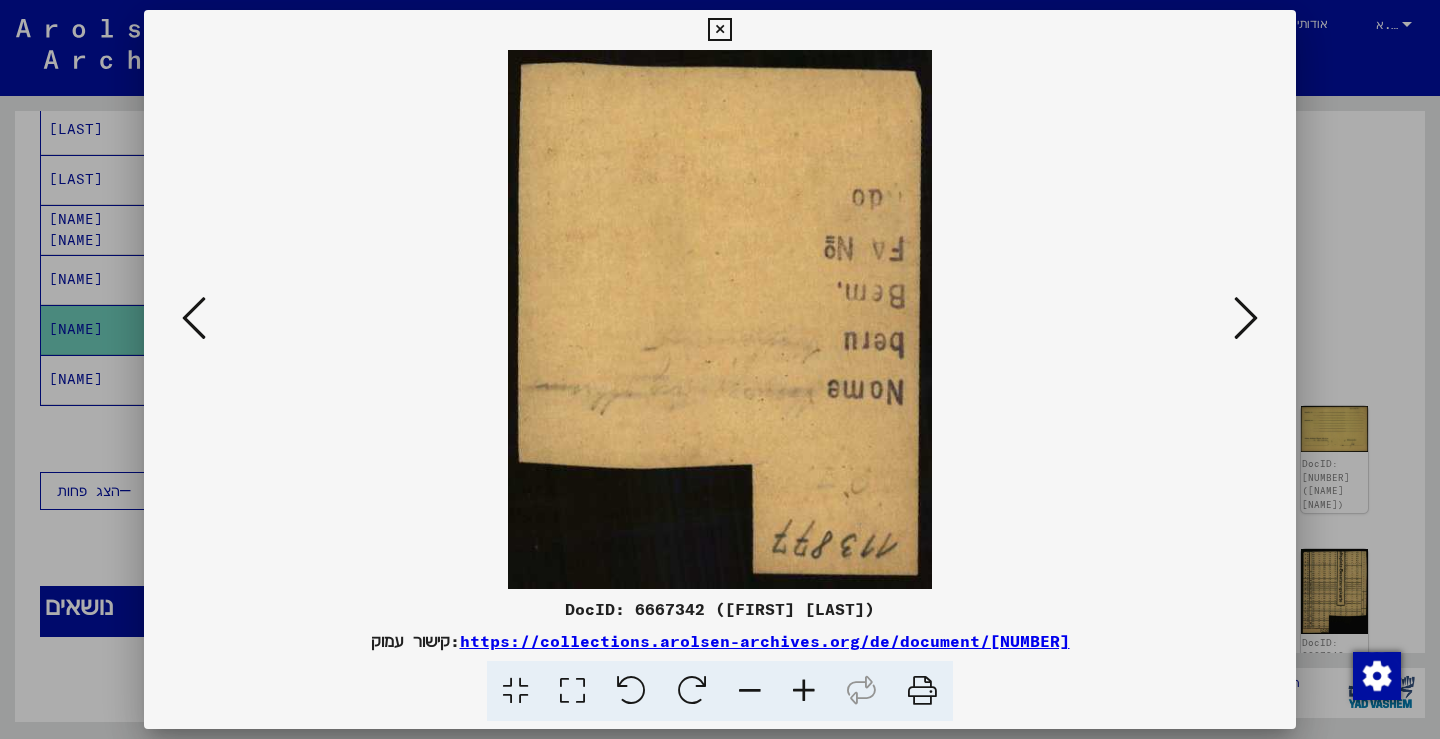 click at bounding box center [1246, 318] 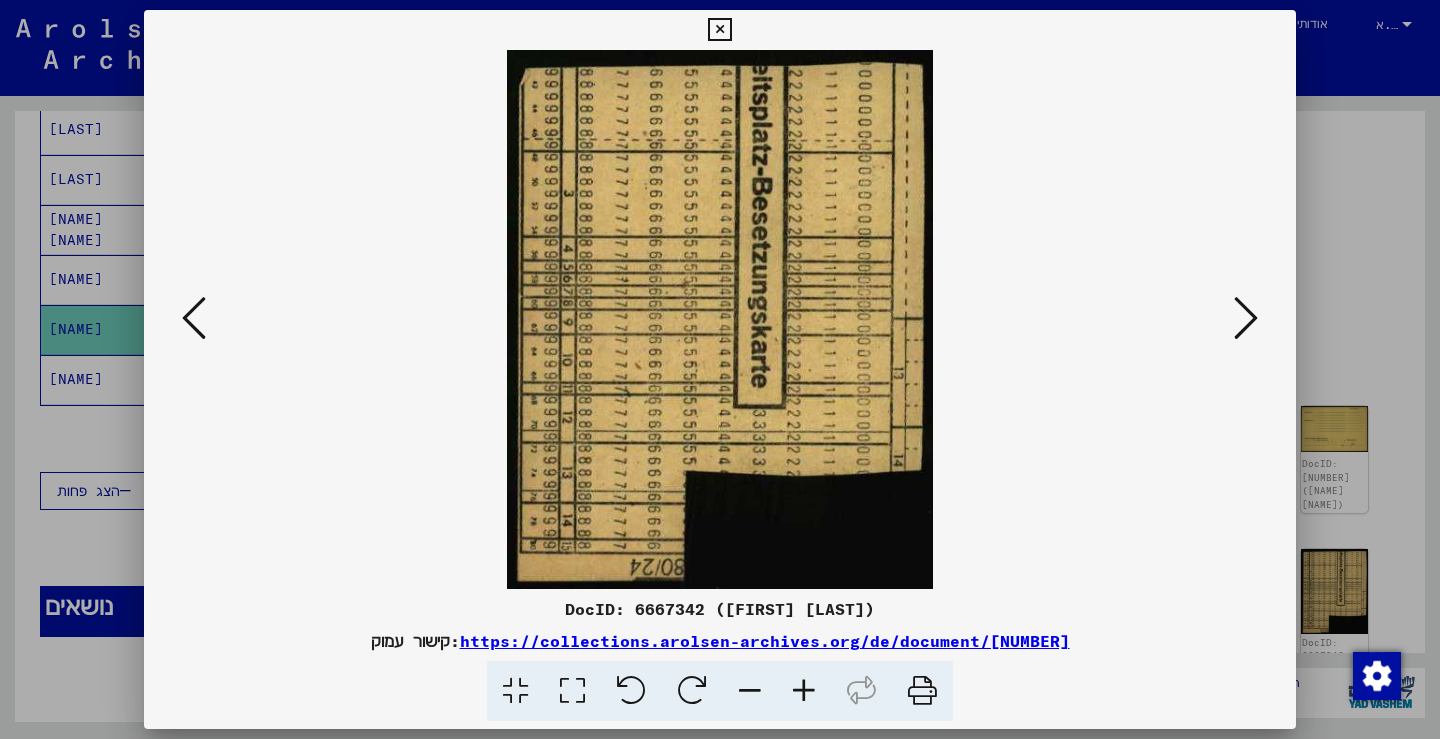 click at bounding box center [1246, 318] 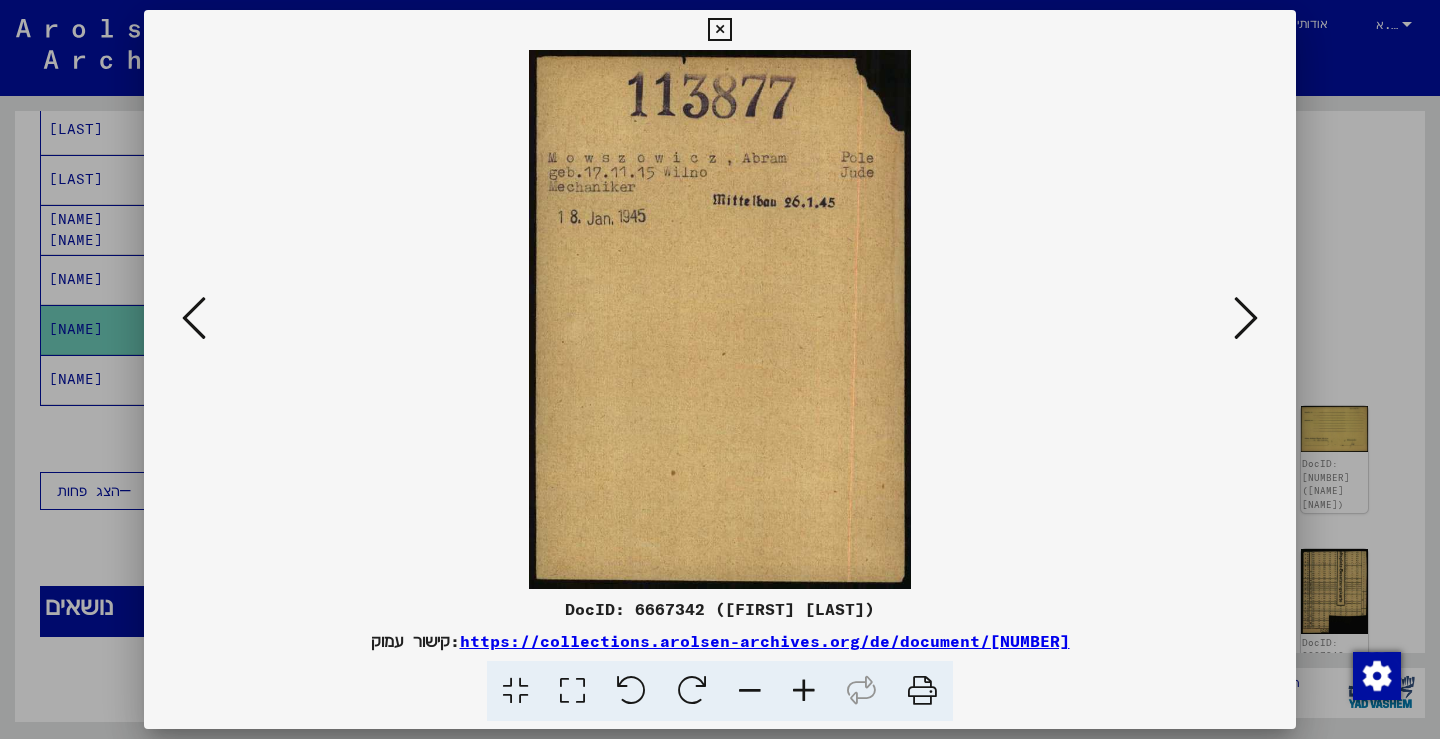 click at bounding box center (1246, 318) 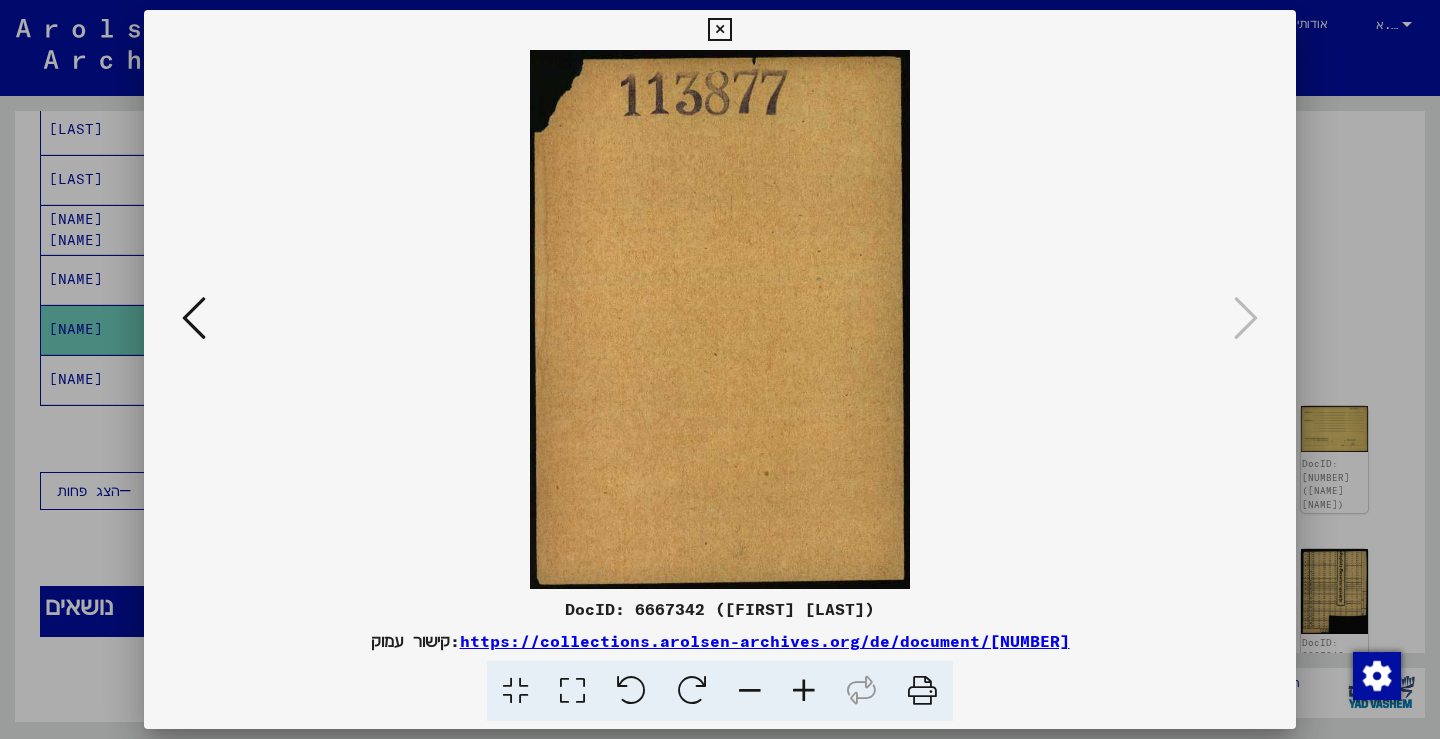 click at bounding box center (719, 30) 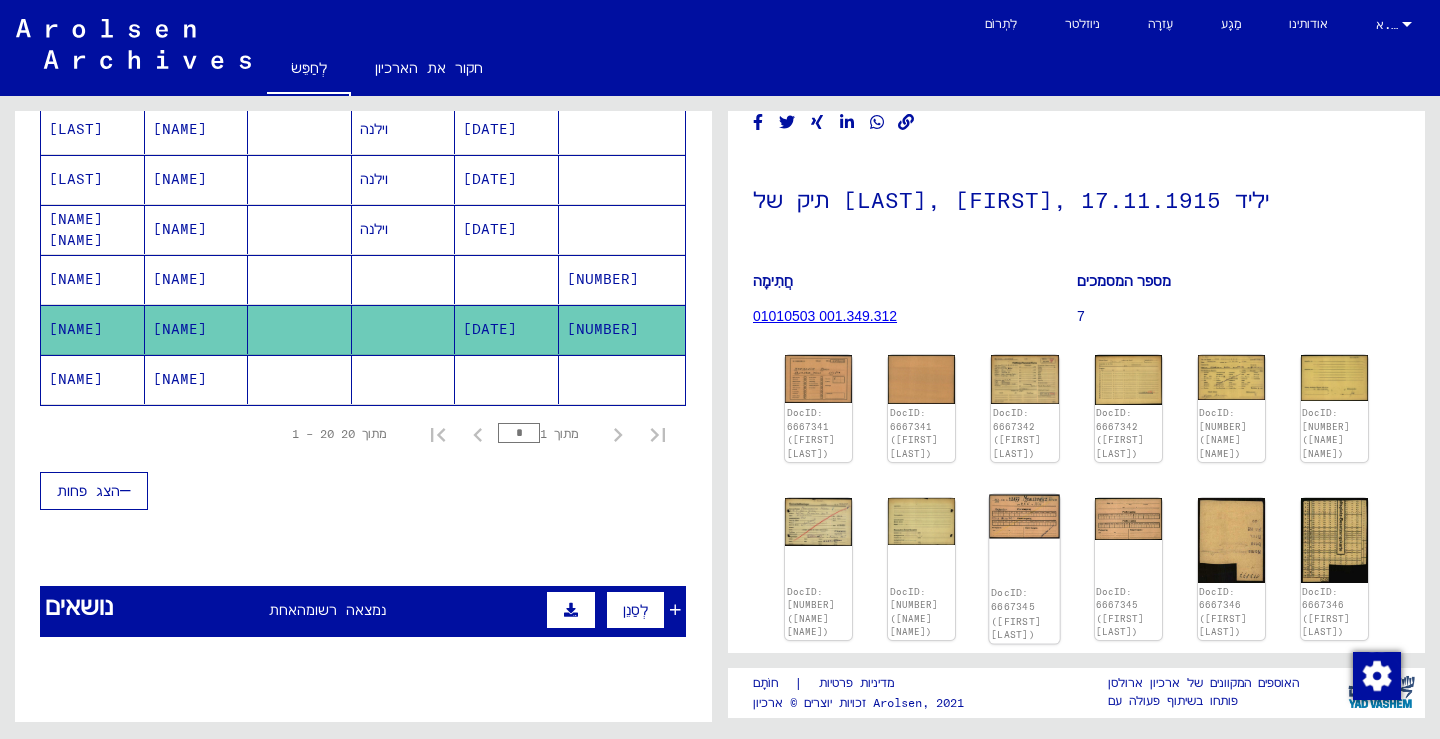 scroll, scrollTop: 0, scrollLeft: 0, axis: both 